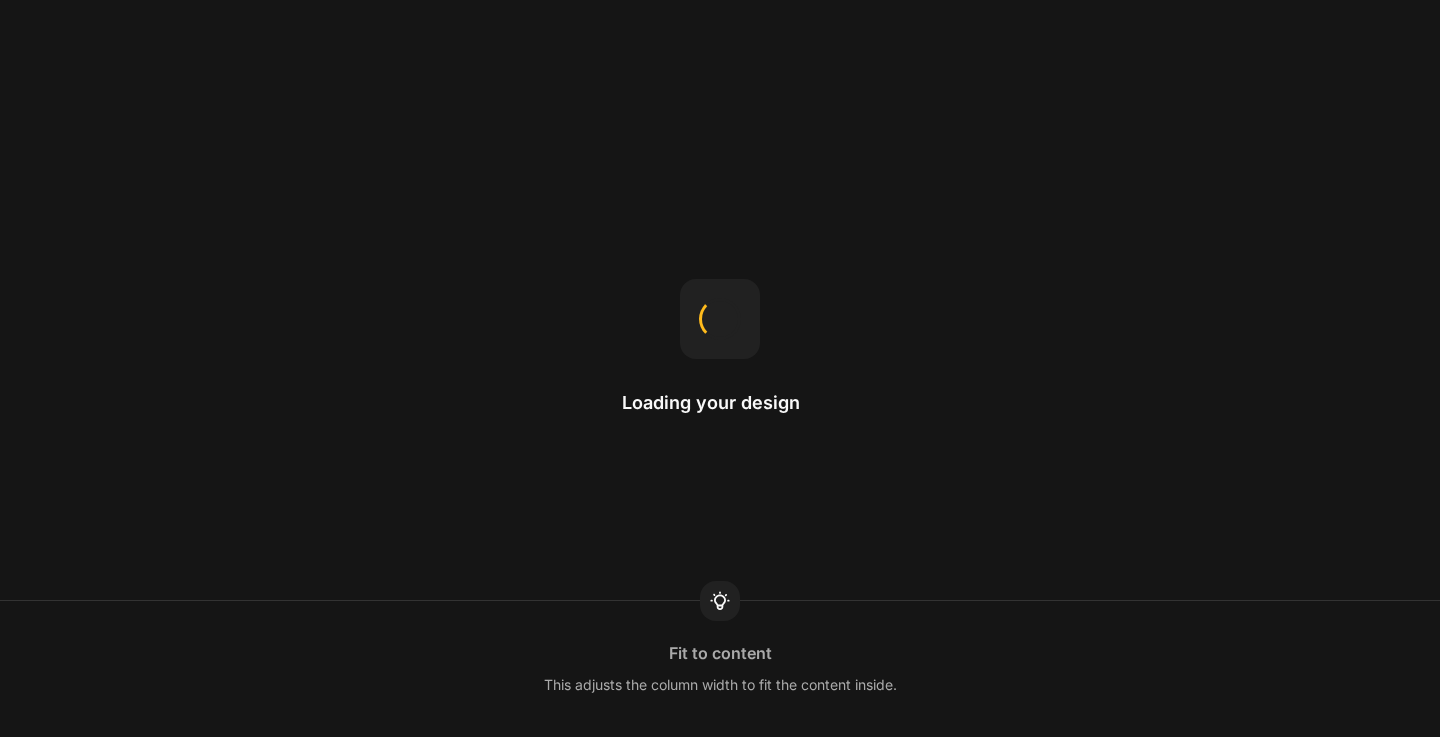 scroll, scrollTop: 0, scrollLeft: 0, axis: both 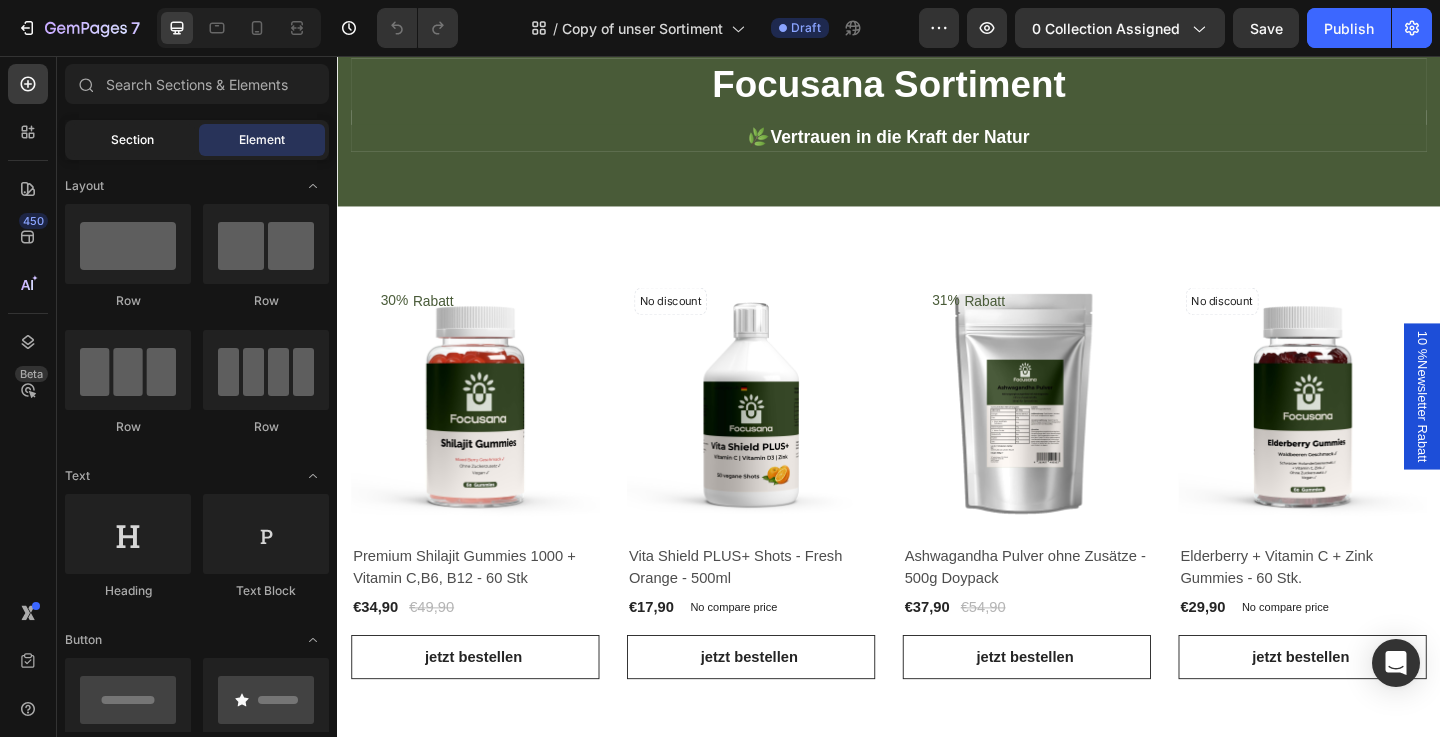 click on "Section" 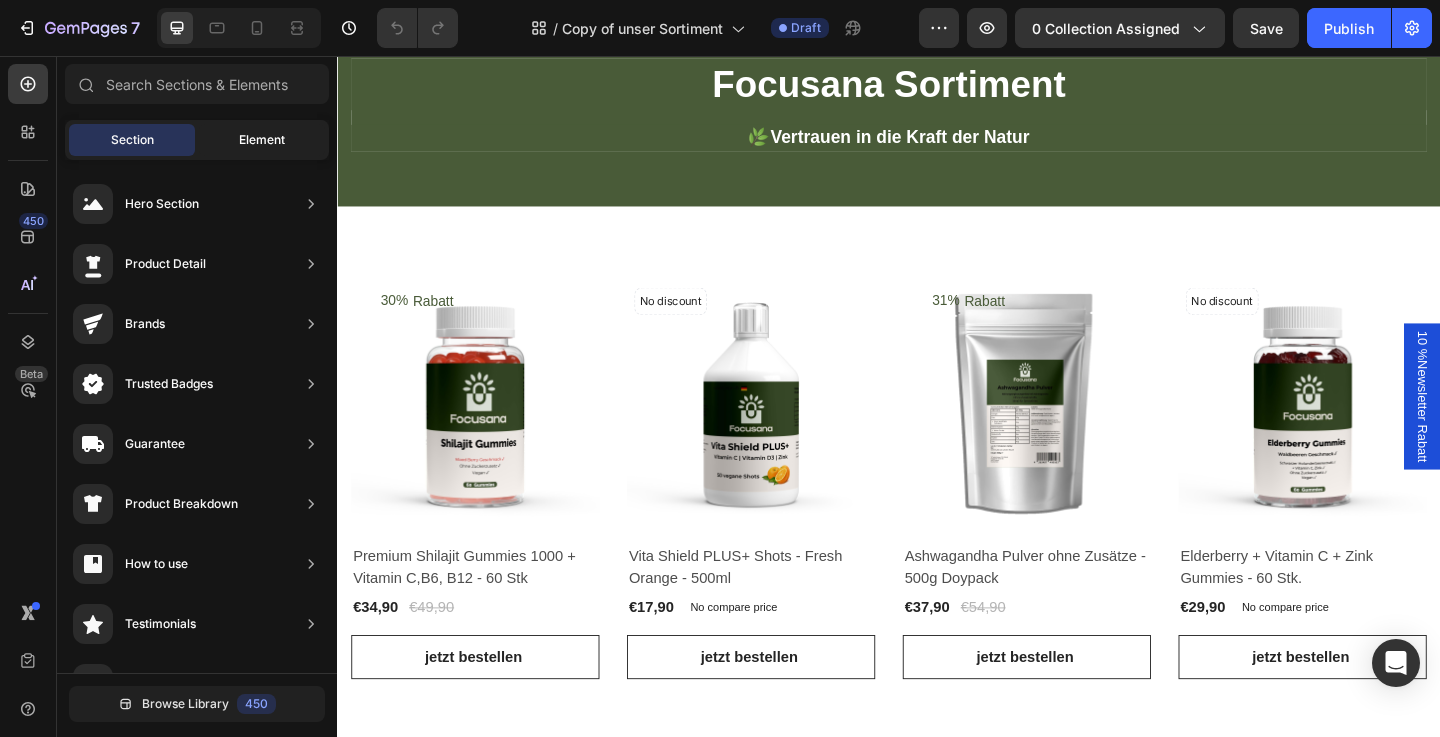click on "Element" 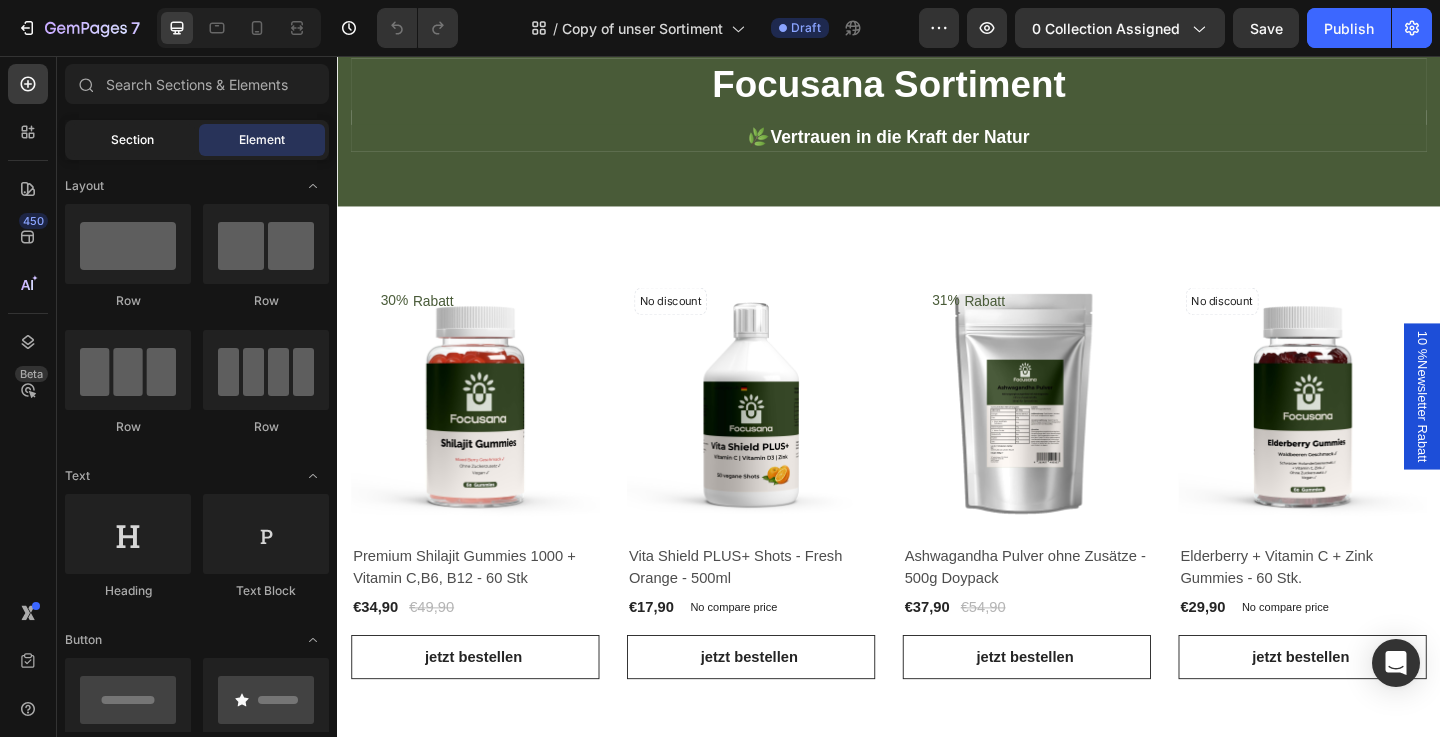 click on "Section" at bounding box center (132, 140) 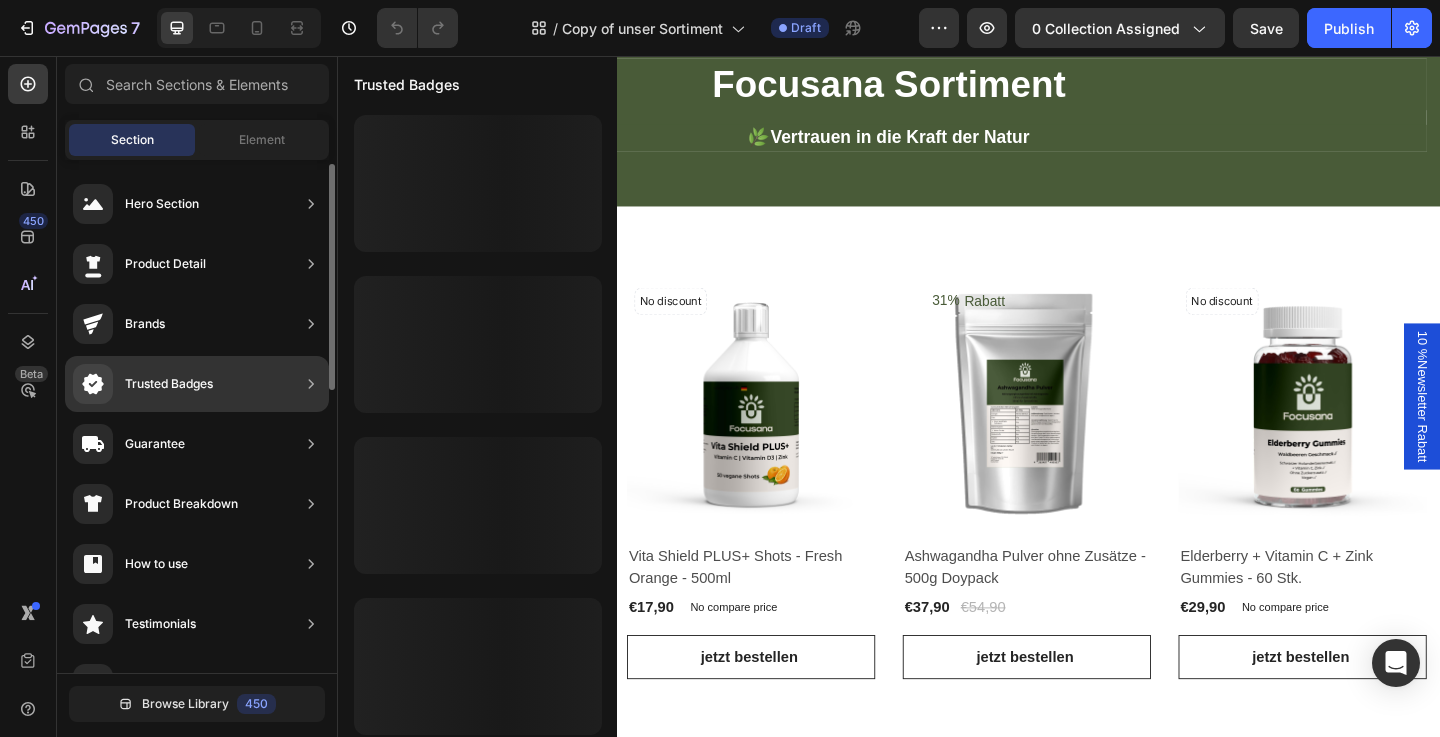 scroll, scrollTop: 170, scrollLeft: 0, axis: vertical 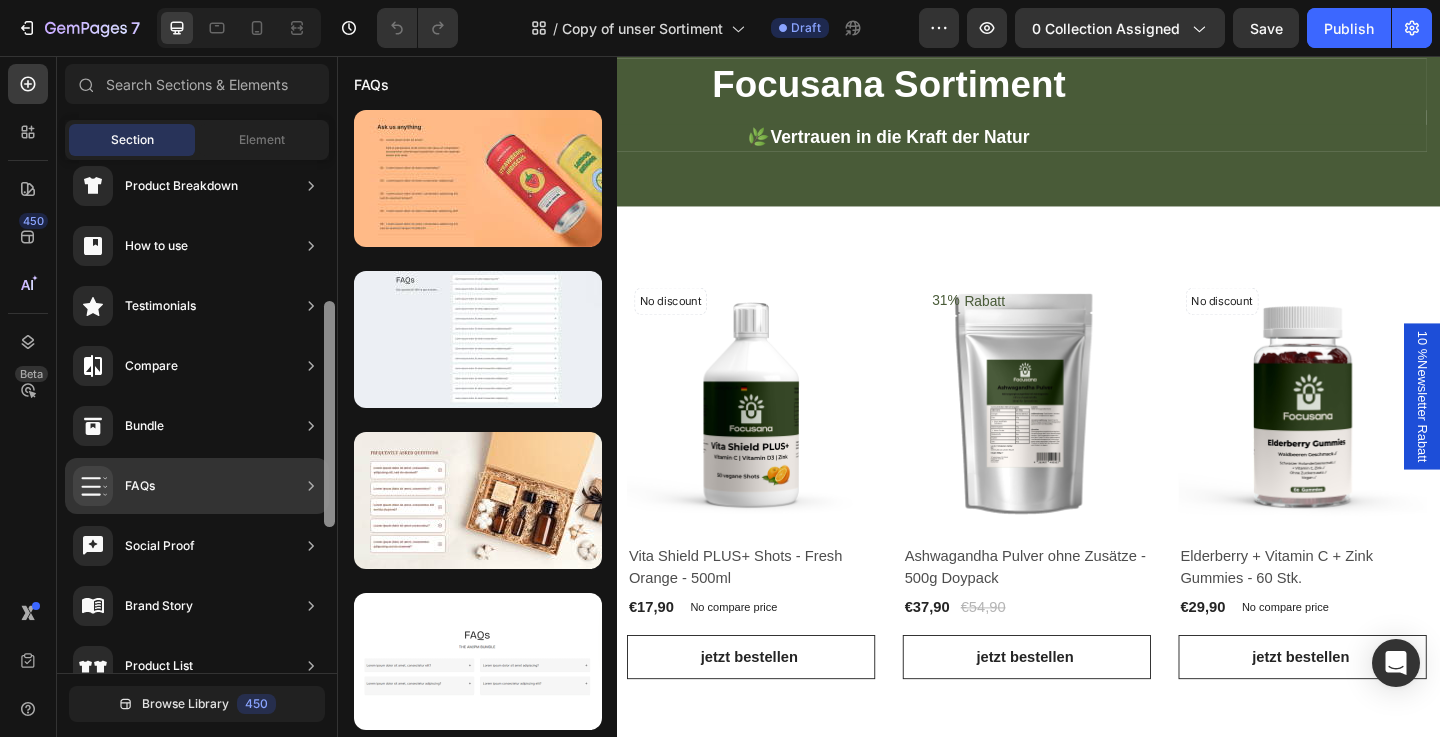 drag, startPoint x: 331, startPoint y: 394, endPoint x: 330, endPoint y: 411, distance: 17.029387 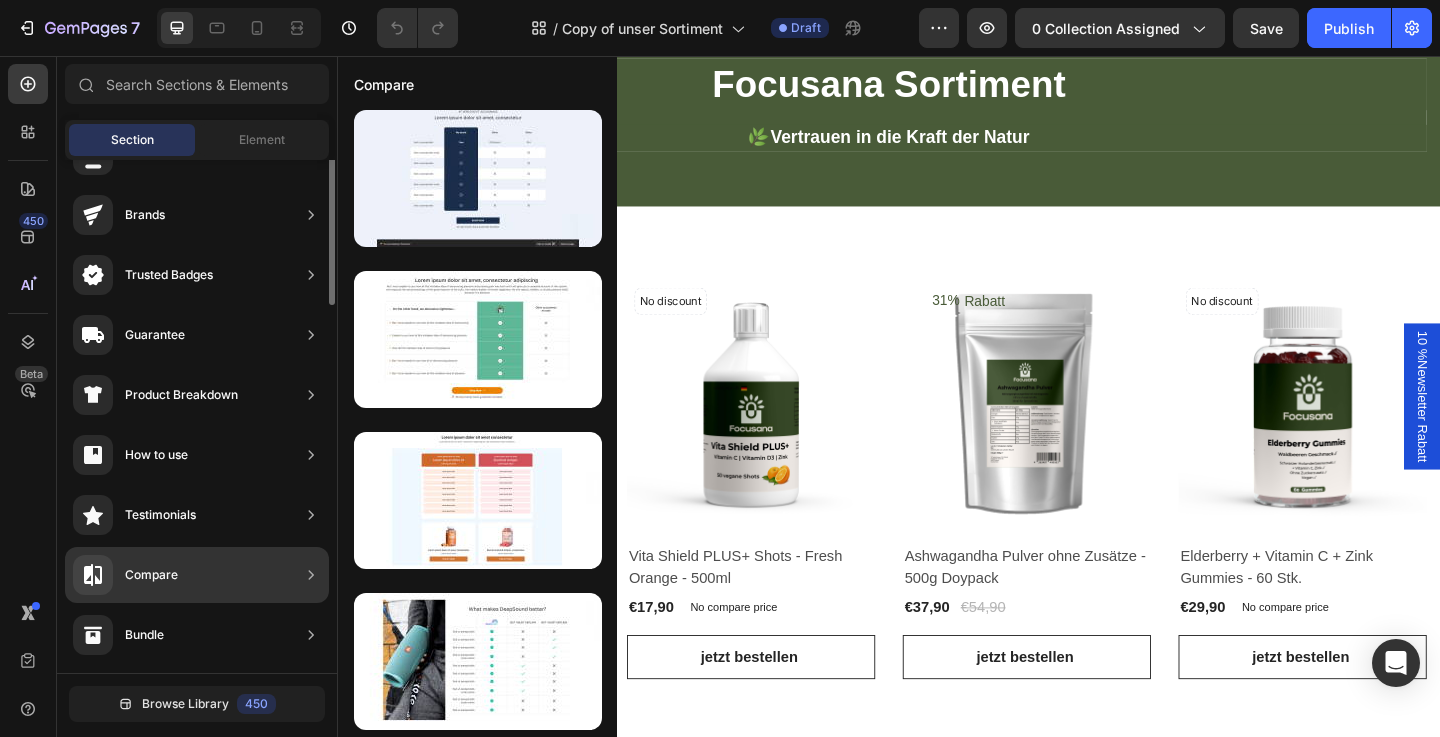 scroll, scrollTop: 0, scrollLeft: 0, axis: both 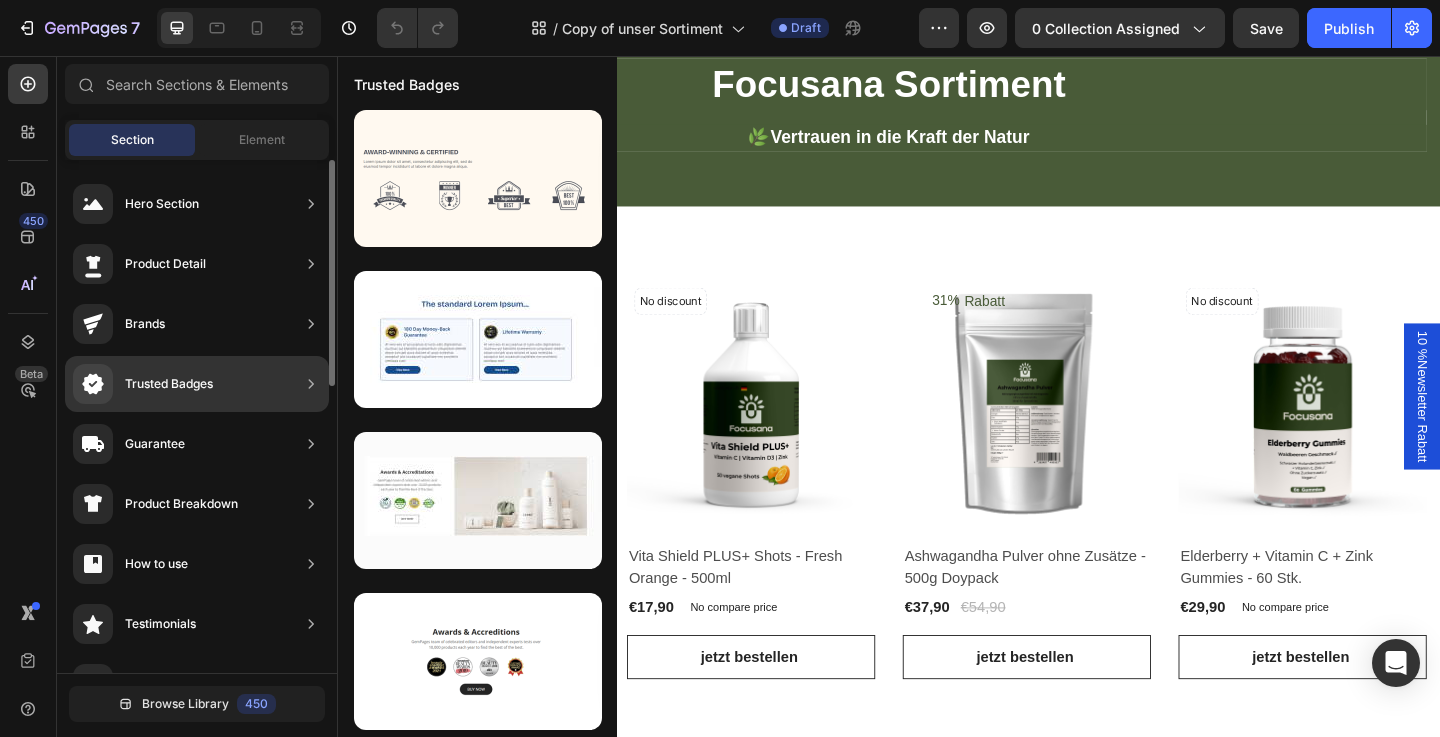 click on "Trusted Badges" 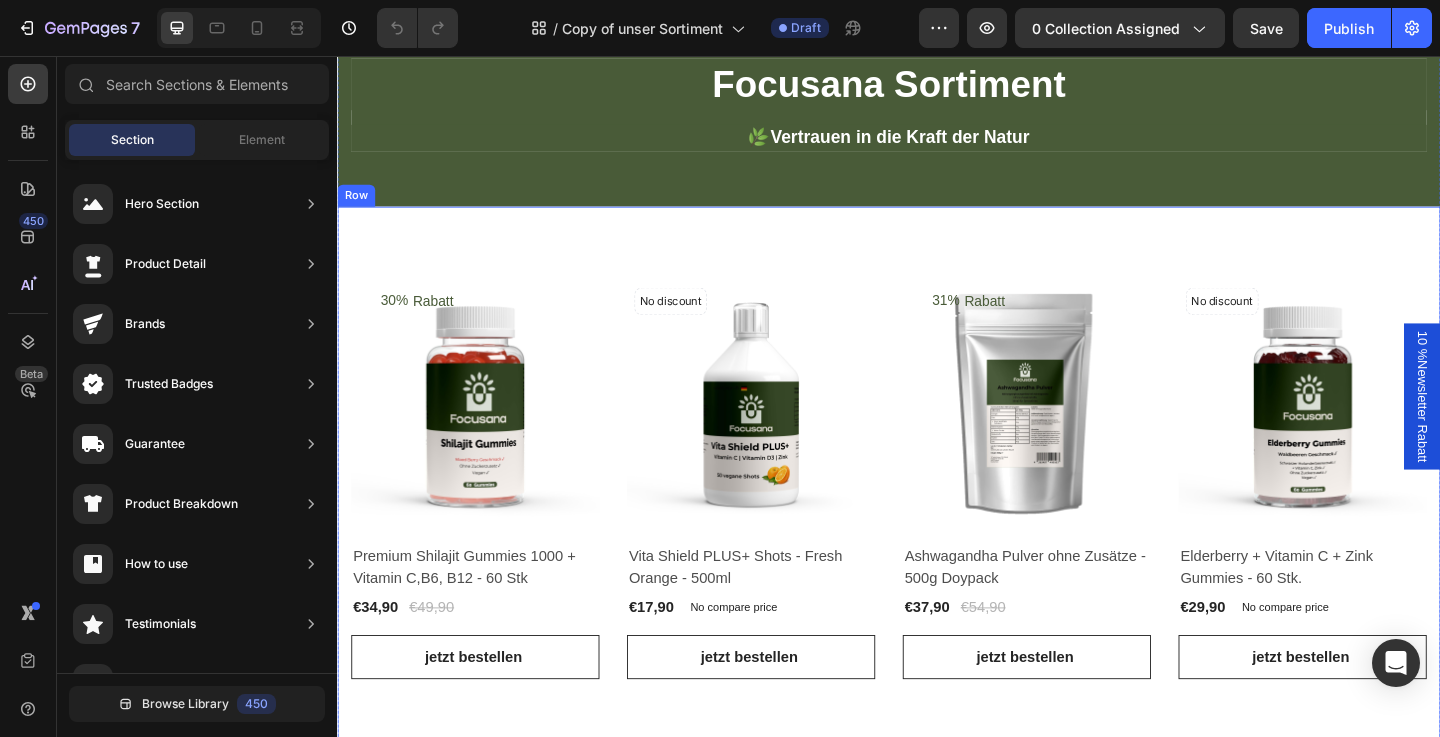 drag, startPoint x: 611, startPoint y: 432, endPoint x: 972, endPoint y: 270, distance: 395.68295 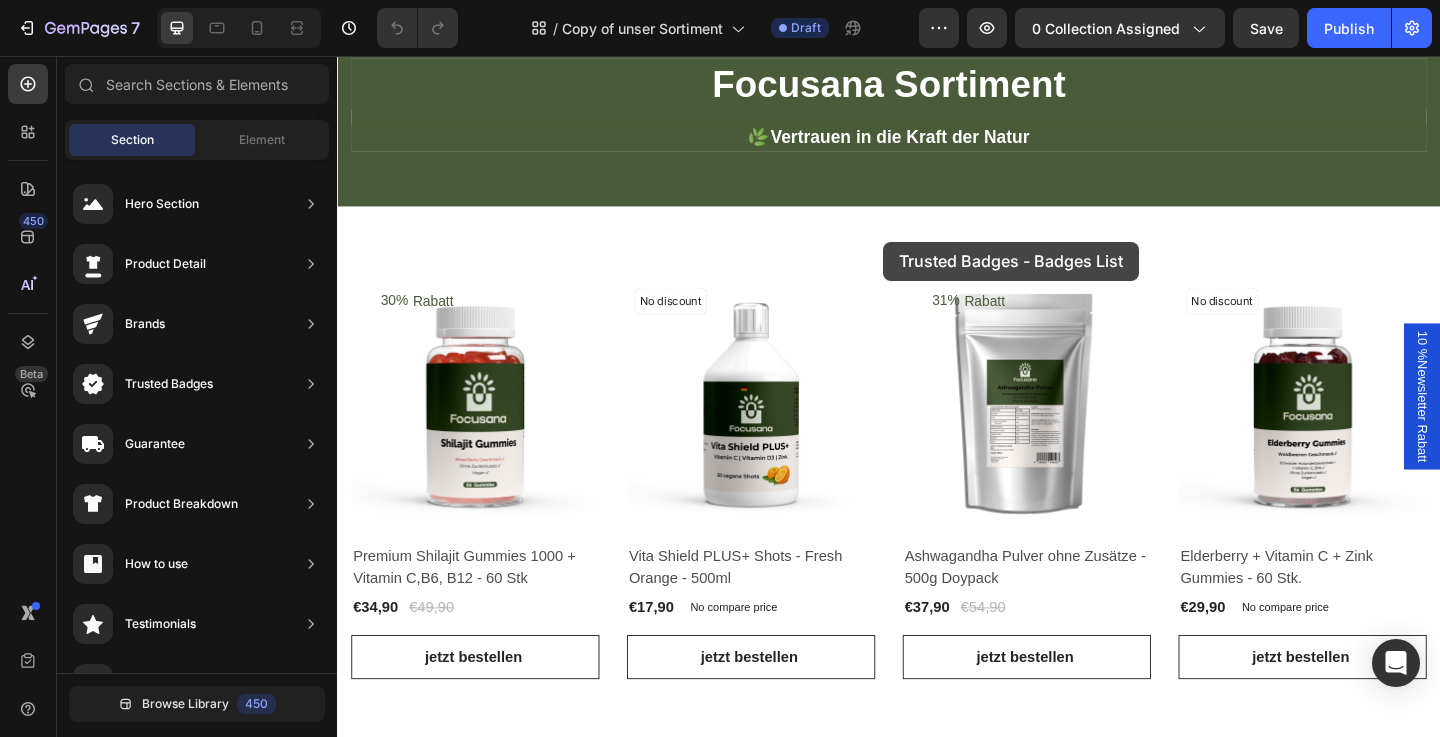 drag, startPoint x: 849, startPoint y: 259, endPoint x: 925, endPoint y: 255, distance: 76.105194 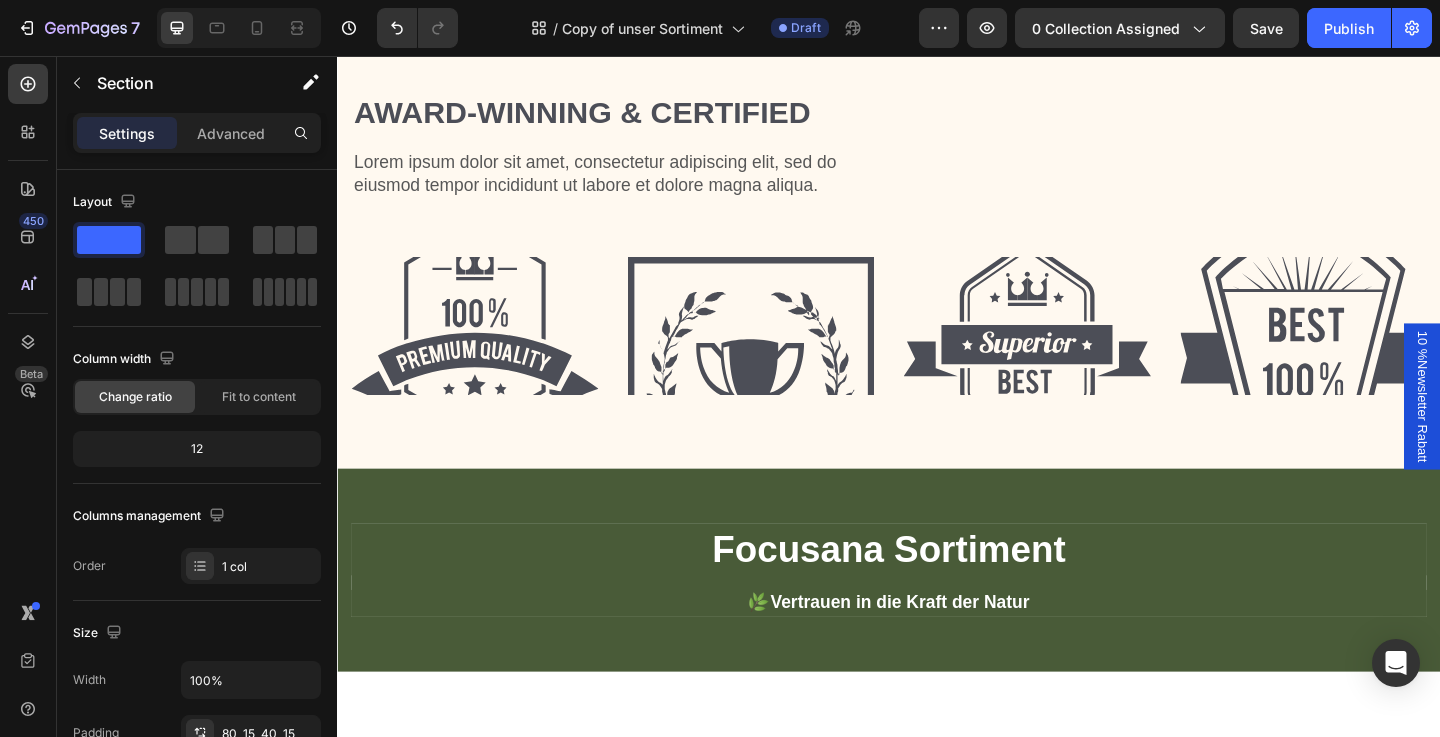 scroll, scrollTop: 0, scrollLeft: 0, axis: both 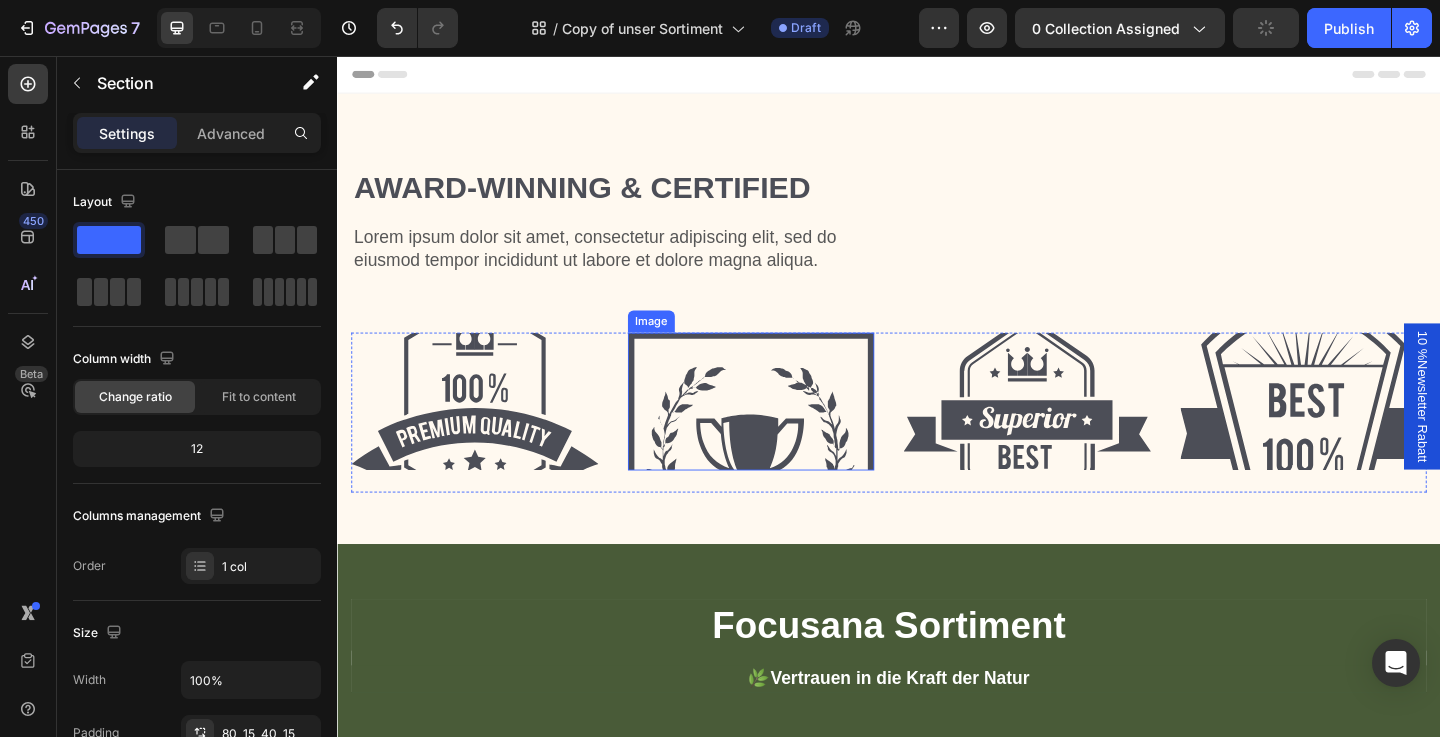 click at bounding box center (787, 432) 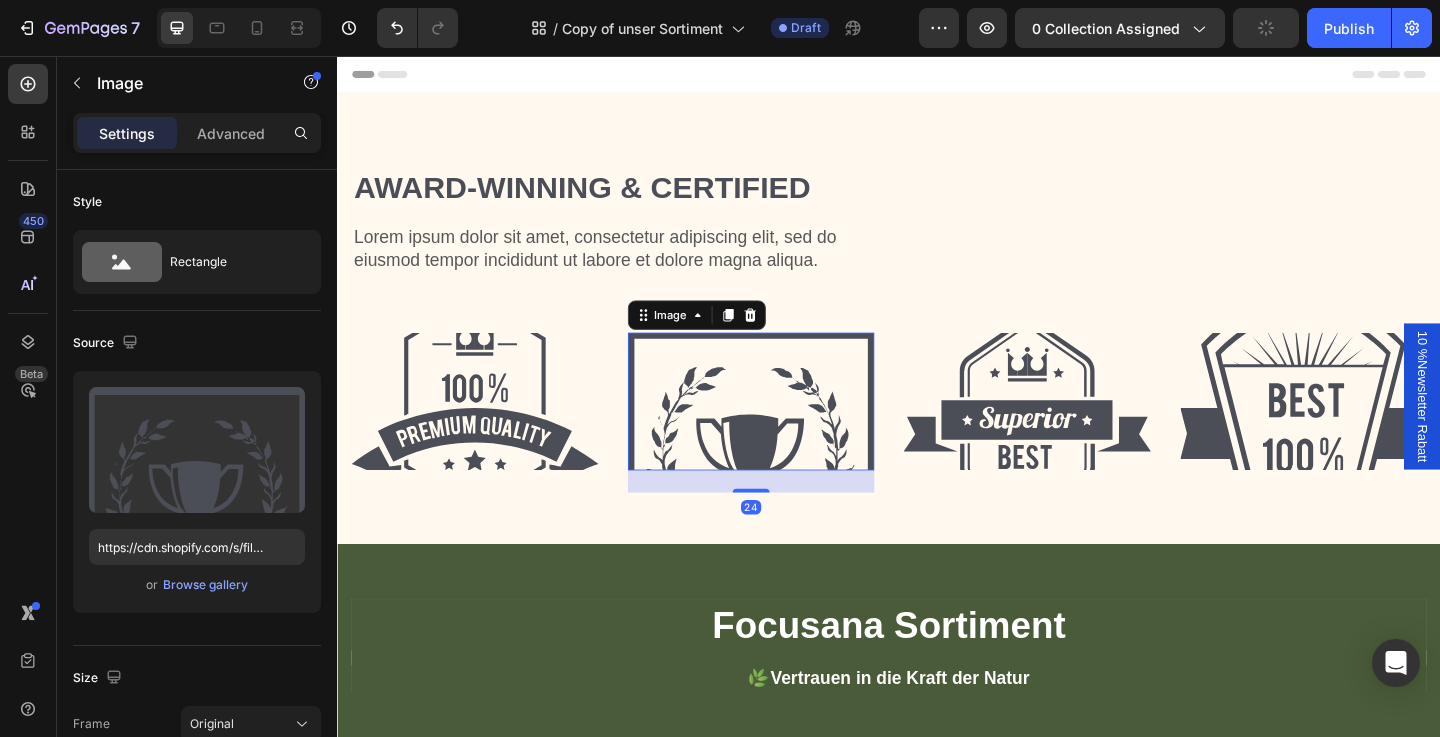 click at bounding box center (787, 432) 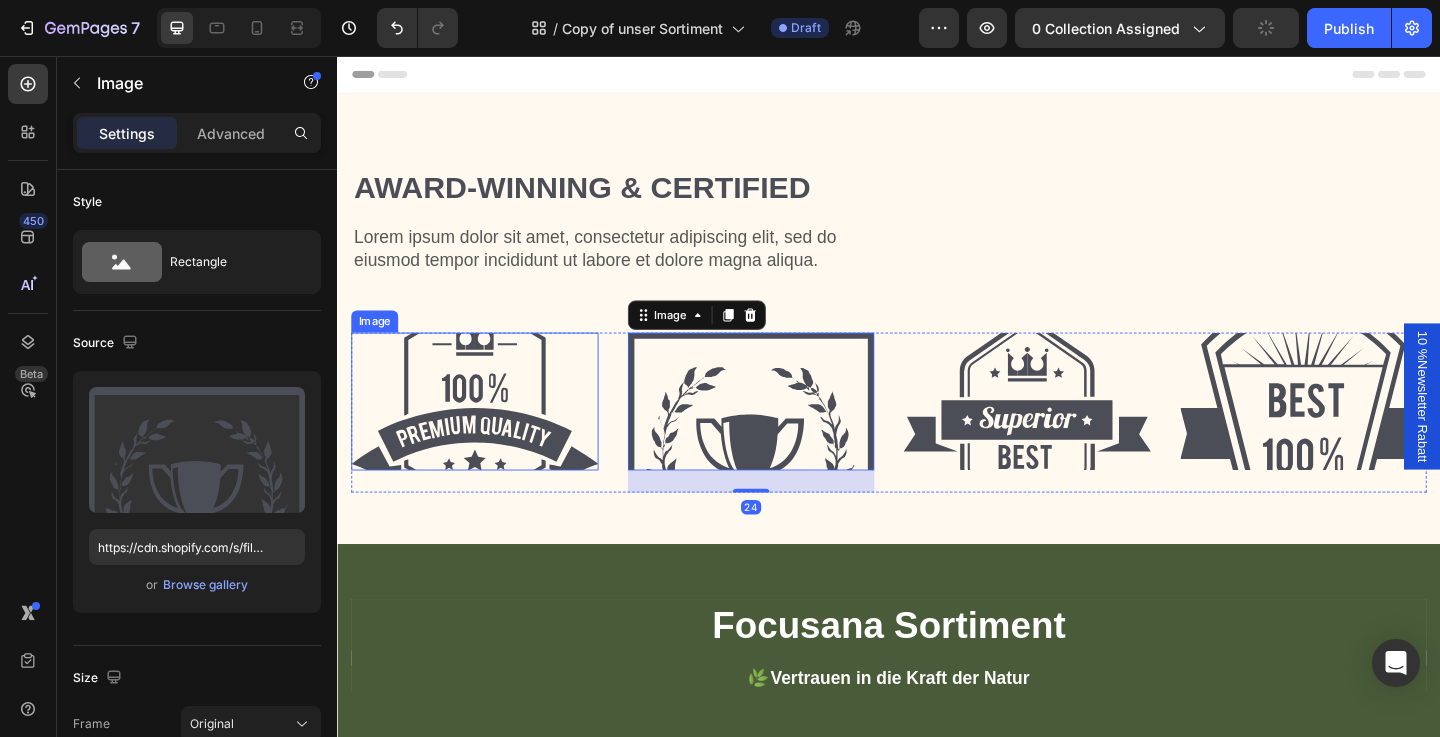 click at bounding box center [486, 432] 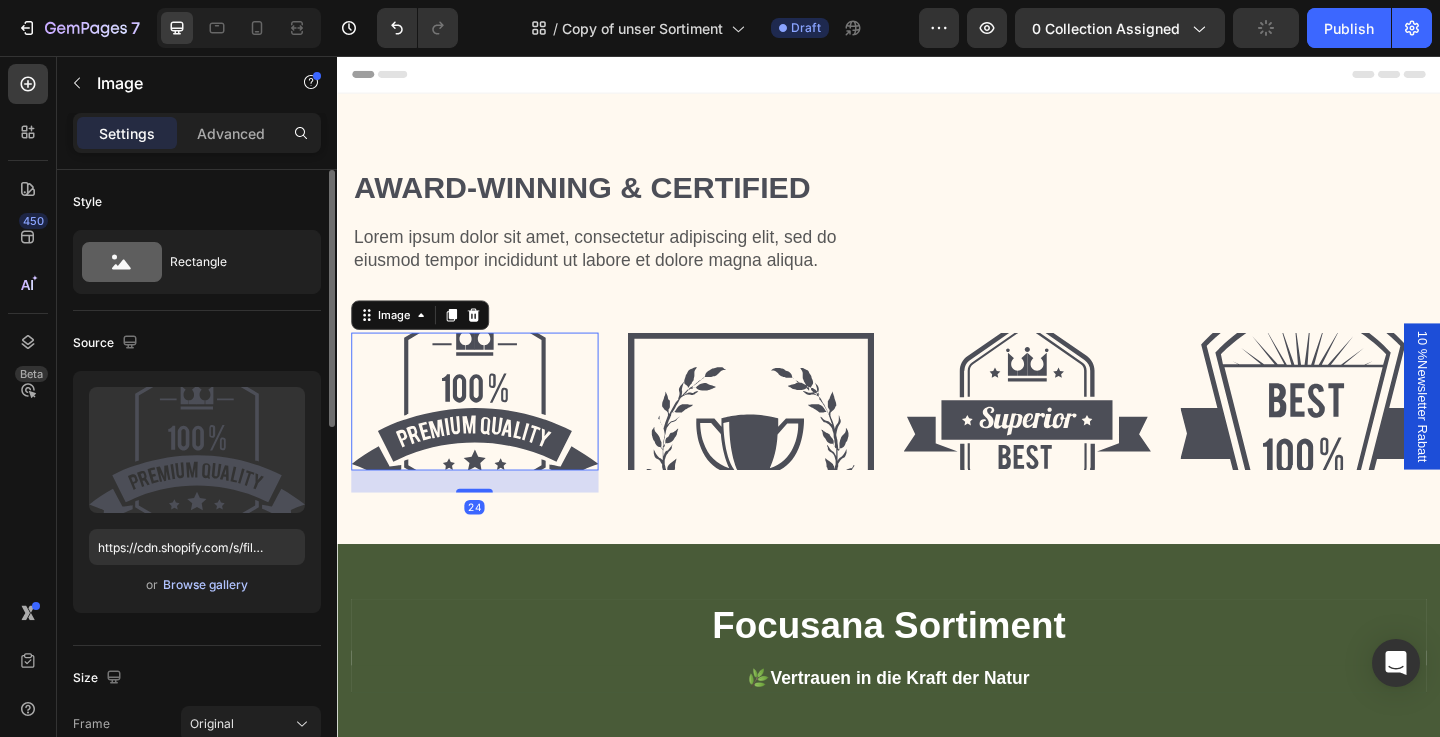 click on "Browse gallery" at bounding box center [205, 585] 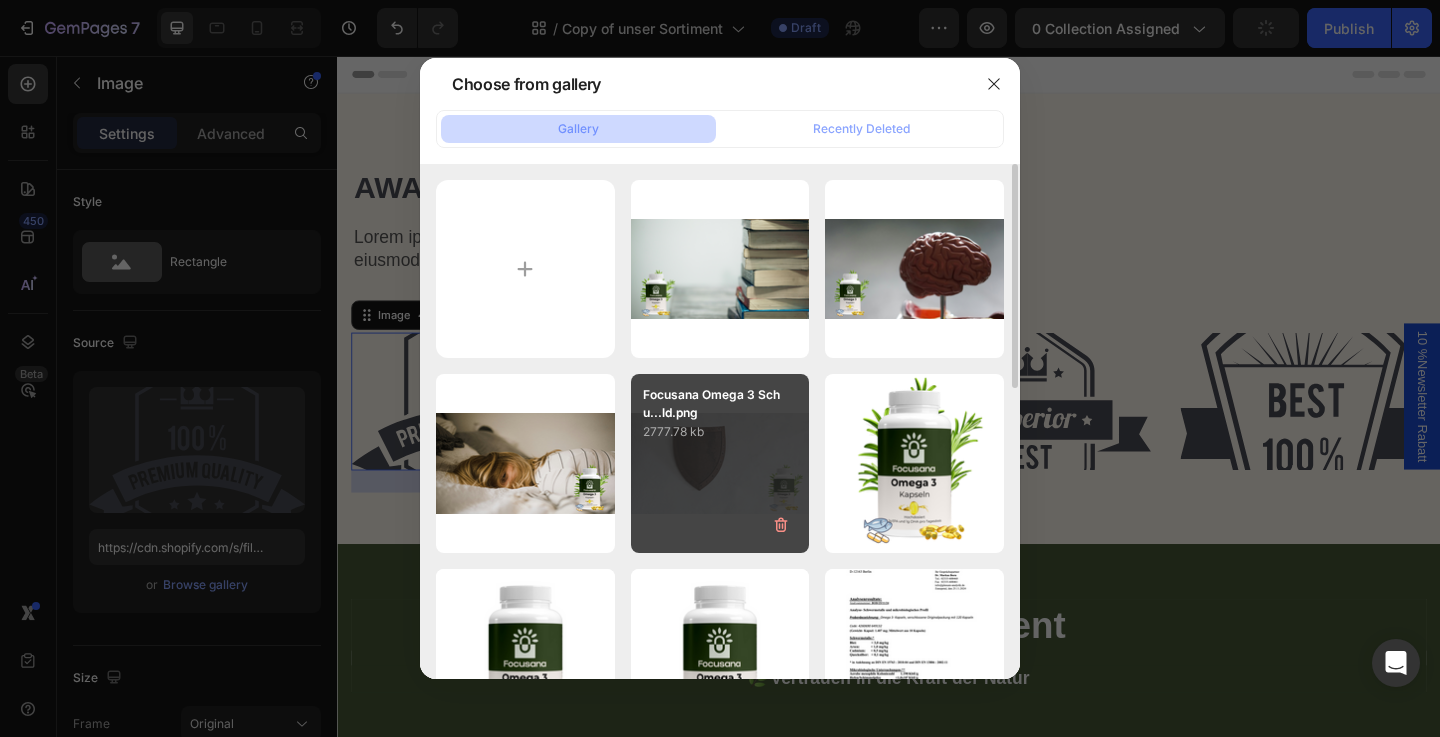 type on "https://cdn.shopify.com/s/files/1/0914/5971/5416/files/gempages_566325962250126361-25e5379c-aca4-43e7-ad89-07fd929dc5cc.svg" 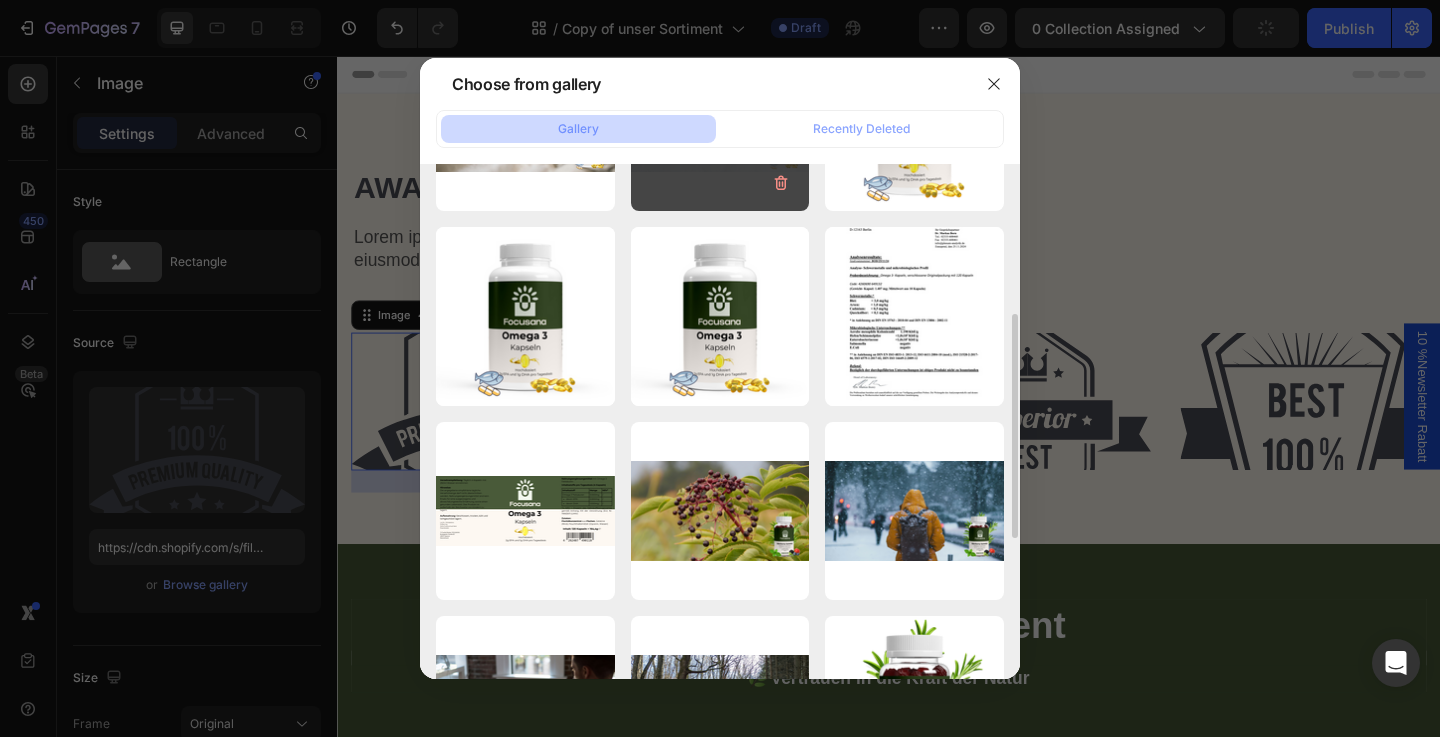 scroll, scrollTop: 0, scrollLeft: 0, axis: both 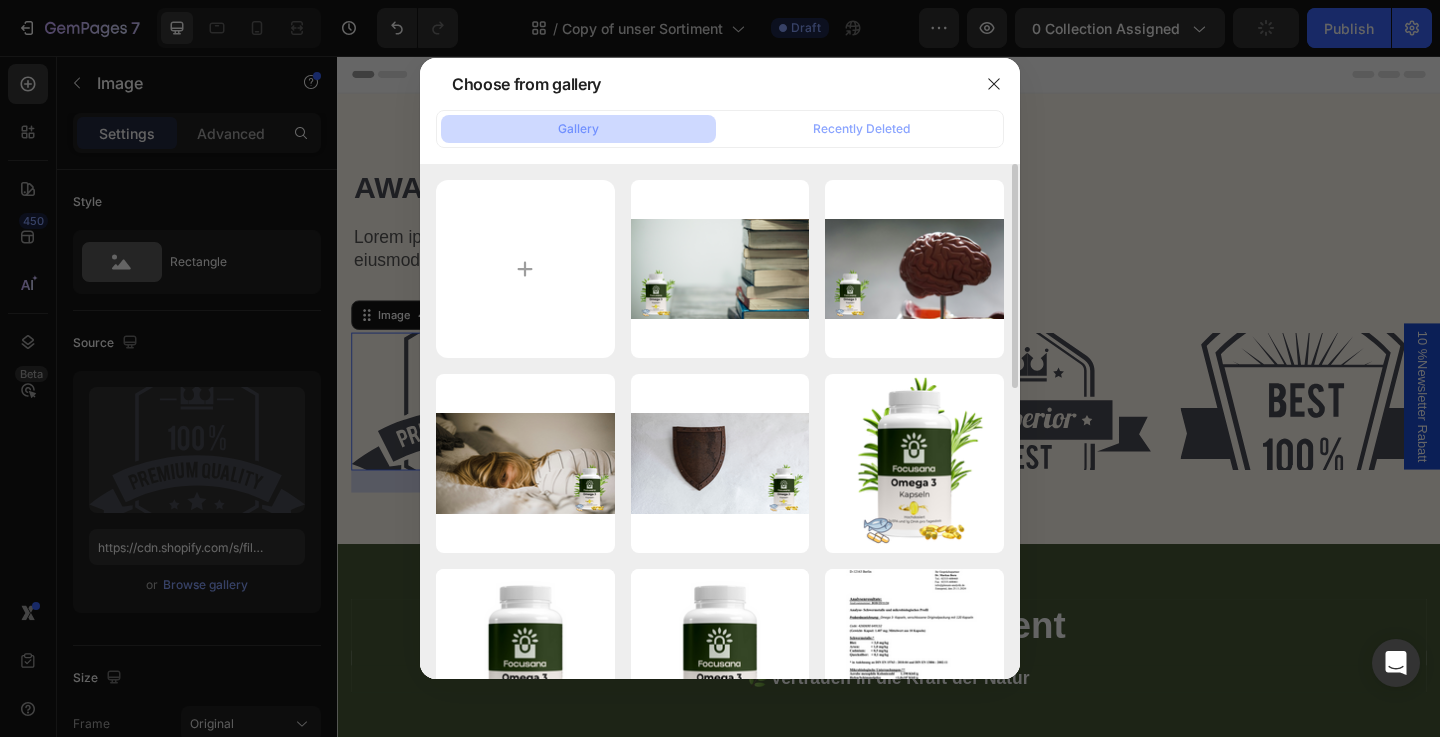 click at bounding box center [720, 368] 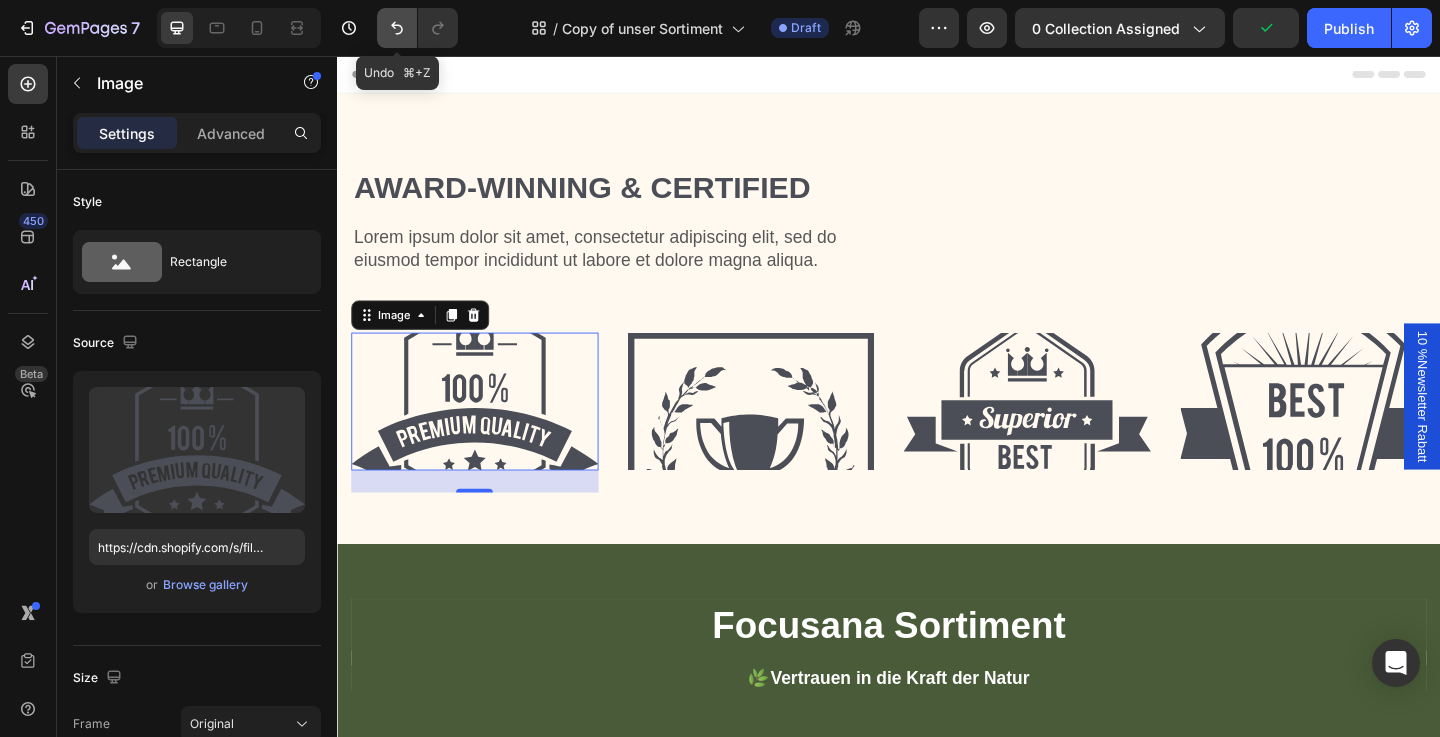 click 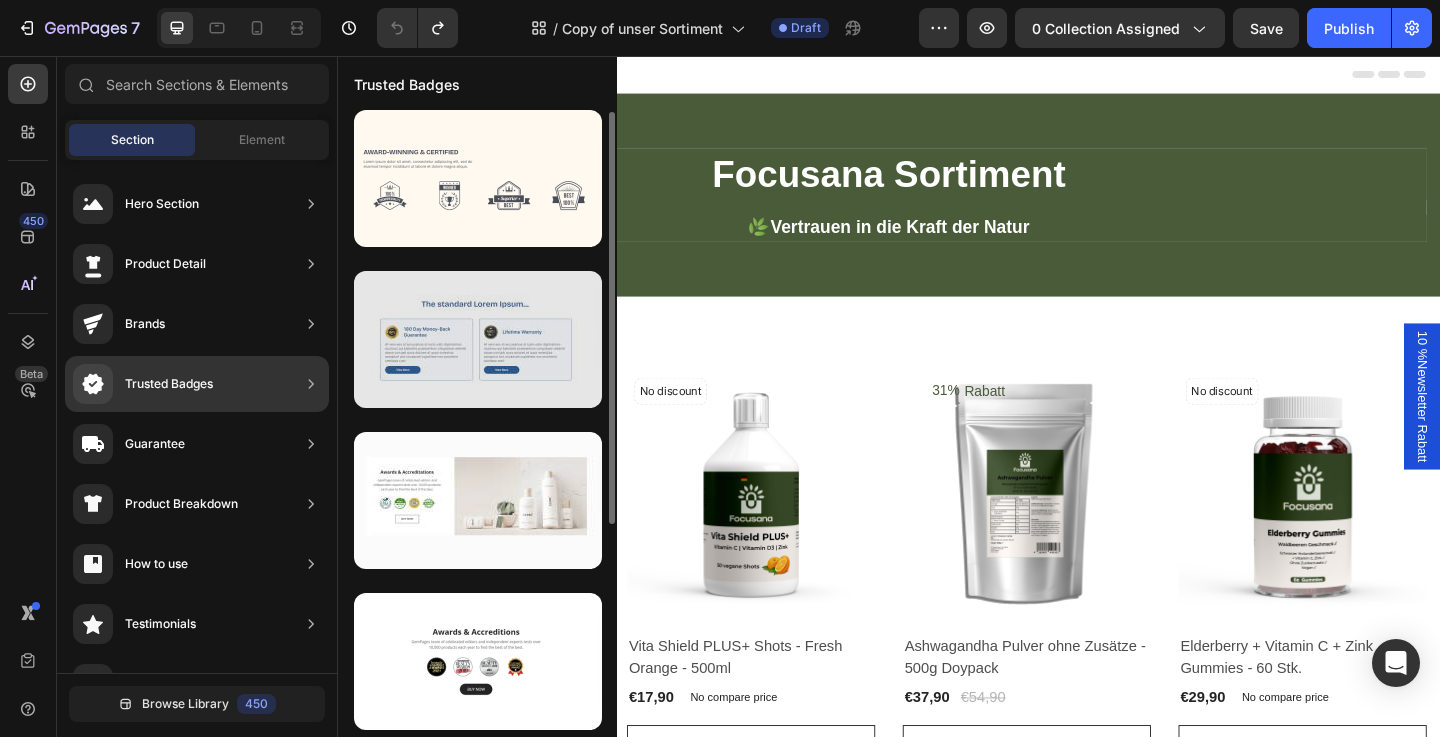 click at bounding box center [478, 339] 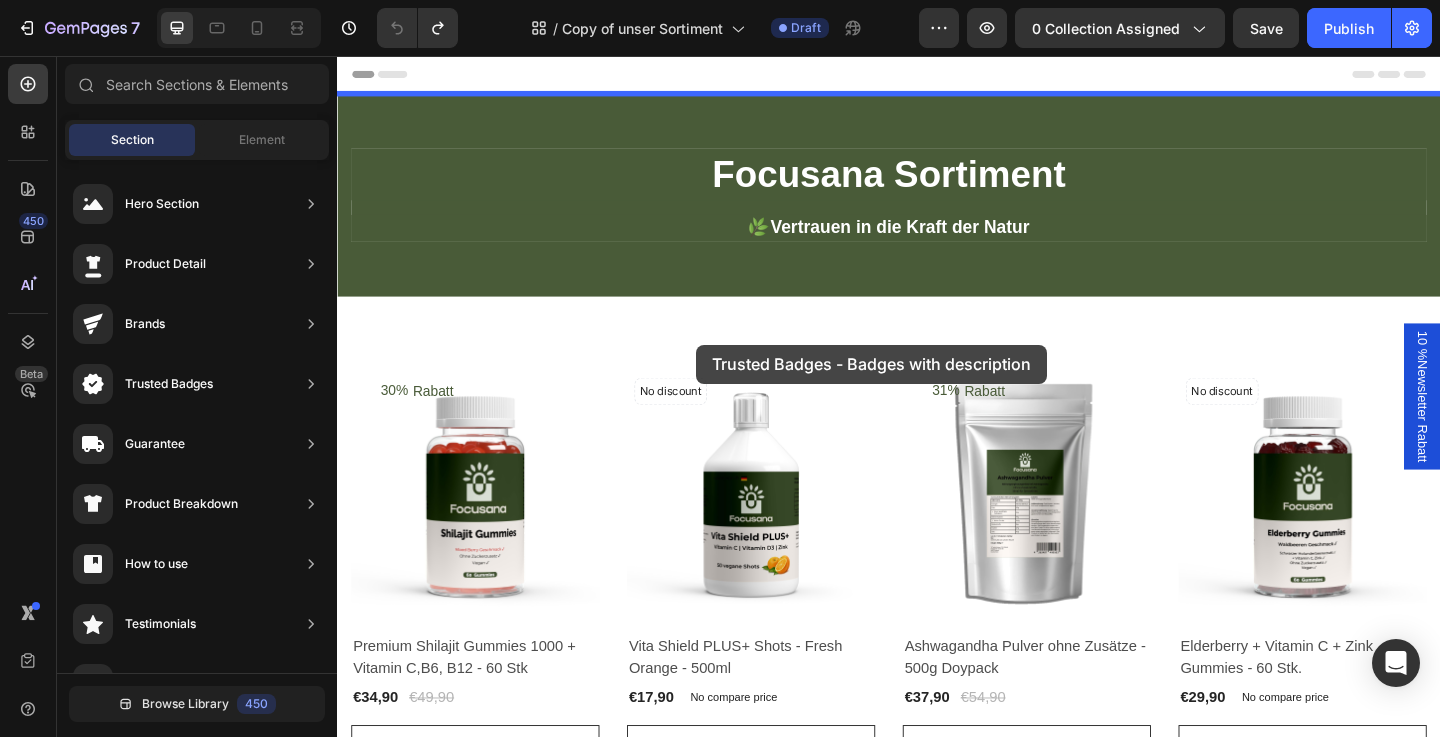 drag, startPoint x: 830, startPoint y: 402, endPoint x: 728, endPoint y: 370, distance: 106.901825 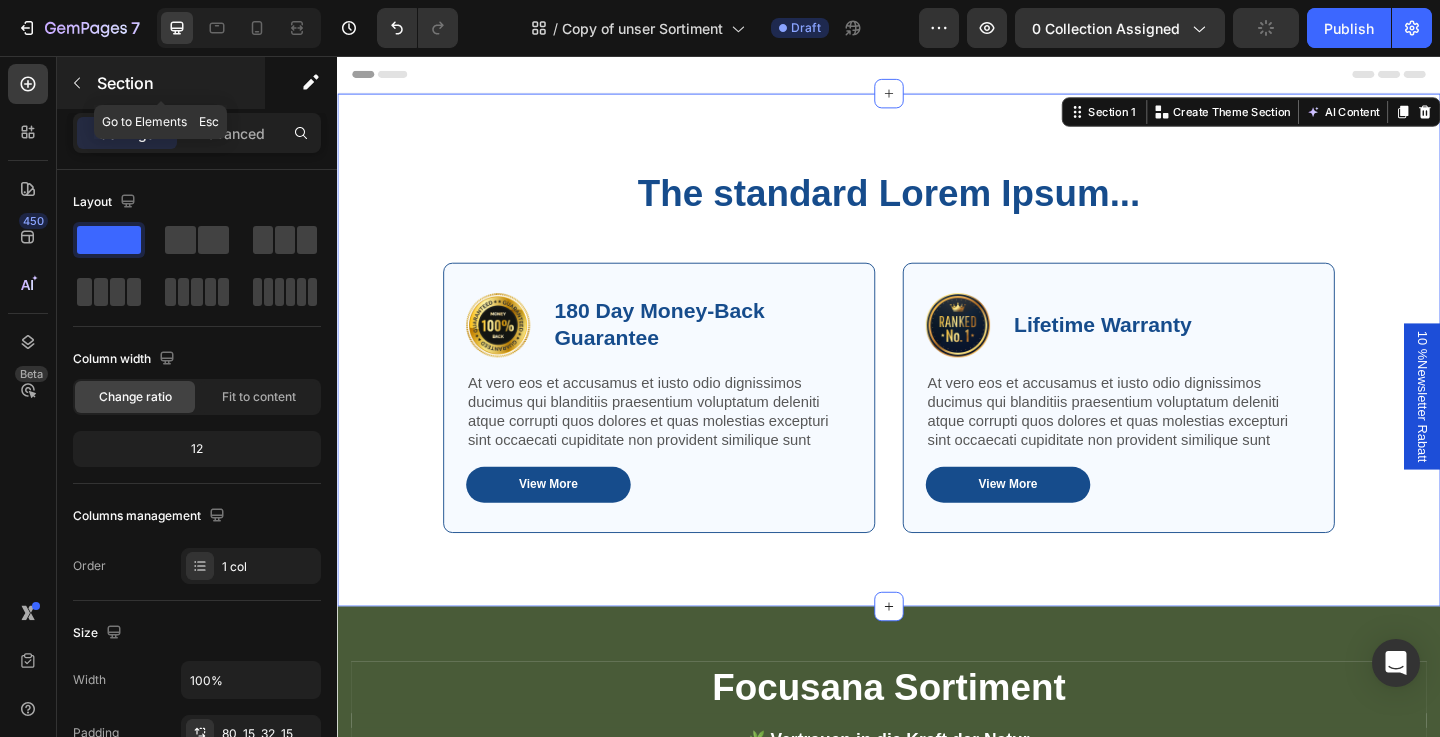 click at bounding box center [77, 83] 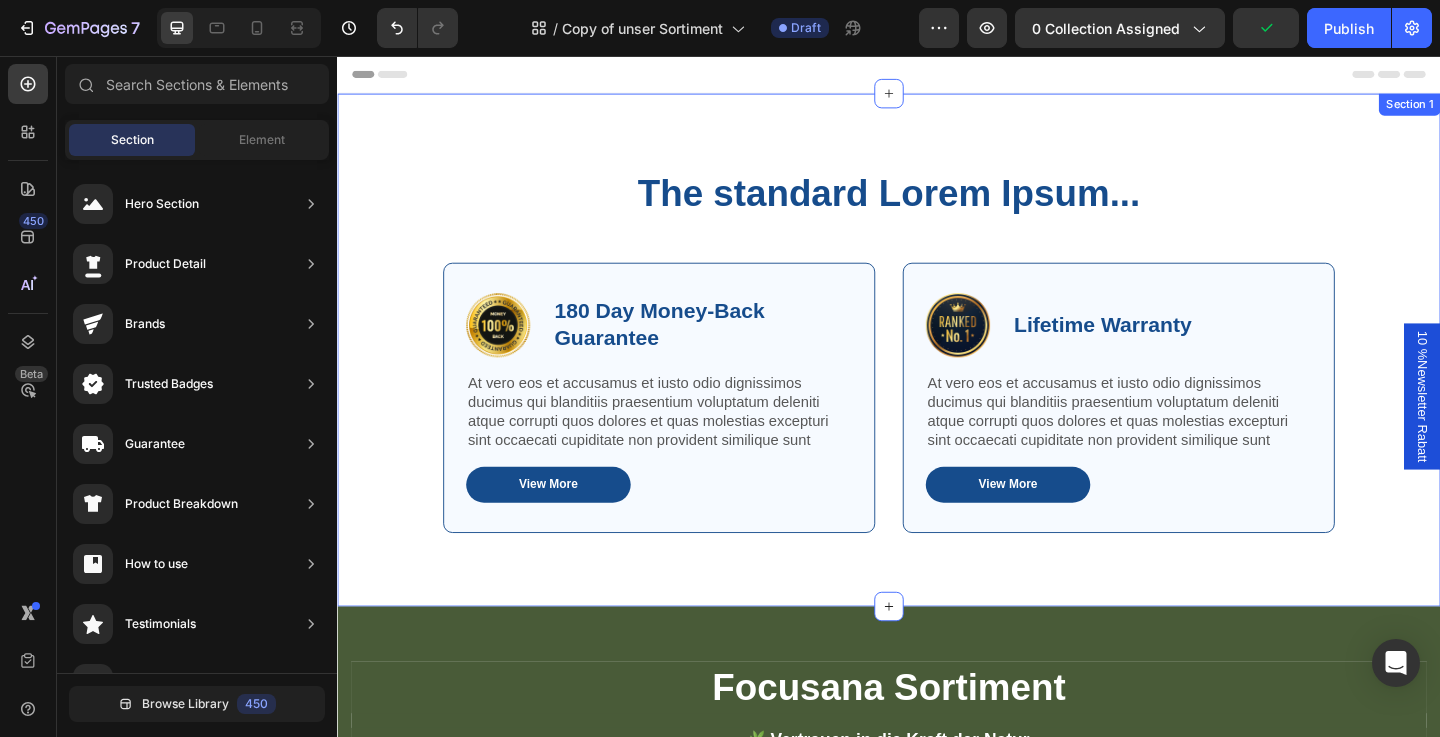 click on "The standard Lorem Ipsum...  Heading Row Image 180 Day Money-Back Guarantee Text Block Row At vero eos et accusamus et iusto odio dignissimos ducimus qui blanditiis praesentium voluptatum deleniti atque corrupti quos dolores et quas molestias excepturi sint occaecati cupiditate non provident similique sunt Text Block View More Button Row Image Lifetime Warranty Text Block Row At vero eos et accusamus et iusto odio dignissimos ducimus qui blanditiis praesentium voluptatum deleniti atque corrupti quos dolores et quas molestias excepturi sint occaecati cupiditate non provident similique sunt Text Block View More Button Row Row Section 1" at bounding box center [937, 376] 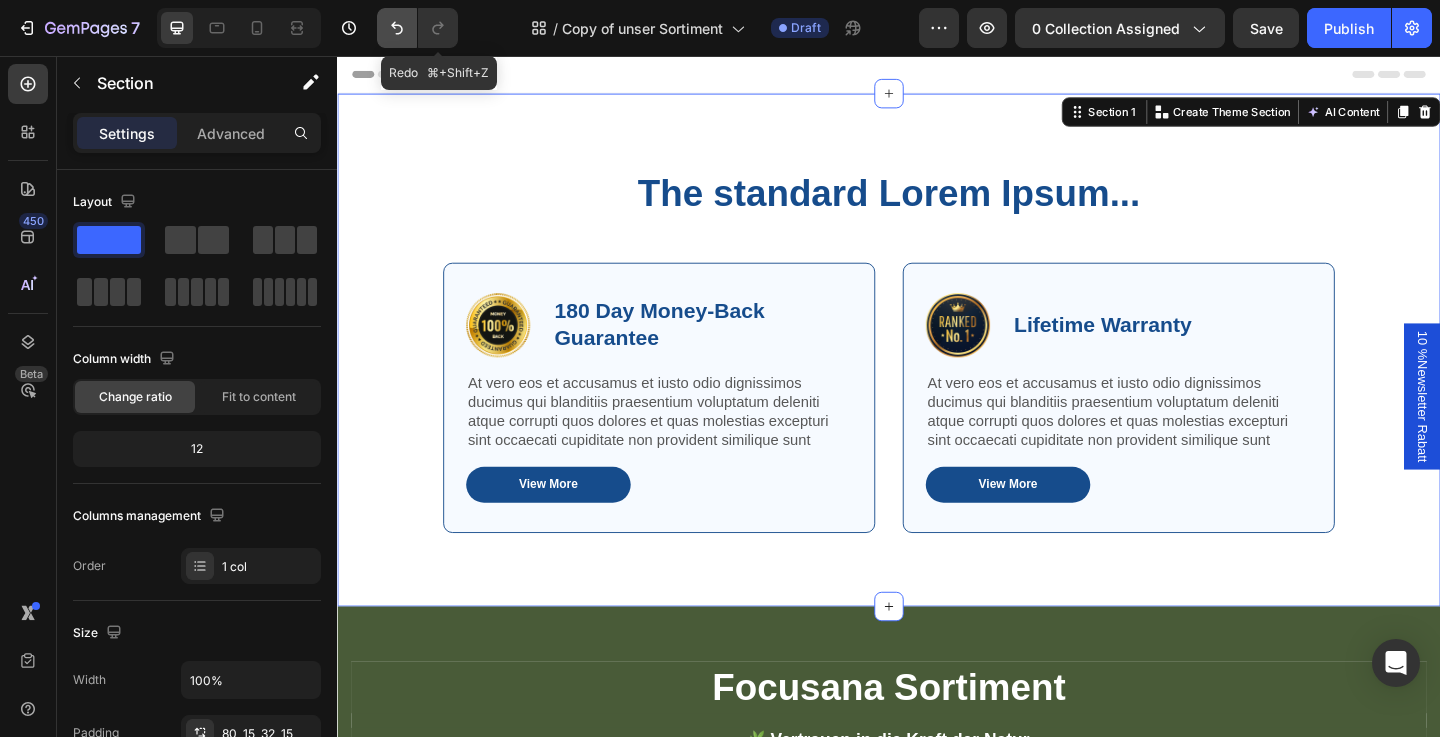 click 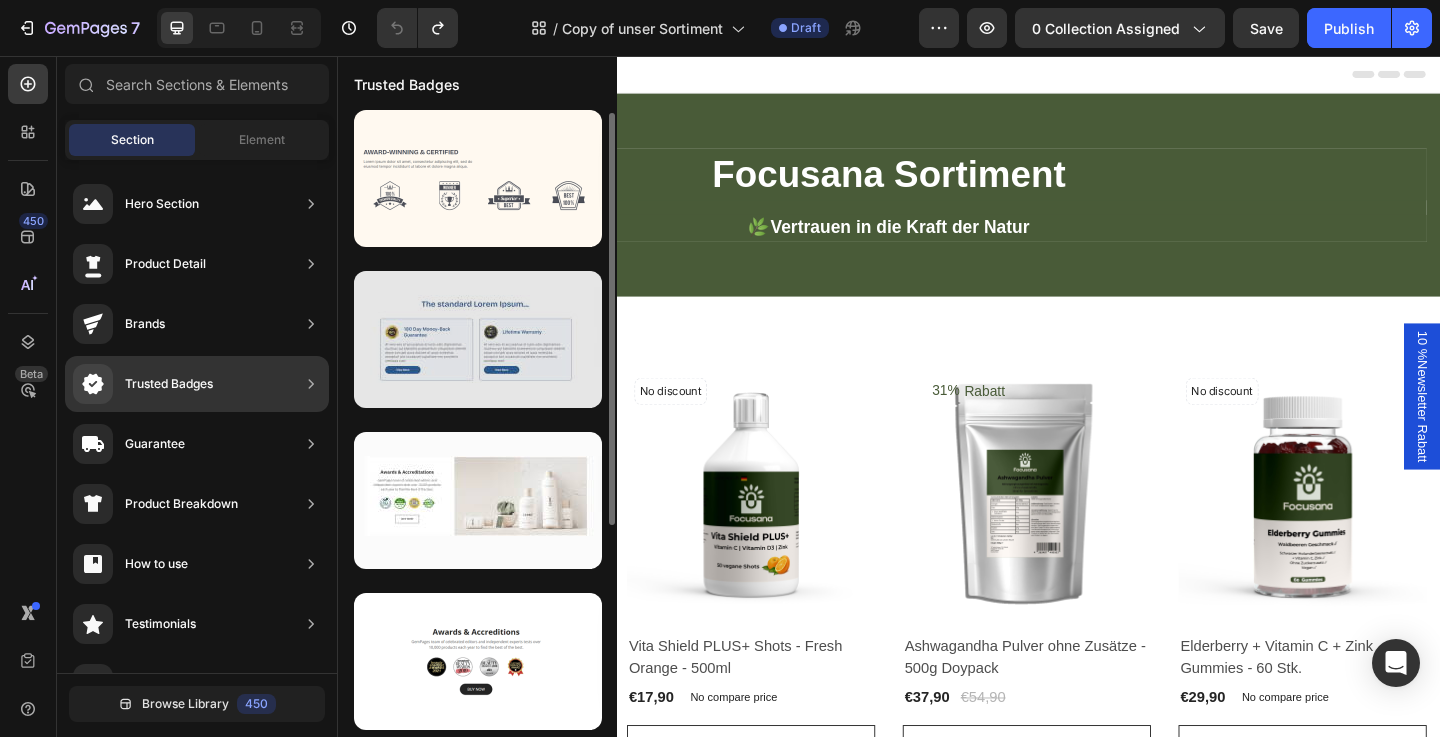 scroll, scrollTop: 118, scrollLeft: 0, axis: vertical 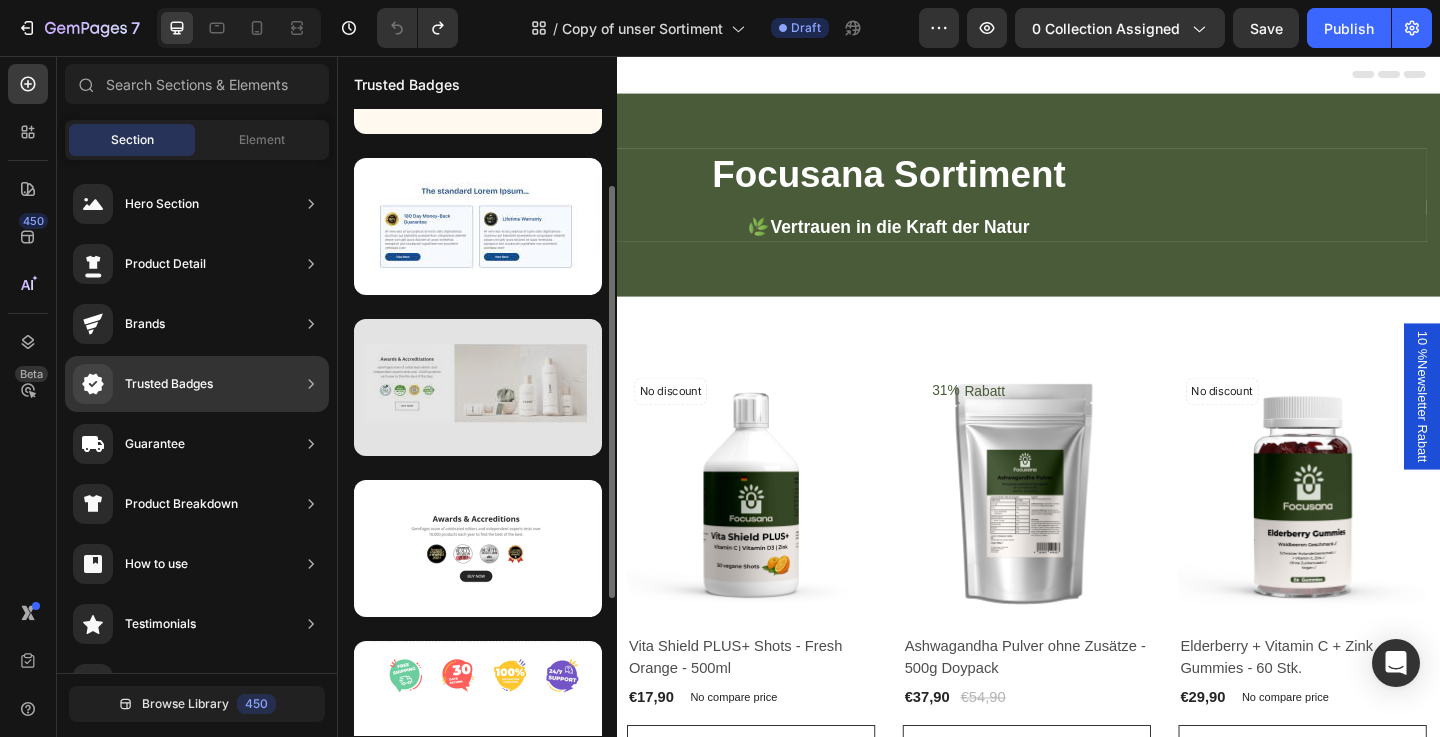 click at bounding box center [478, 387] 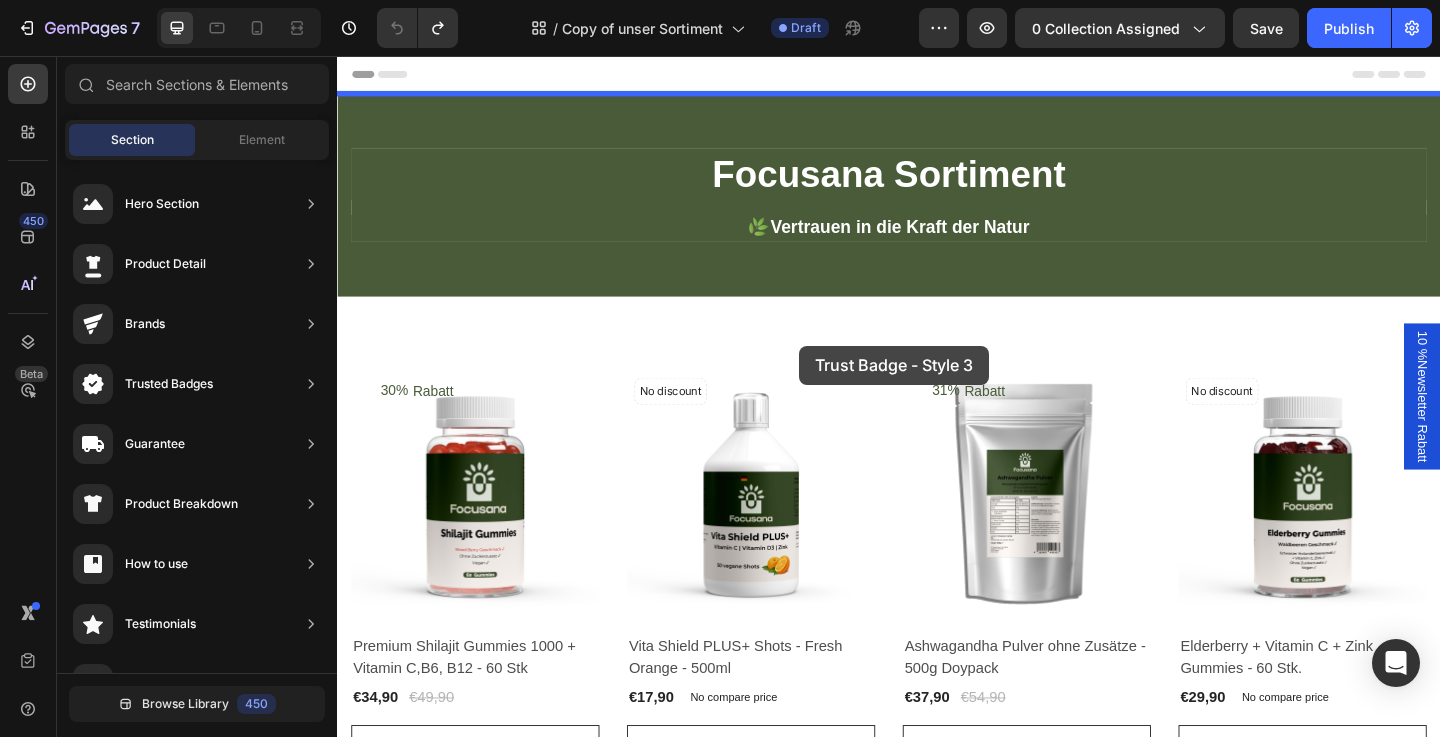 drag, startPoint x: 848, startPoint y: 430, endPoint x: 909, endPoint y: 418, distance: 62.169125 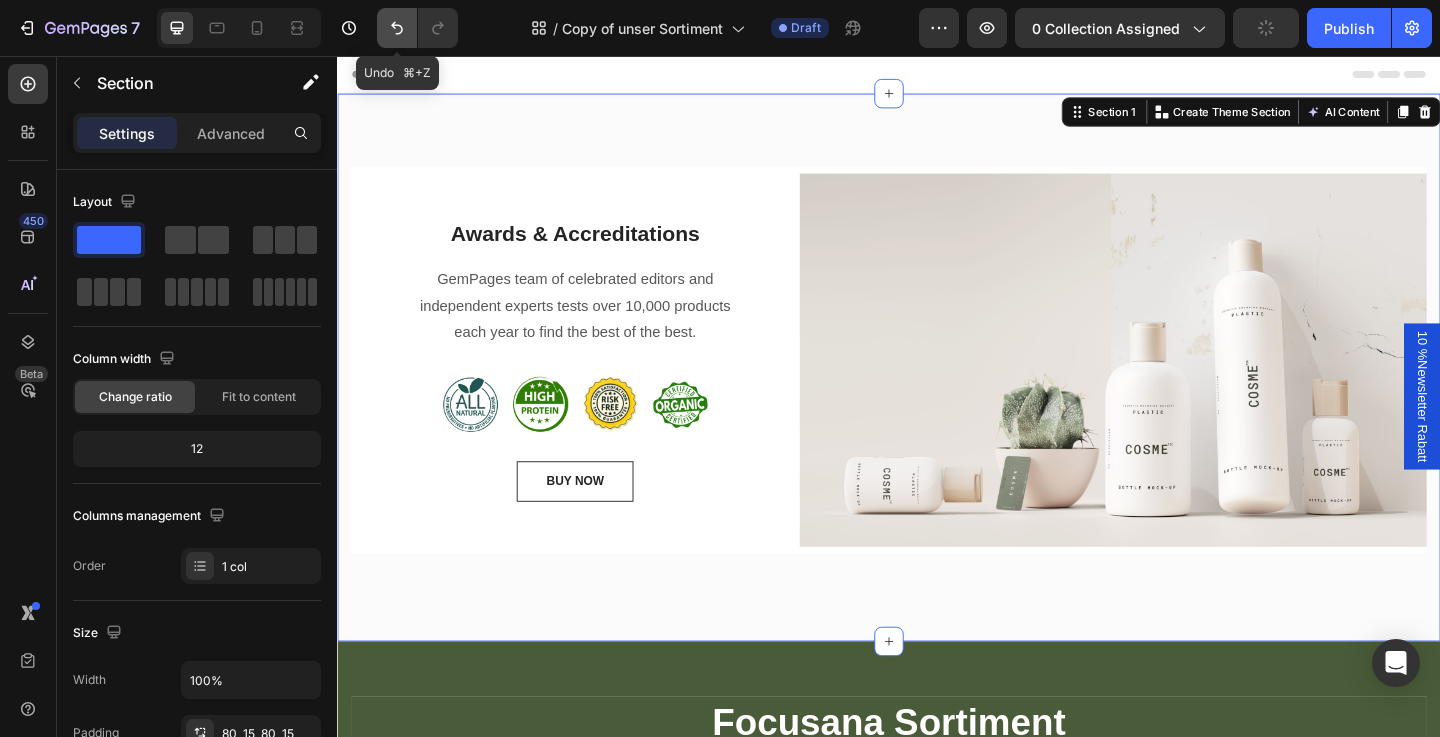 click 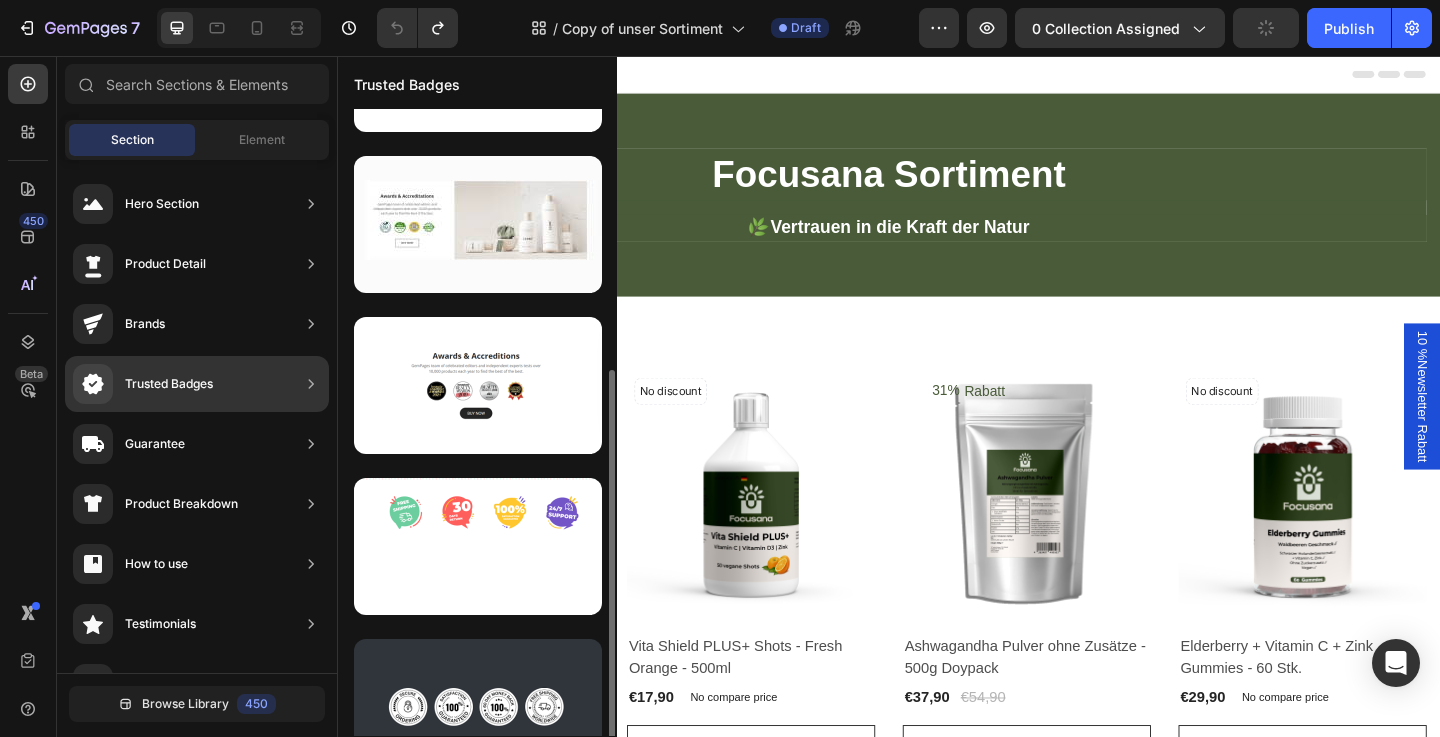 scroll, scrollTop: 327, scrollLeft: 0, axis: vertical 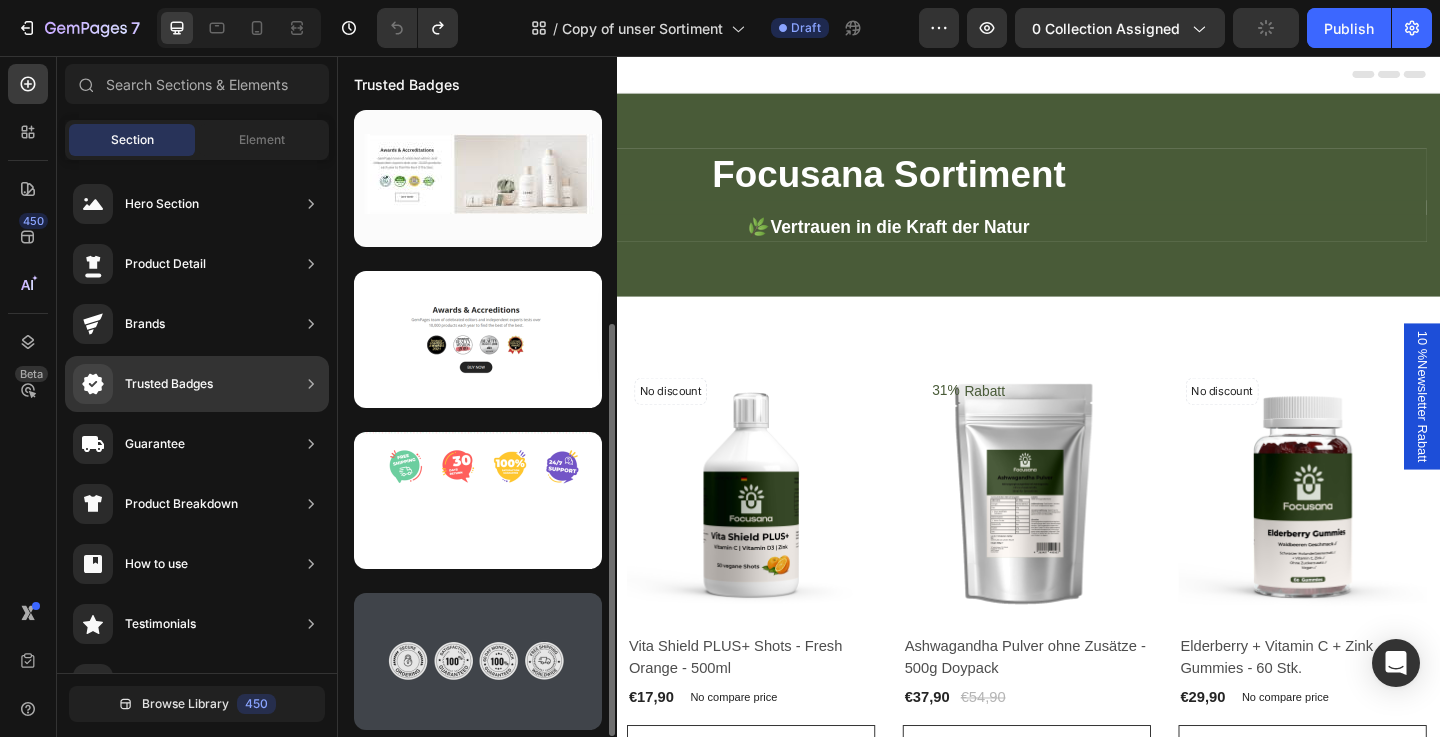 click at bounding box center (478, 661) 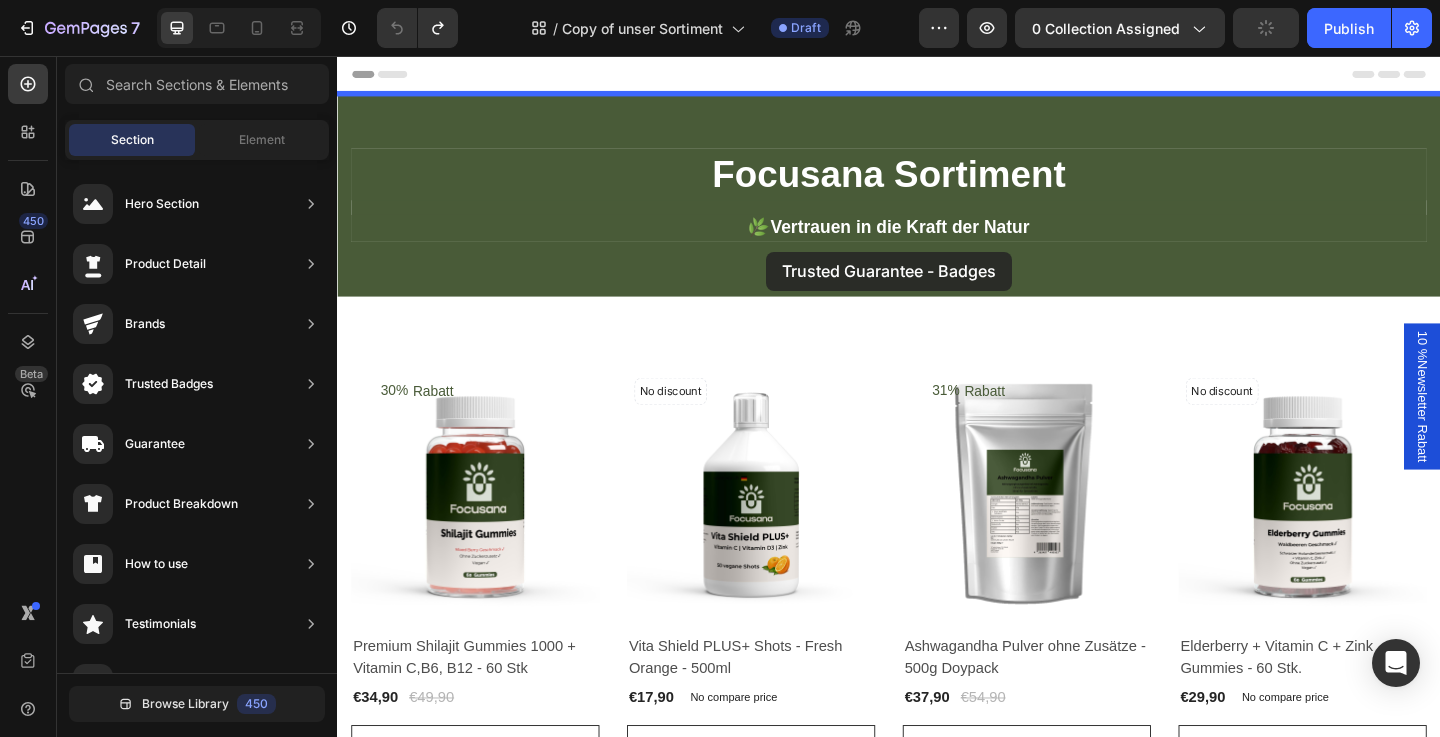 drag, startPoint x: 817, startPoint y: 729, endPoint x: 766, endPoint y: 277, distance: 454.8681 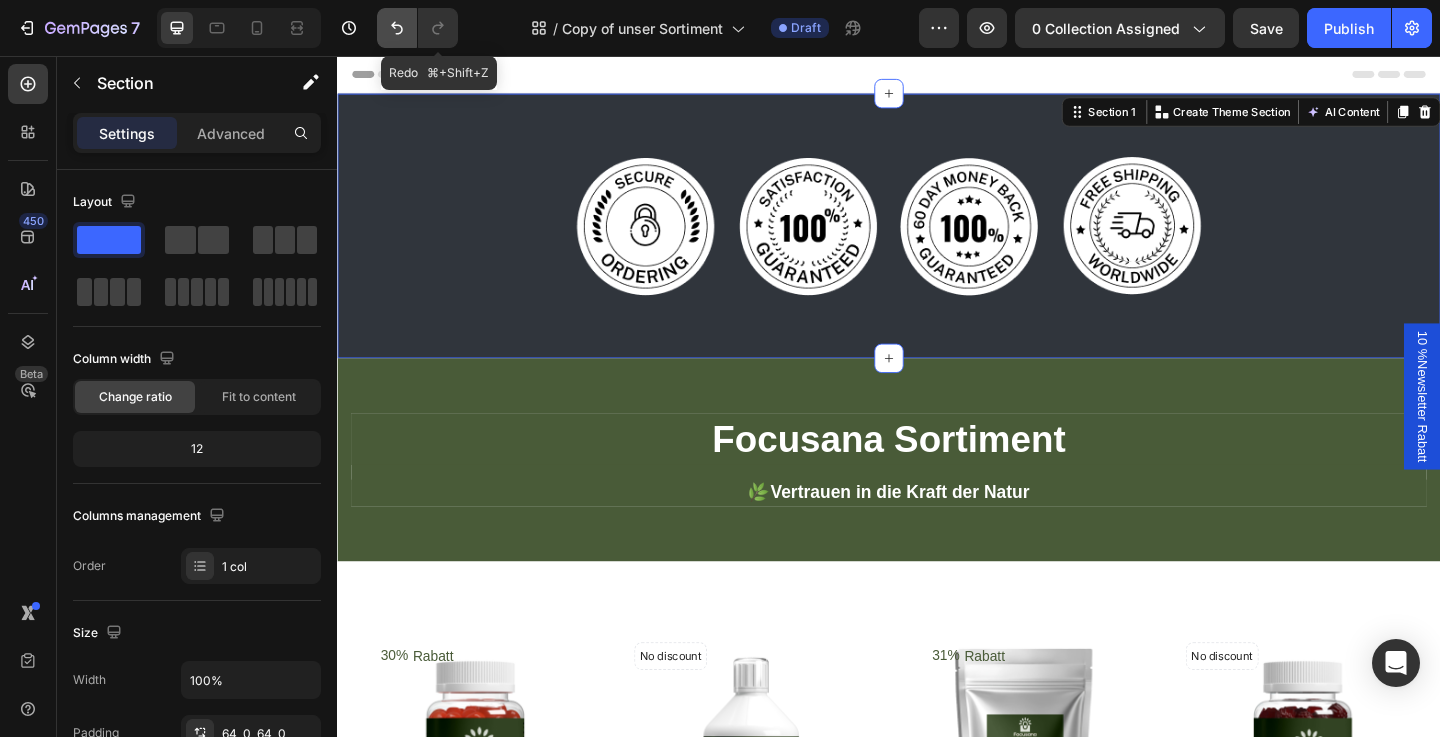 click 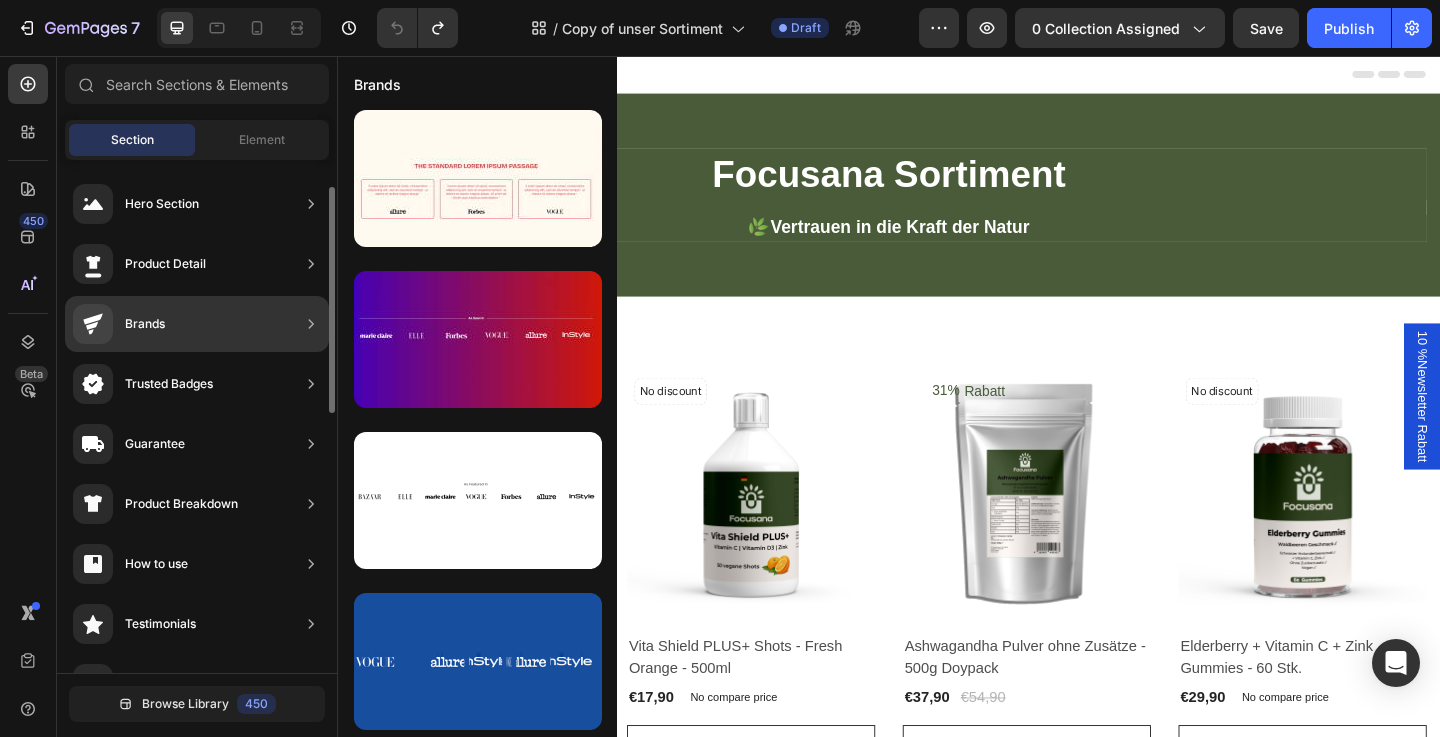 scroll, scrollTop: 59, scrollLeft: 0, axis: vertical 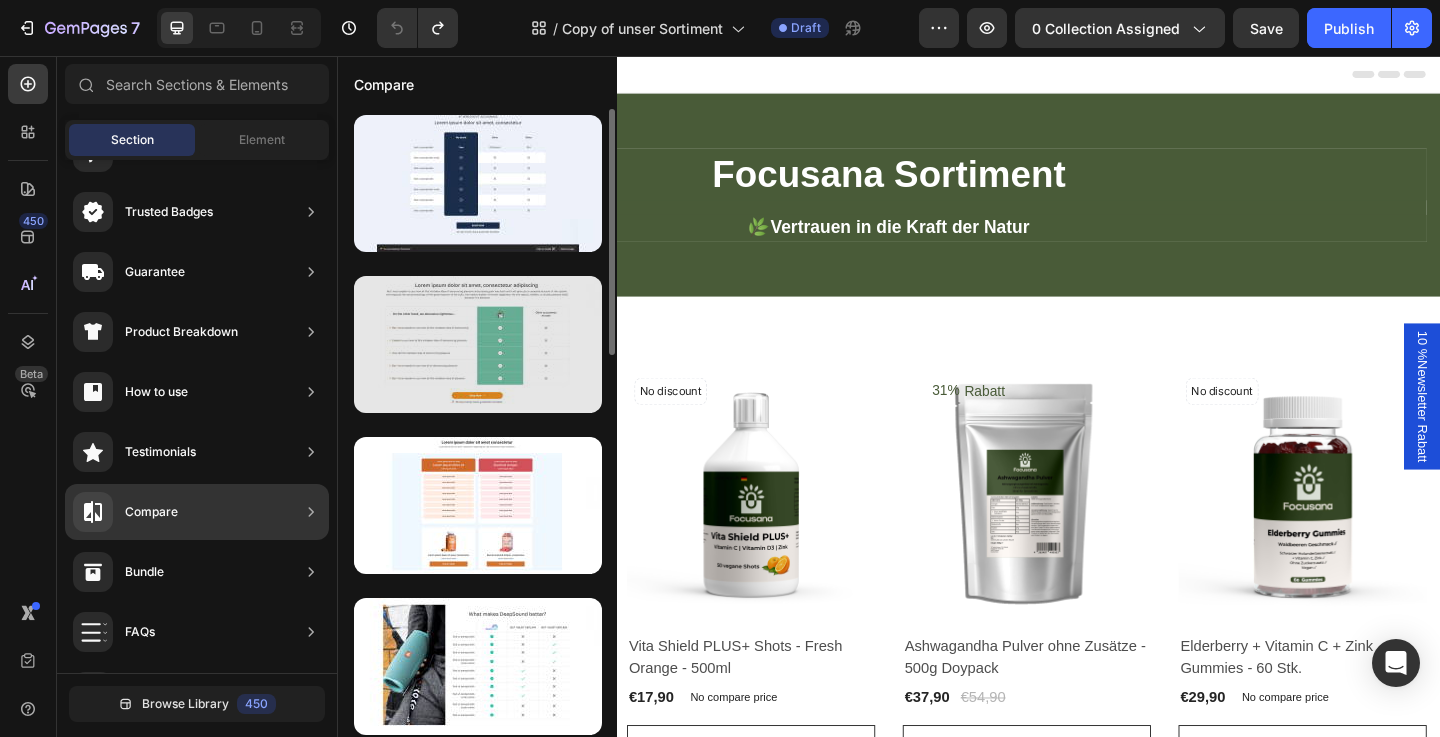 click at bounding box center (478, 344) 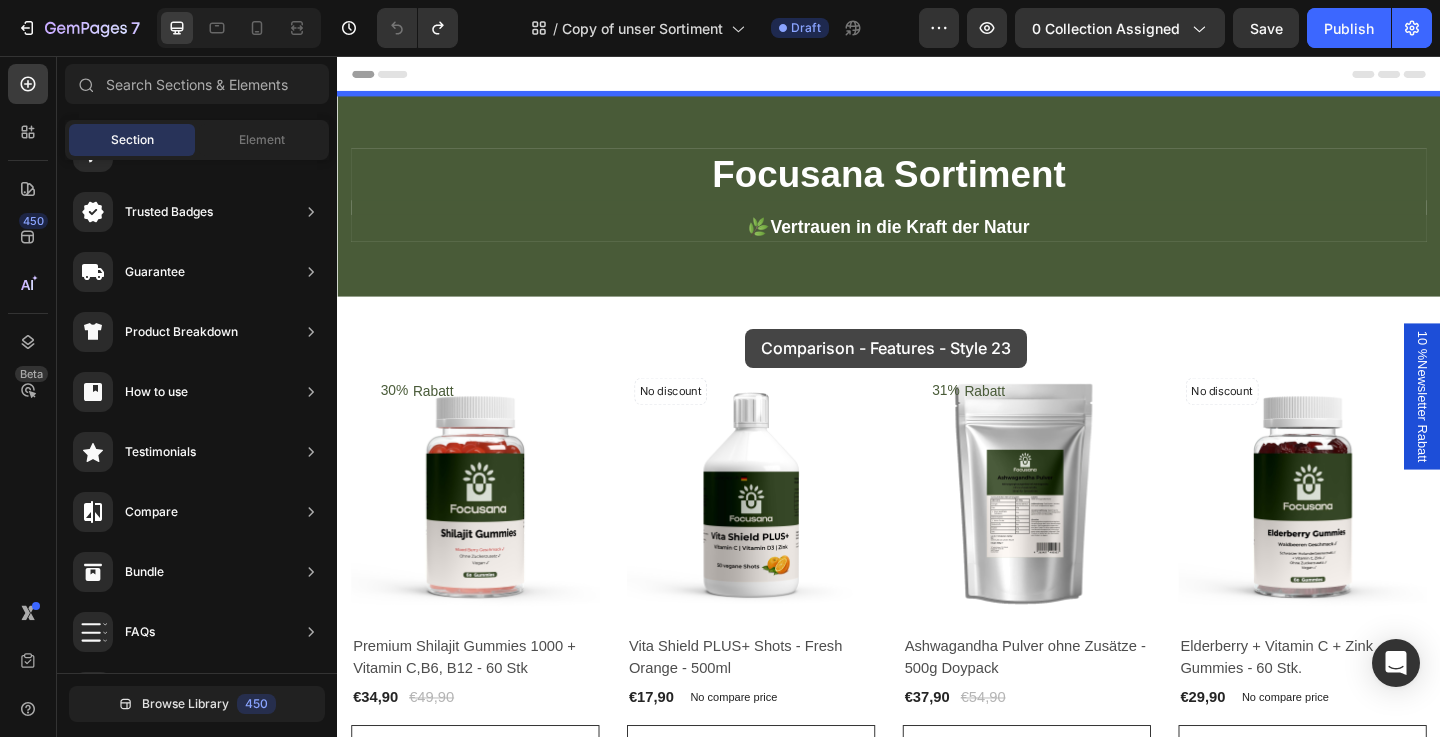 drag, startPoint x: 782, startPoint y: 424, endPoint x: 781, endPoint y: 353, distance: 71.00704 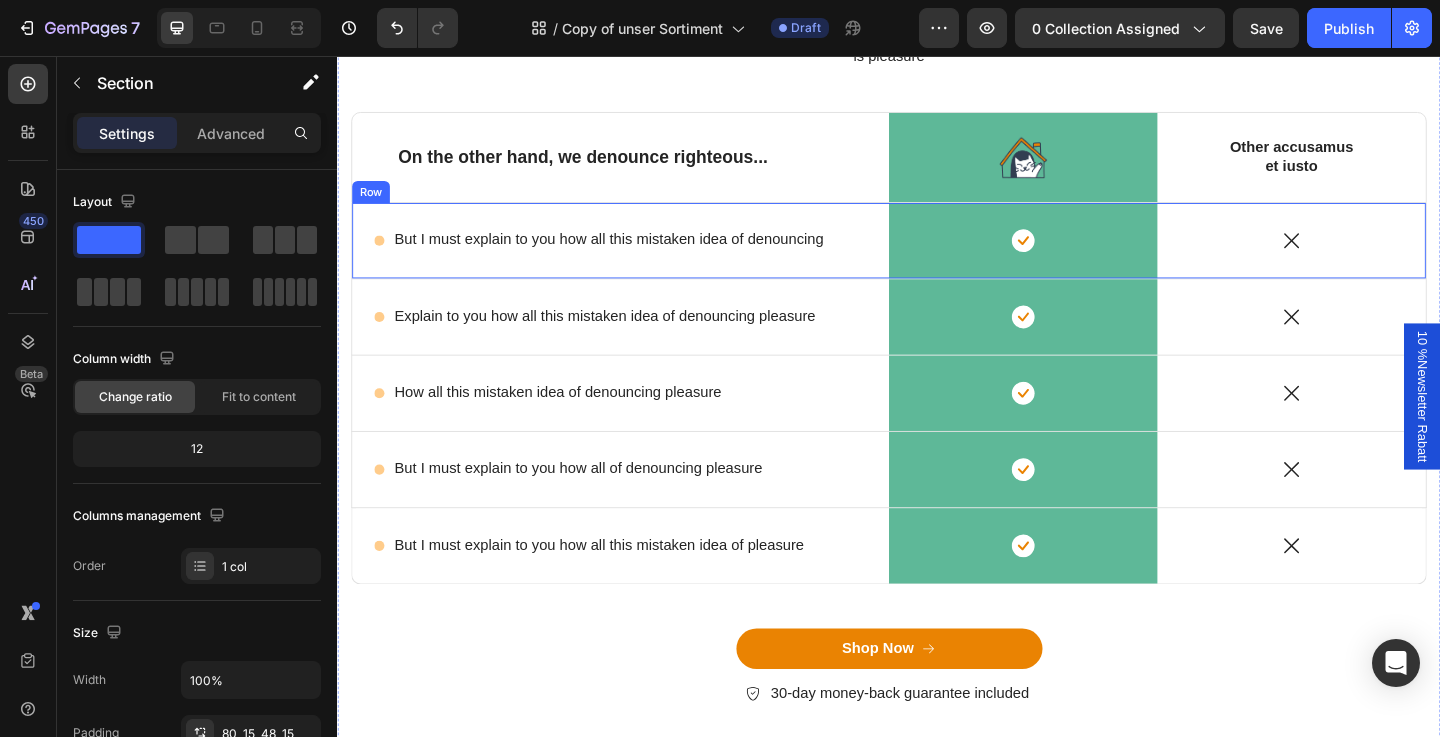 scroll, scrollTop: 0, scrollLeft: 0, axis: both 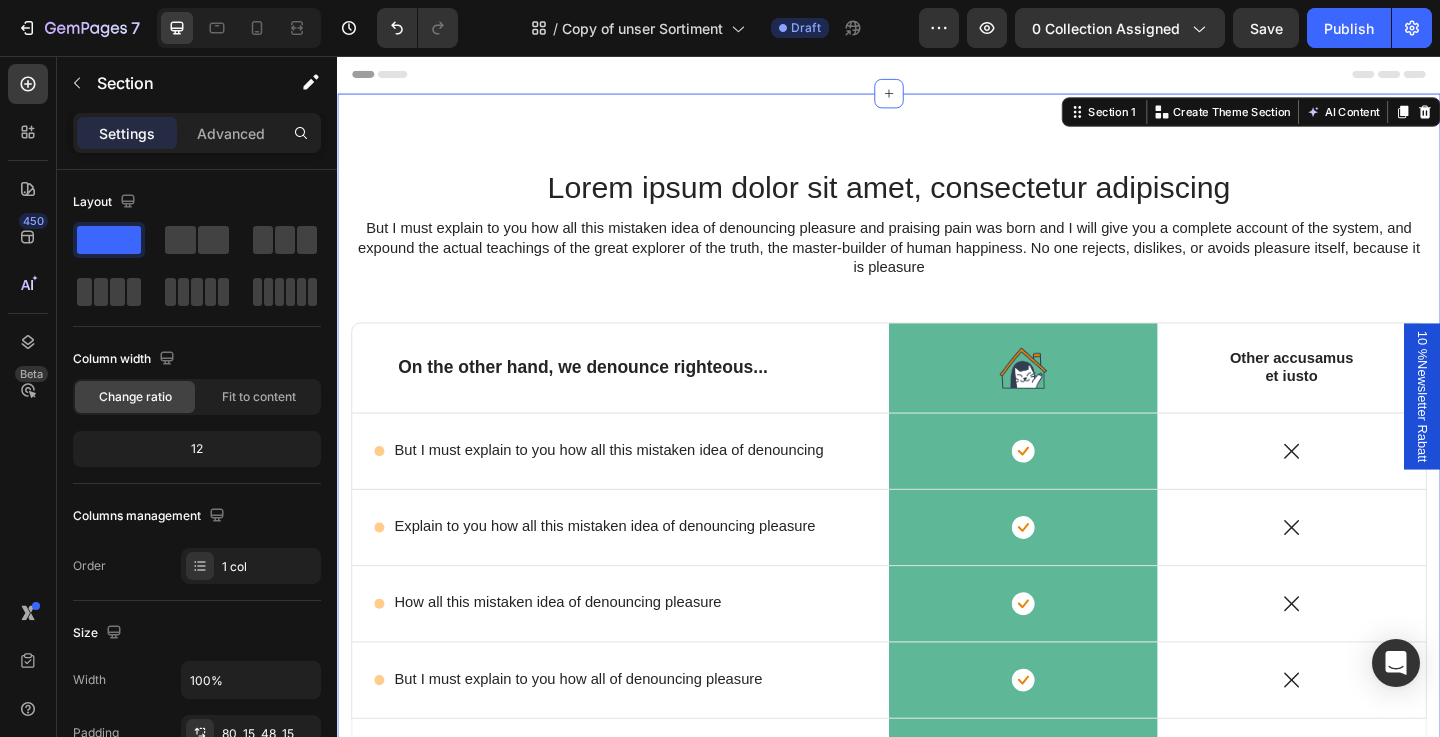 click at bounding box center (413, 28) 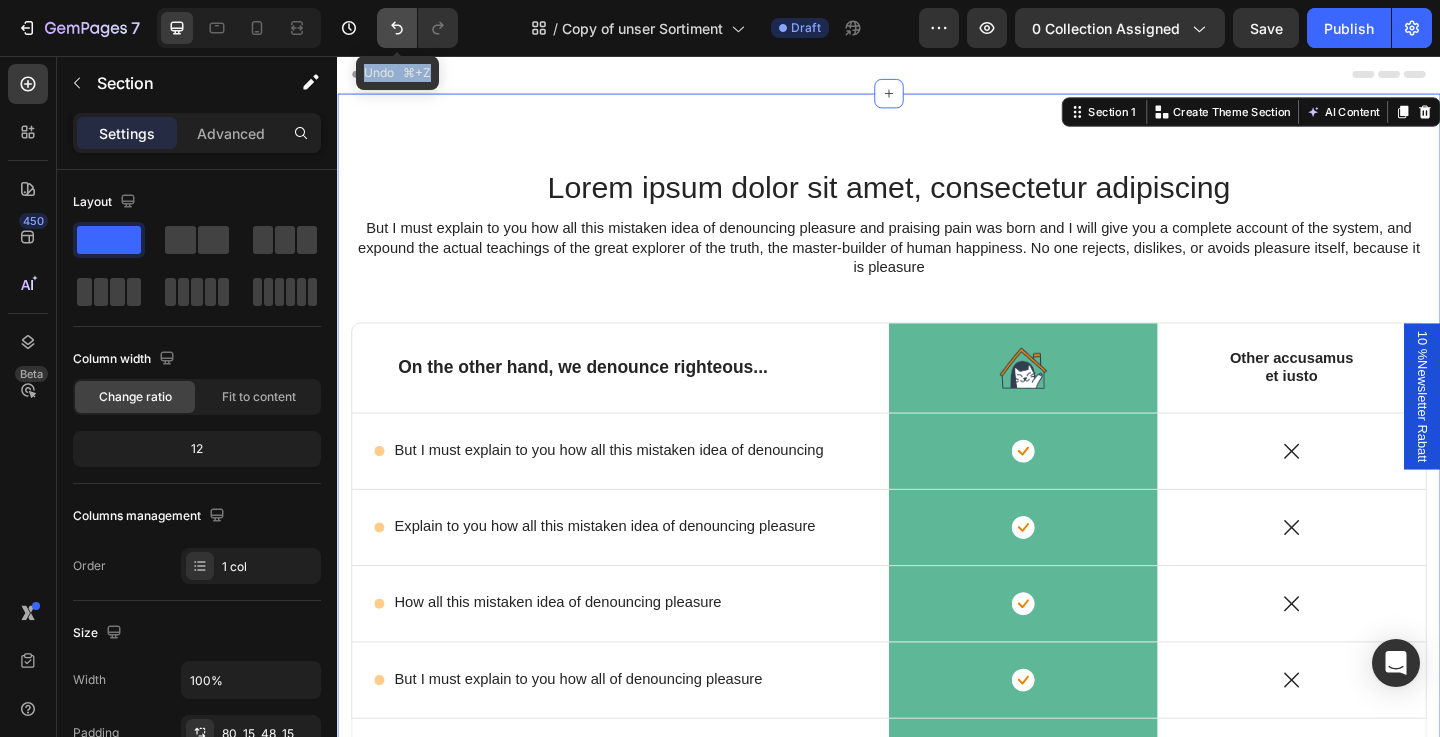 click 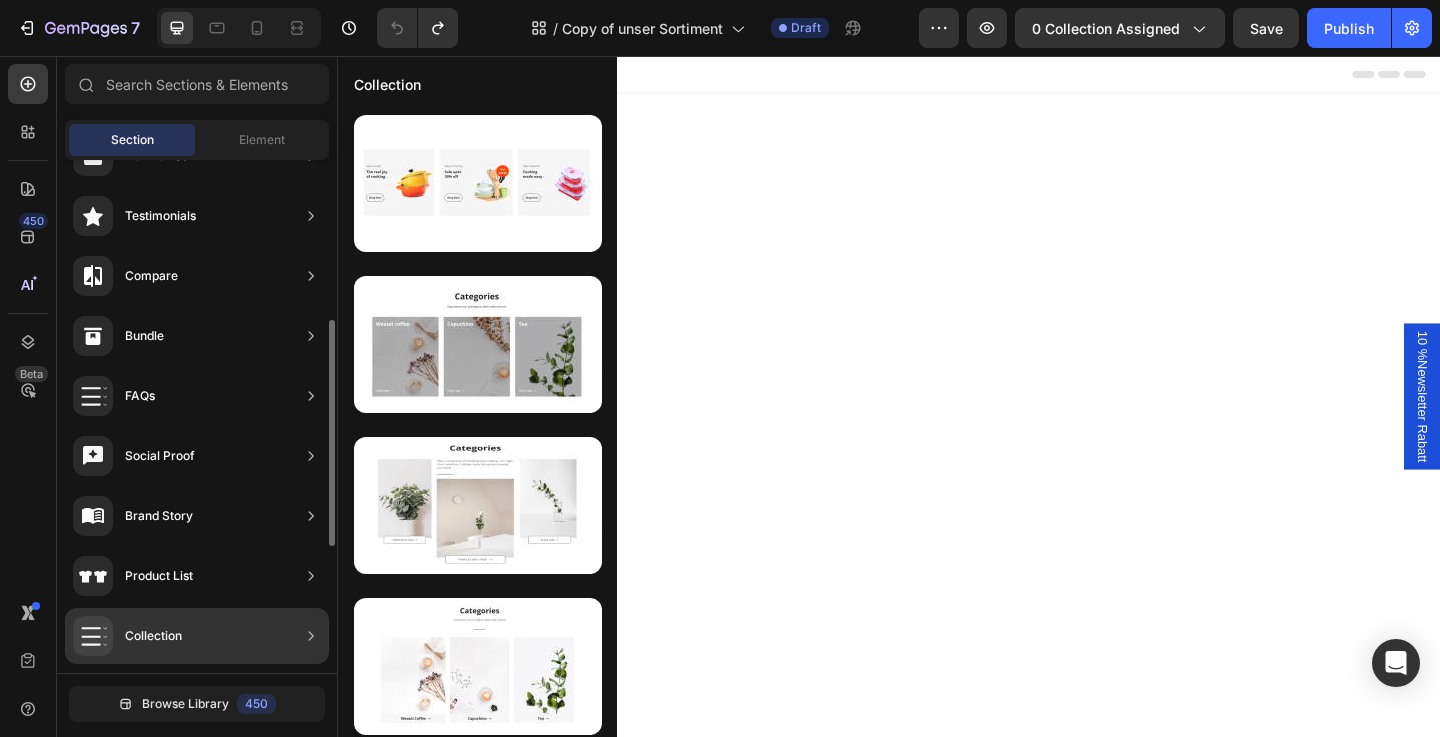 scroll, scrollTop: 376, scrollLeft: 0, axis: vertical 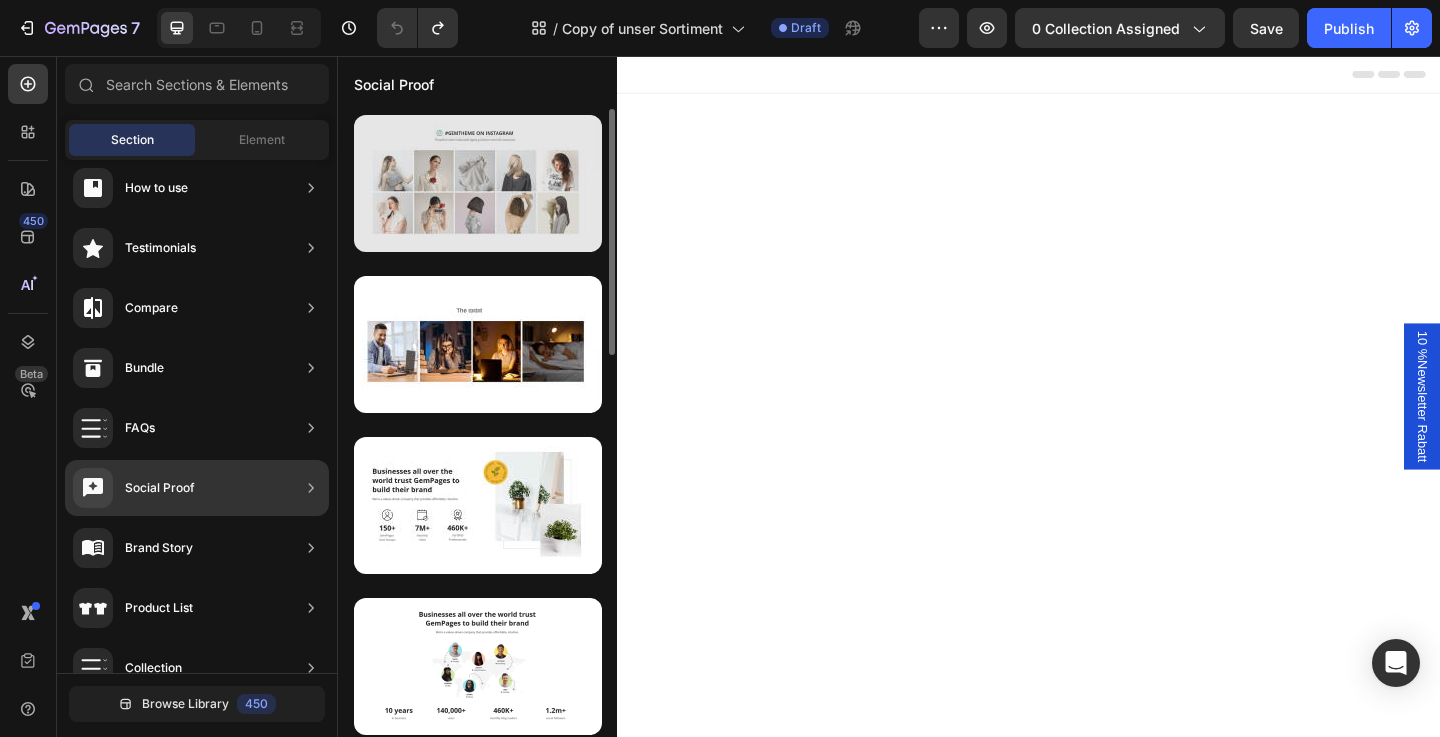 click at bounding box center [478, 183] 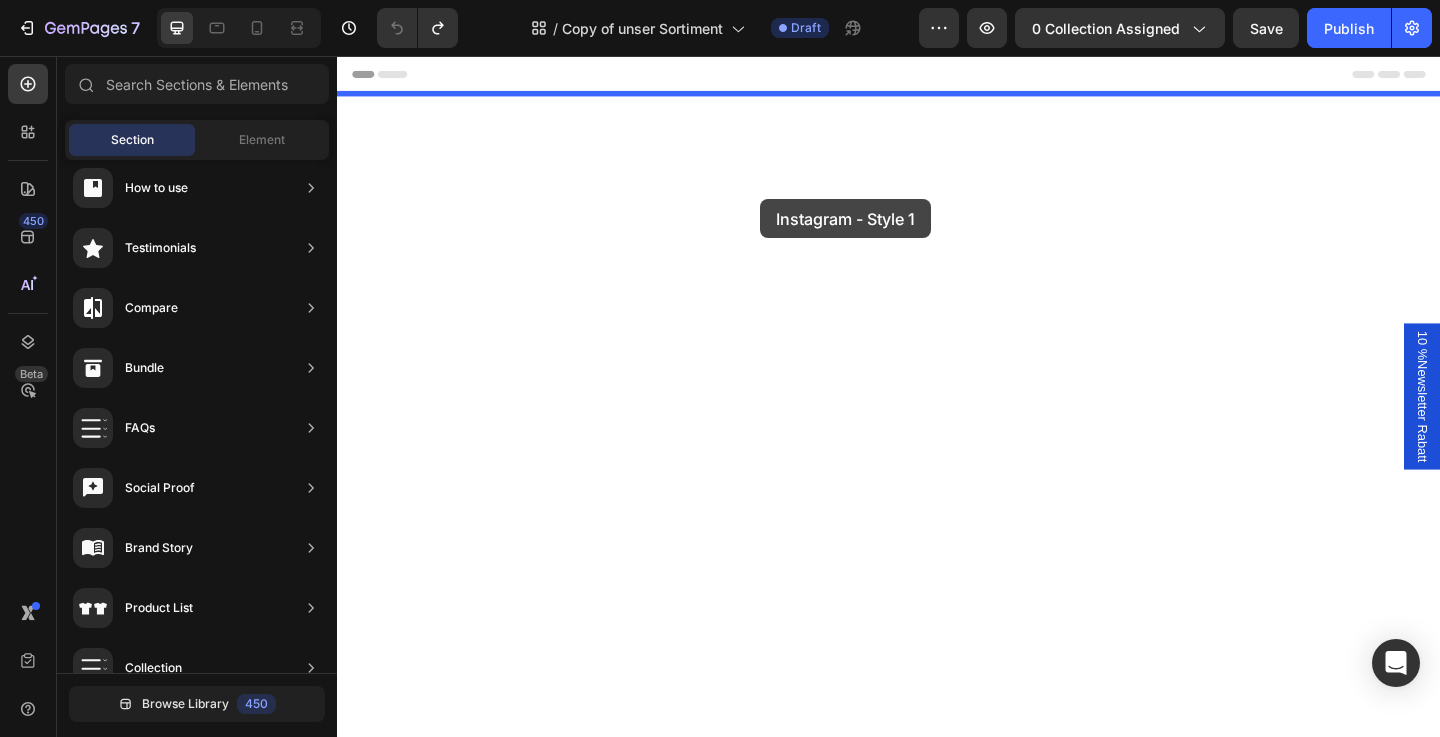 drag, startPoint x: 869, startPoint y: 234, endPoint x: 797, endPoint y: 212, distance: 75.28612 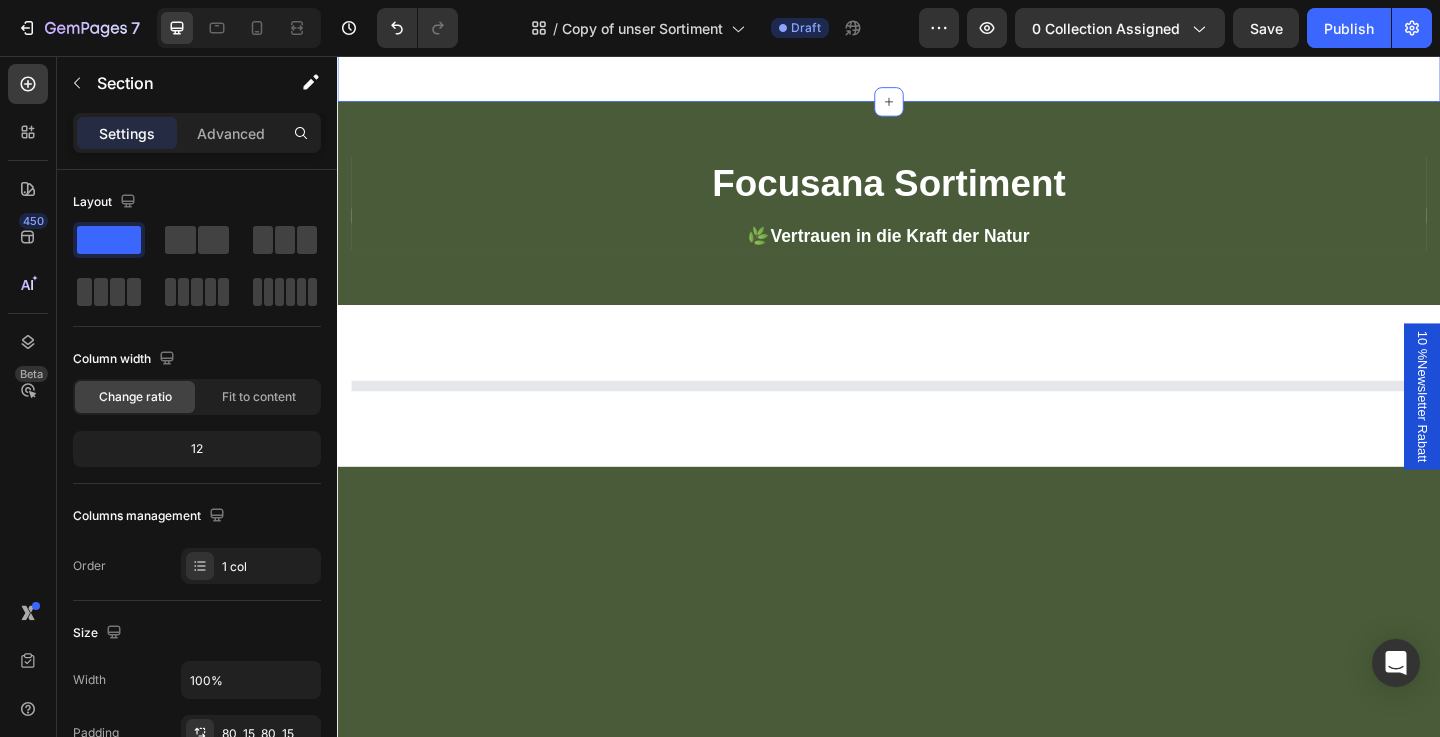 scroll, scrollTop: 319, scrollLeft: 0, axis: vertical 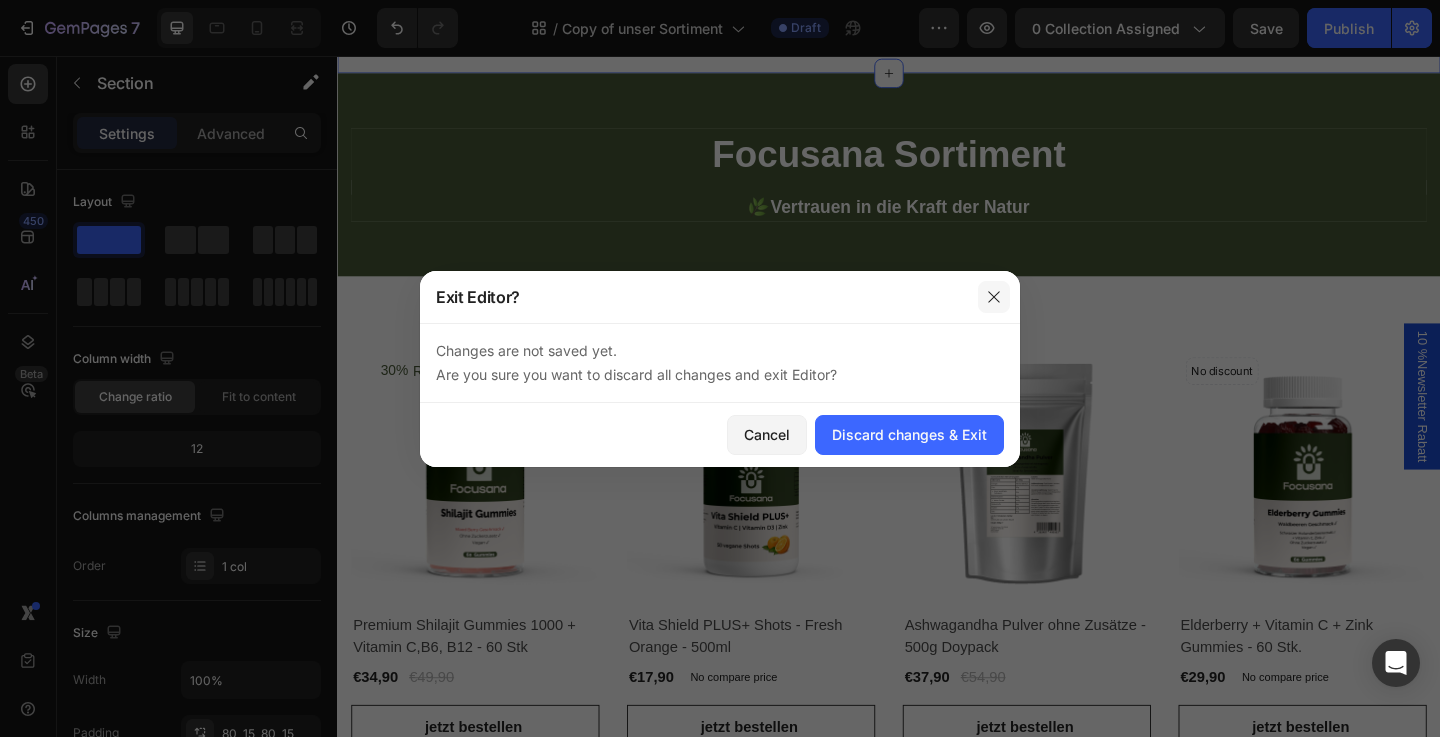 click at bounding box center (994, 297) 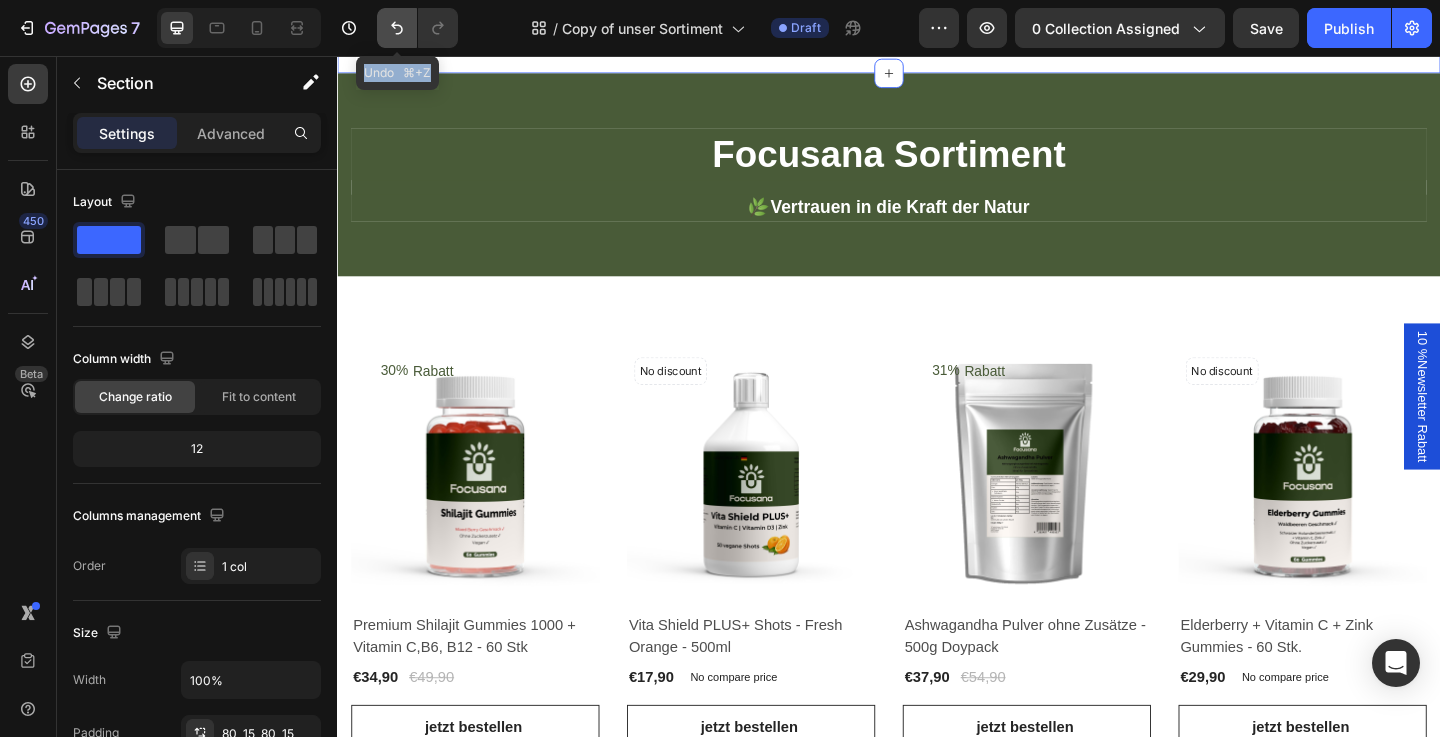 click 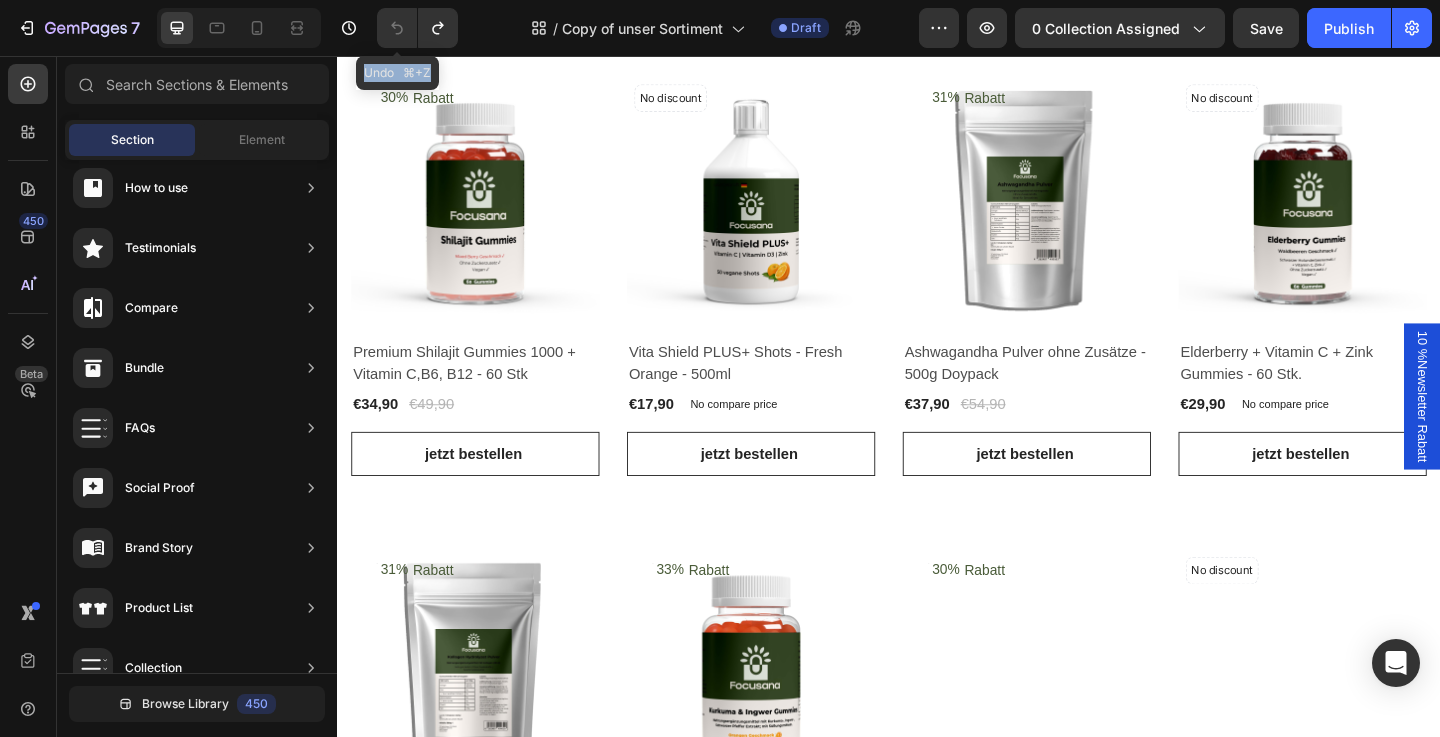 scroll, scrollTop: 0, scrollLeft: 0, axis: both 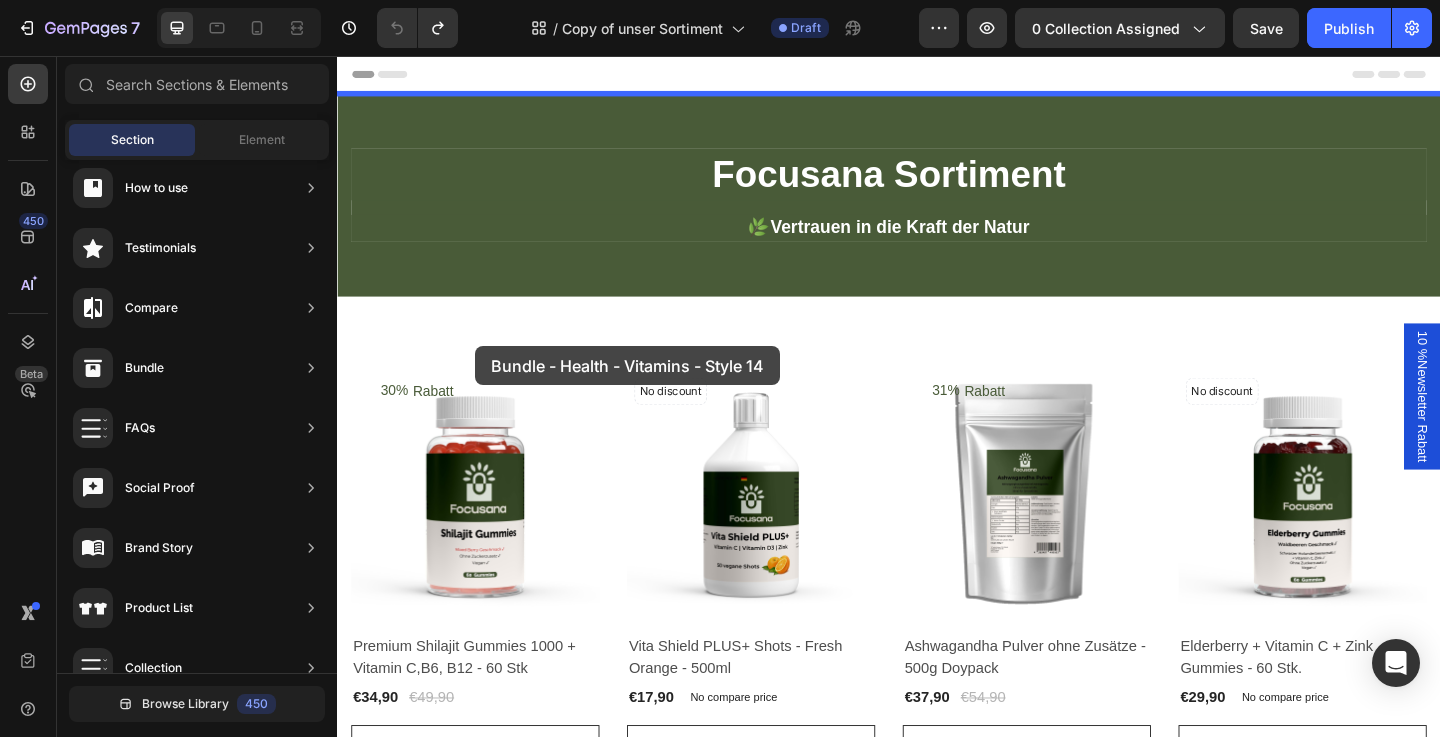 drag, startPoint x: 780, startPoint y: 622, endPoint x: 488, endPoint y: 343, distance: 403.8626 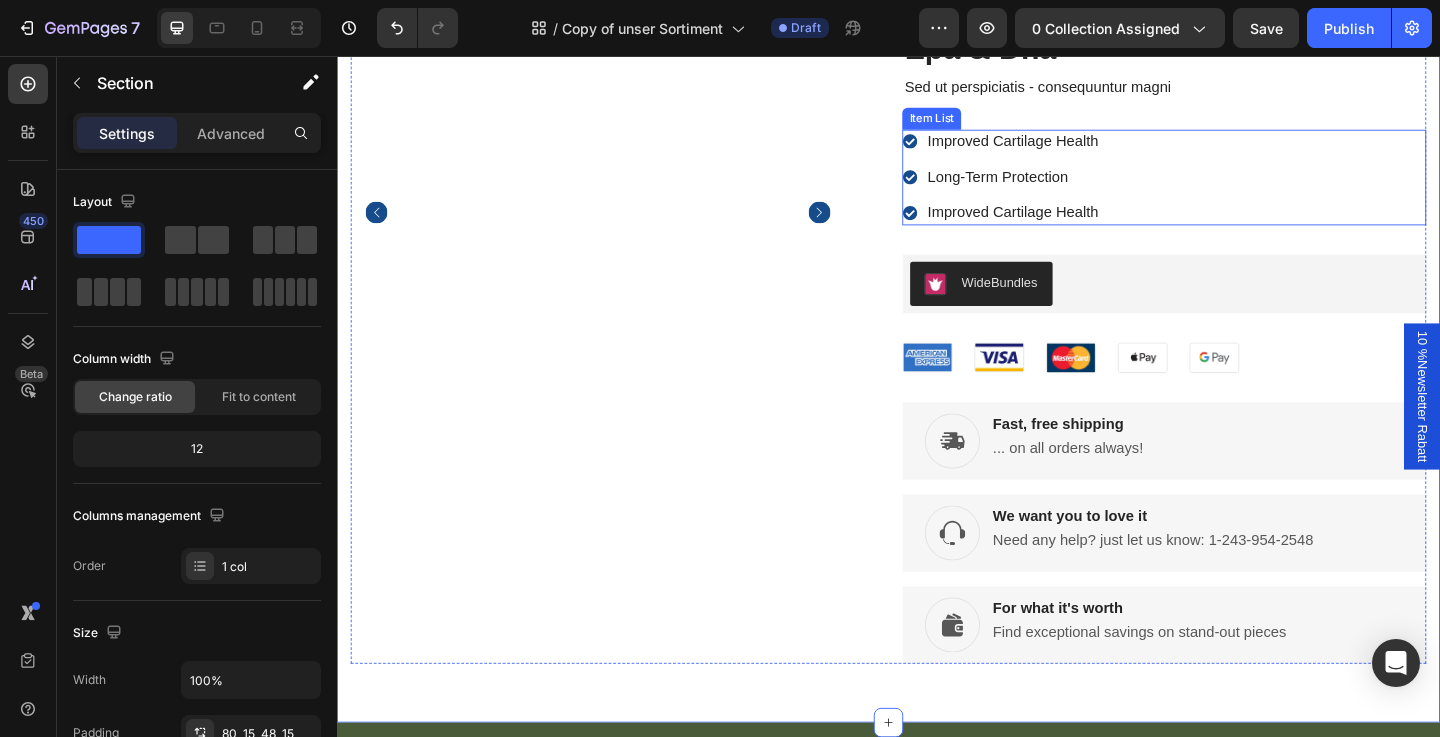 scroll, scrollTop: 181, scrollLeft: 0, axis: vertical 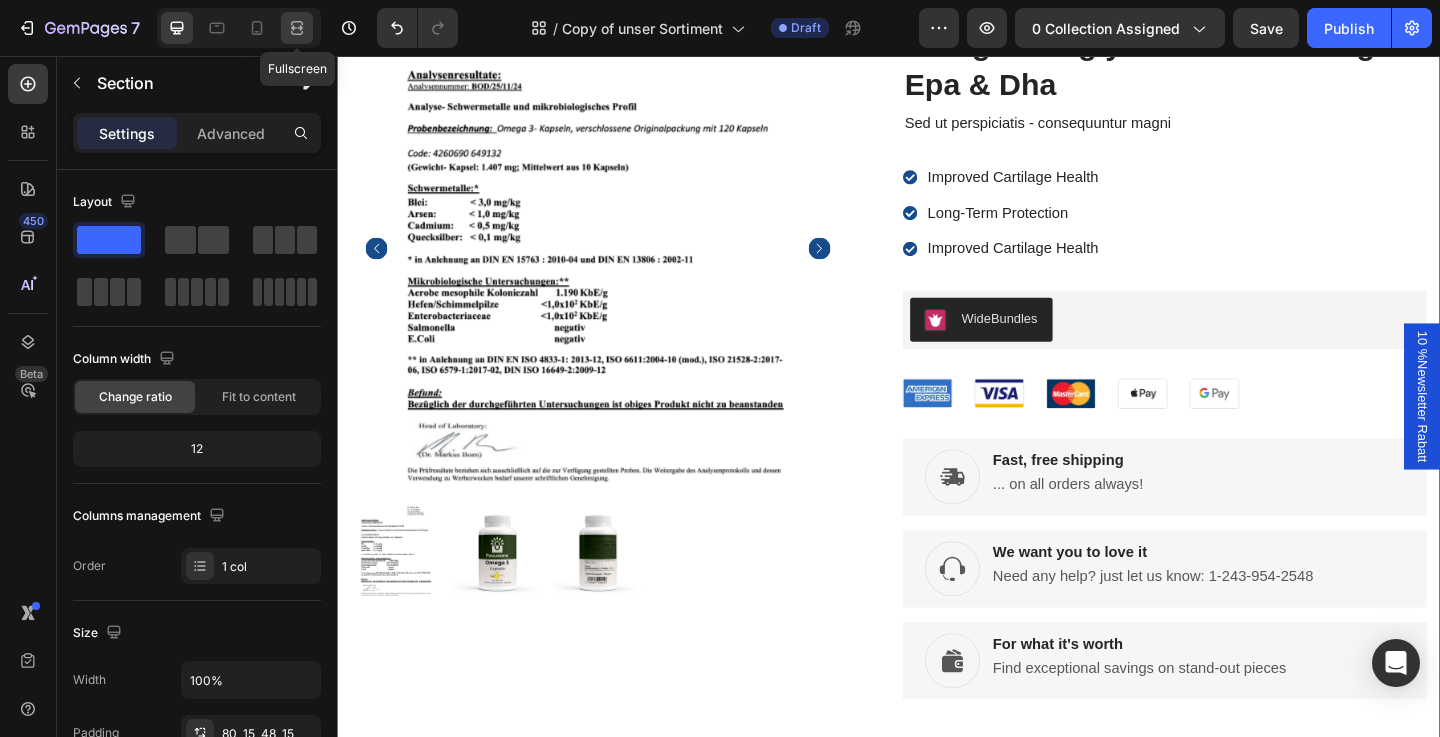 click 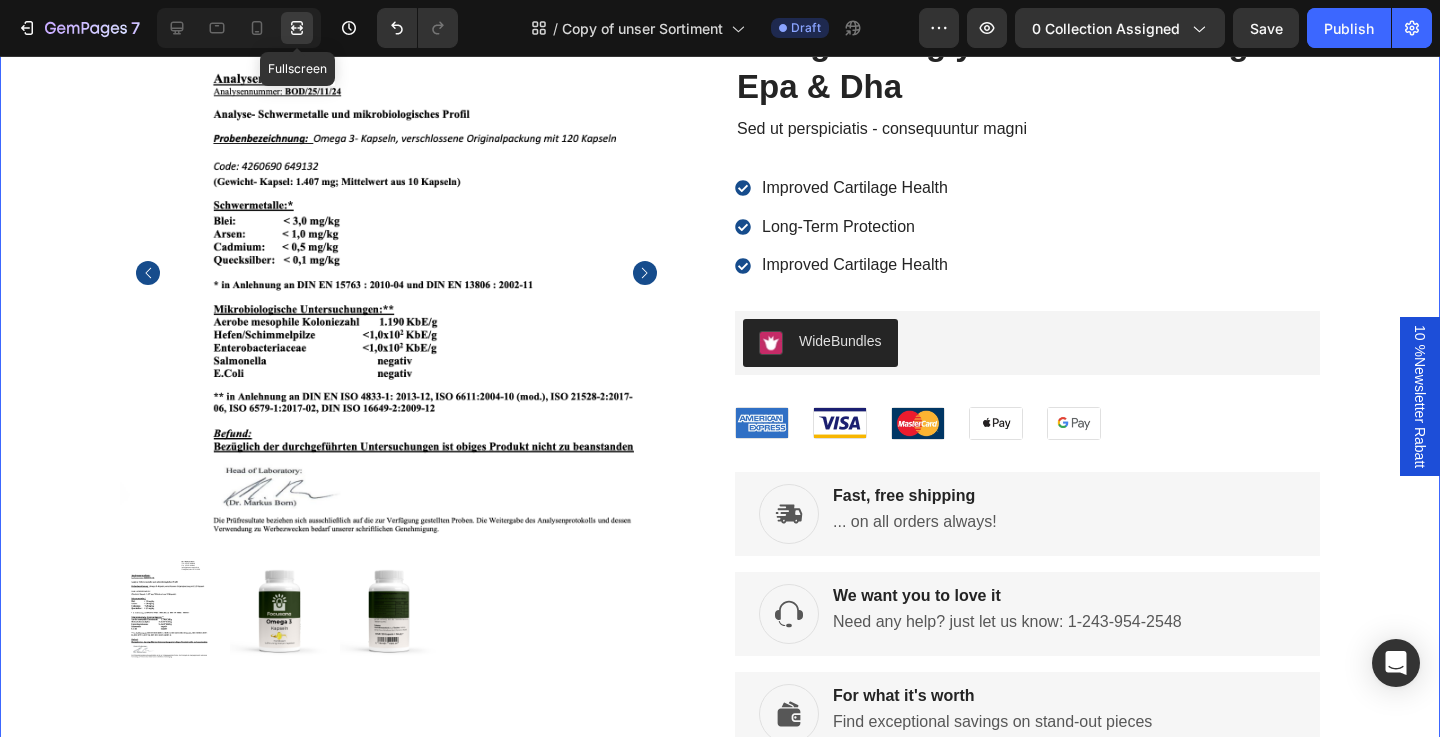 scroll, scrollTop: 188, scrollLeft: 0, axis: vertical 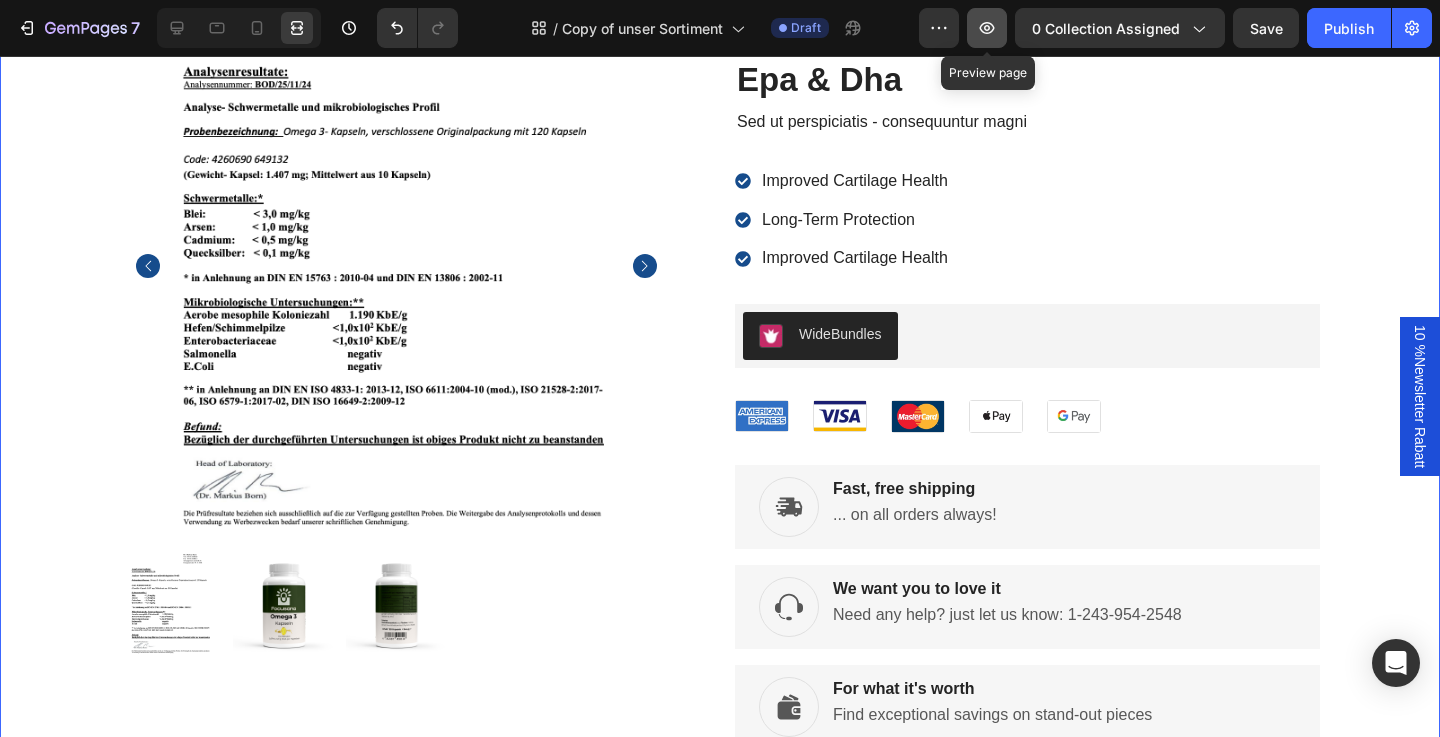 click 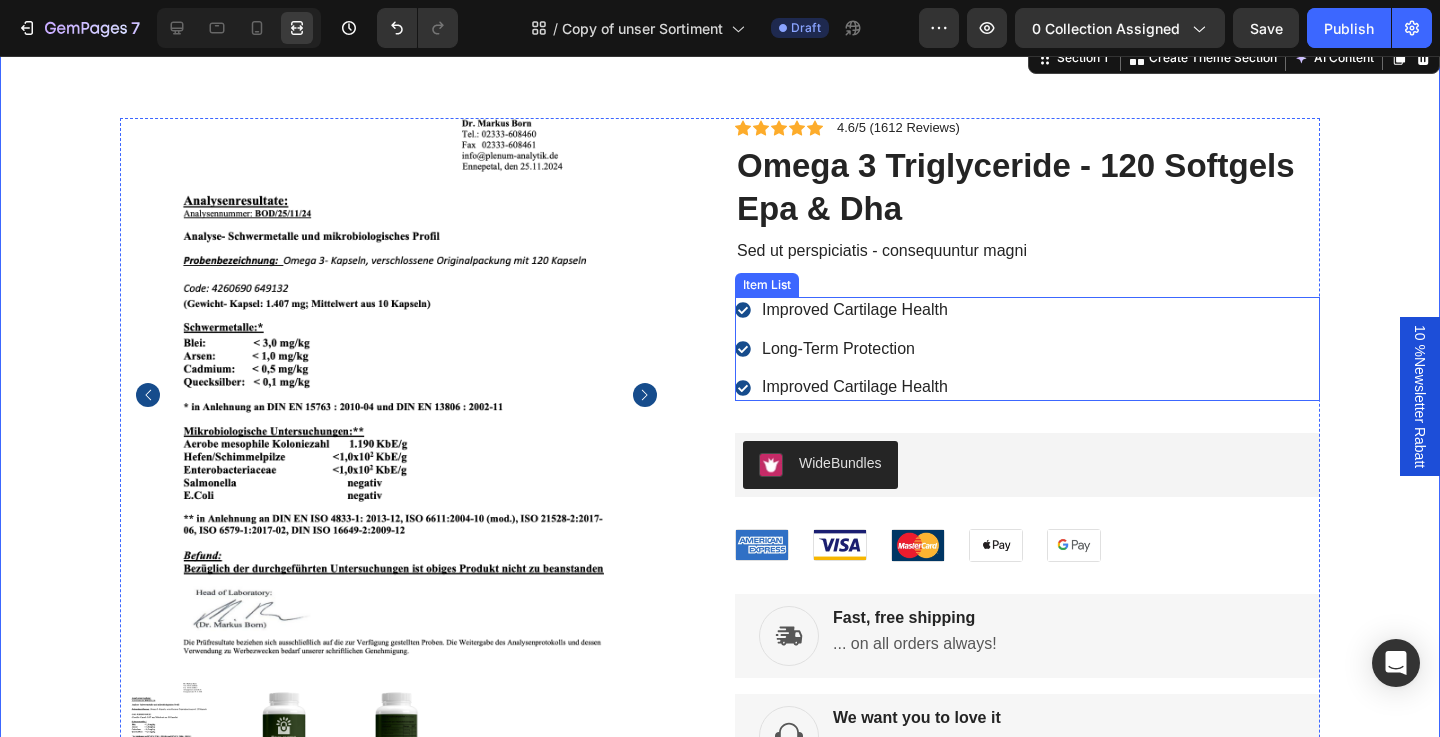 scroll, scrollTop: 1, scrollLeft: 0, axis: vertical 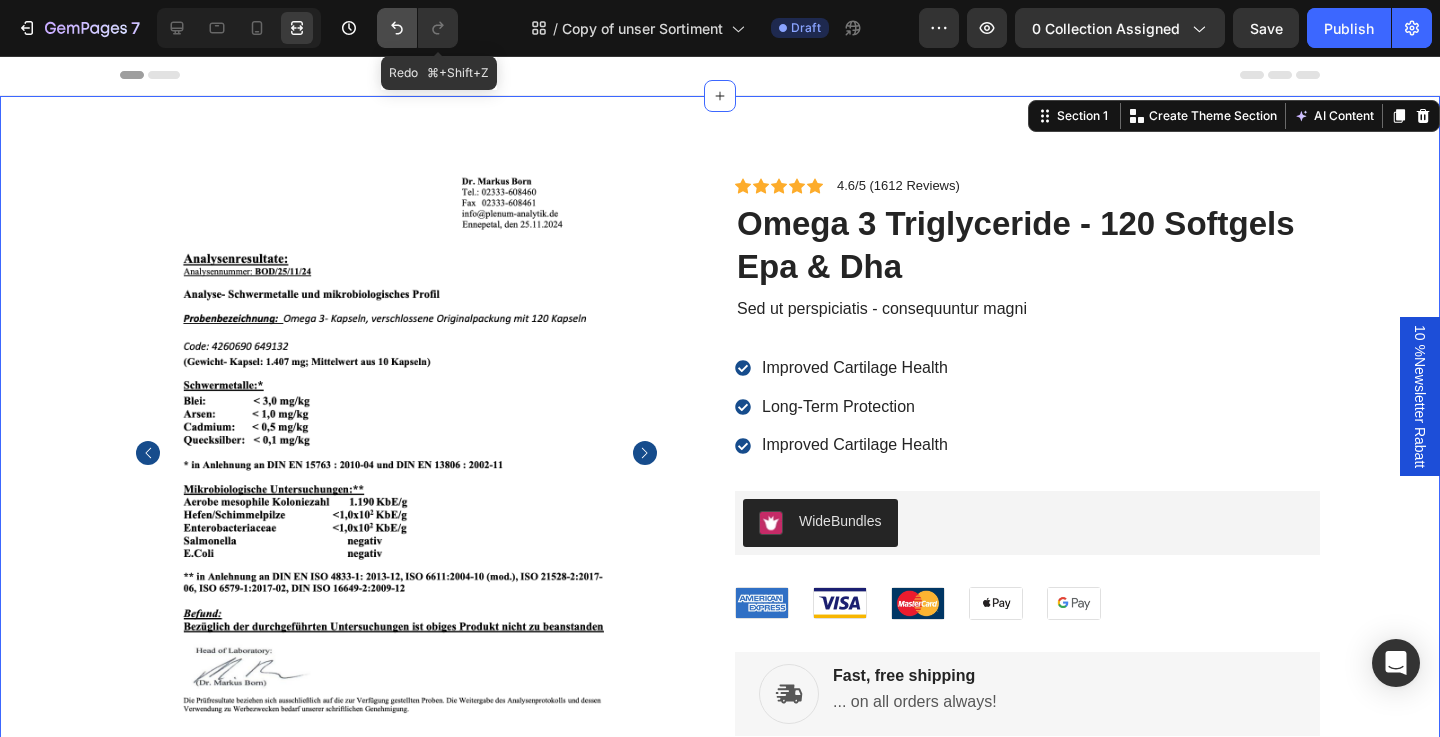 click 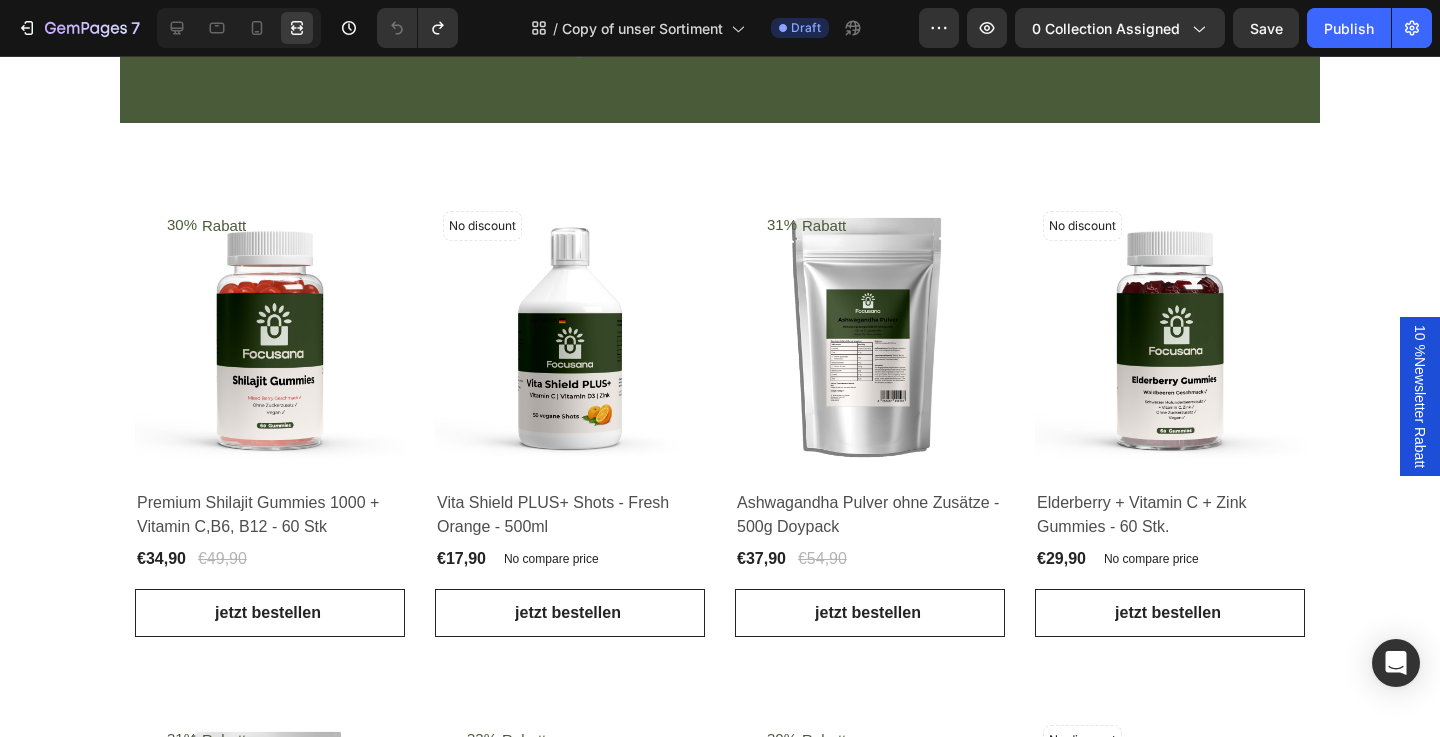 scroll, scrollTop: 0, scrollLeft: 0, axis: both 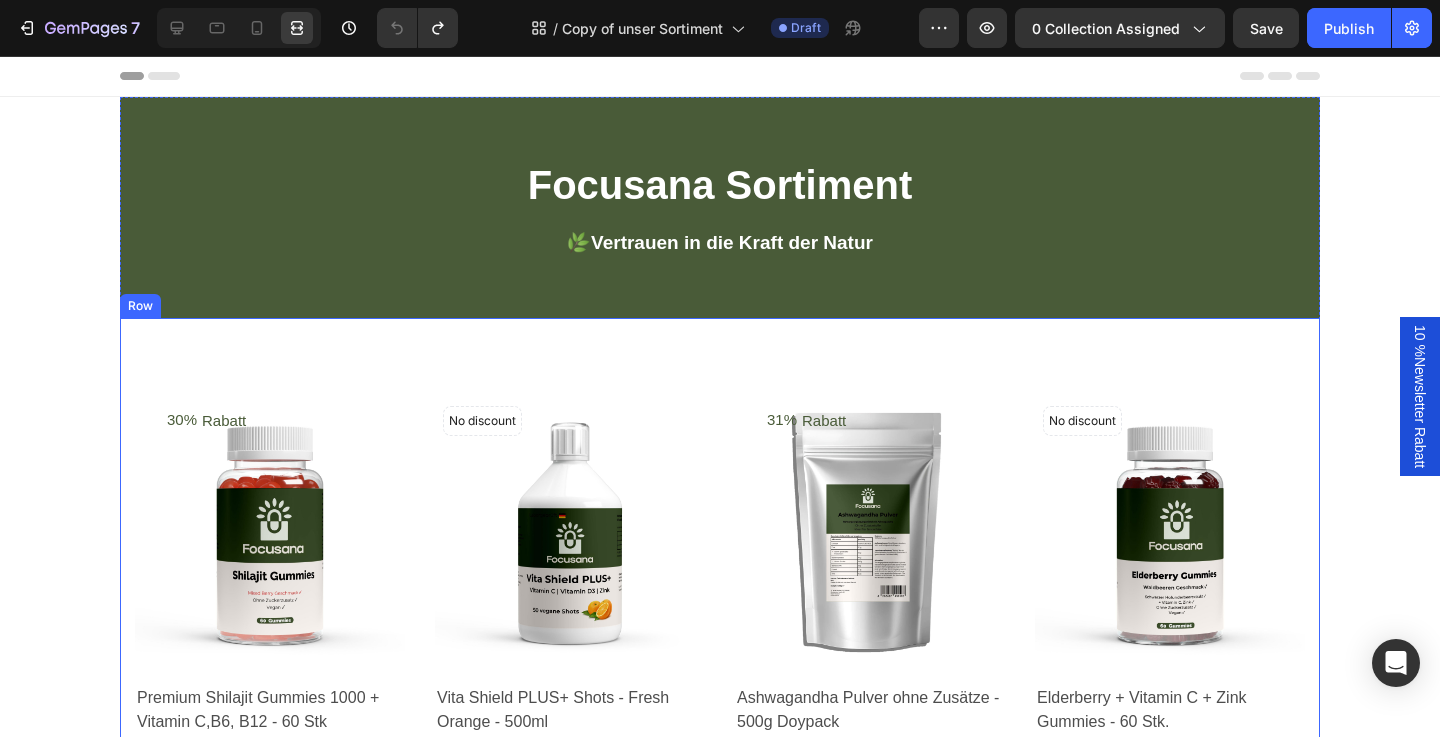 click on "30% Rabatt (P) Tag Product Images & Gallery Row Premium Shilajit Gummies 1000 + Vitamin C,B6, B12 - 60 Stk (P) Title €34,90 (P) Price (P) Price €49,90 (P) Price (P) Price Row Row jetzt bestellen (P) Cart Button Product List No discount   Not be displayed when published (P) Tag Product Images & Gallery Row Vita Shield PLUS+ Shots - Fresh Orange - 500ml (P) Title €17,90 (P) Price (P) Price No compare price (P) Price Row Row jetzt bestellen (P) Cart Button Product List 31% Rabatt (P) Tag Product Images & Gallery Row Ashwagandha Pulver ohne Zusätze - 500g Doypack (P) Title €37,90 (P) Price (P) Price €54,90 (P) Price (P) Price Row Row jetzt bestellen (P) Cart Button Product List No discount   Not be displayed when published (P) Tag Product Images & Gallery Row Elderberry + Vitamin C + Zink Gummies - 60 Stk. (P) Title €29,90 (P) Price (P) Price No compare price (P) Price Row Row jetzt bestellen (P) Cart Button Product List 31% Rabatt (P) Tag Product Images & Gallery Row (P) Title €37,90 (P) Price Row" at bounding box center (720, 1386) 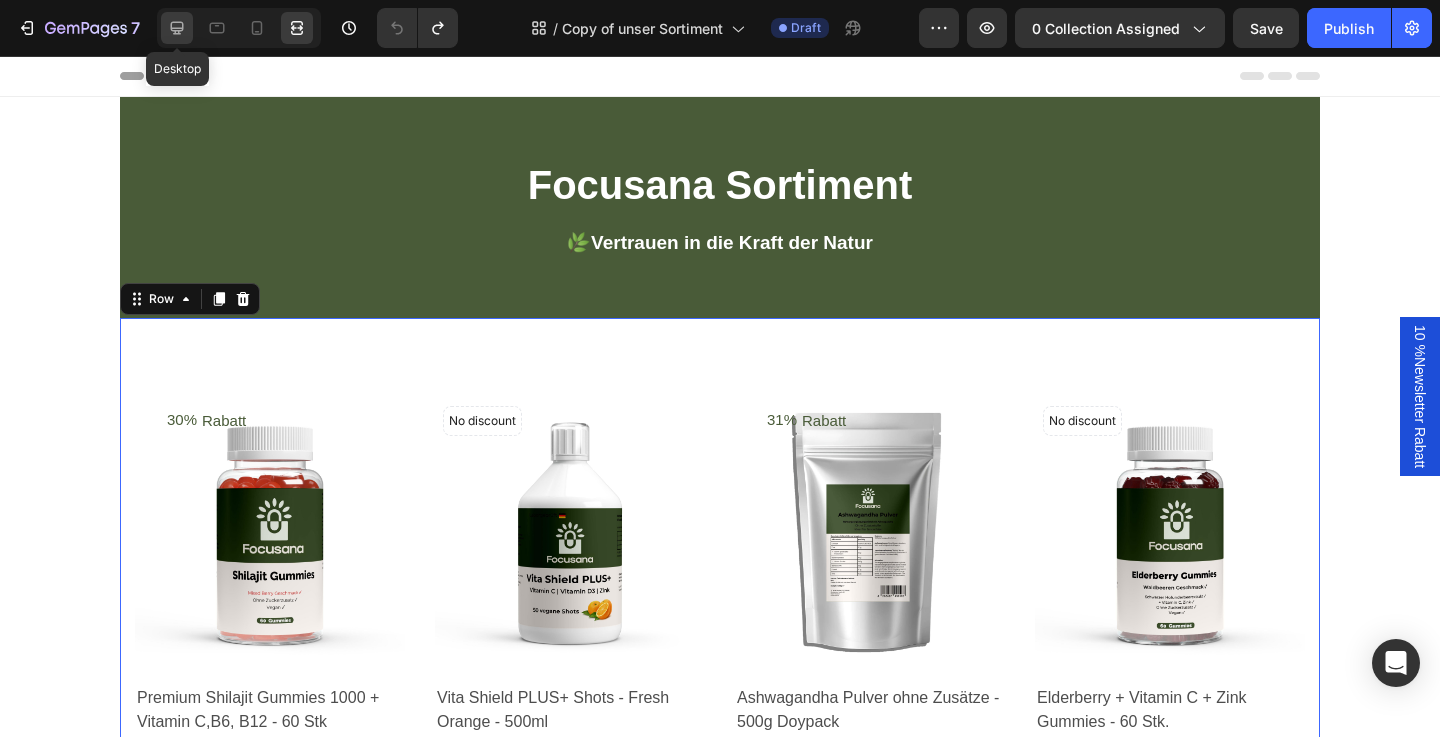 click 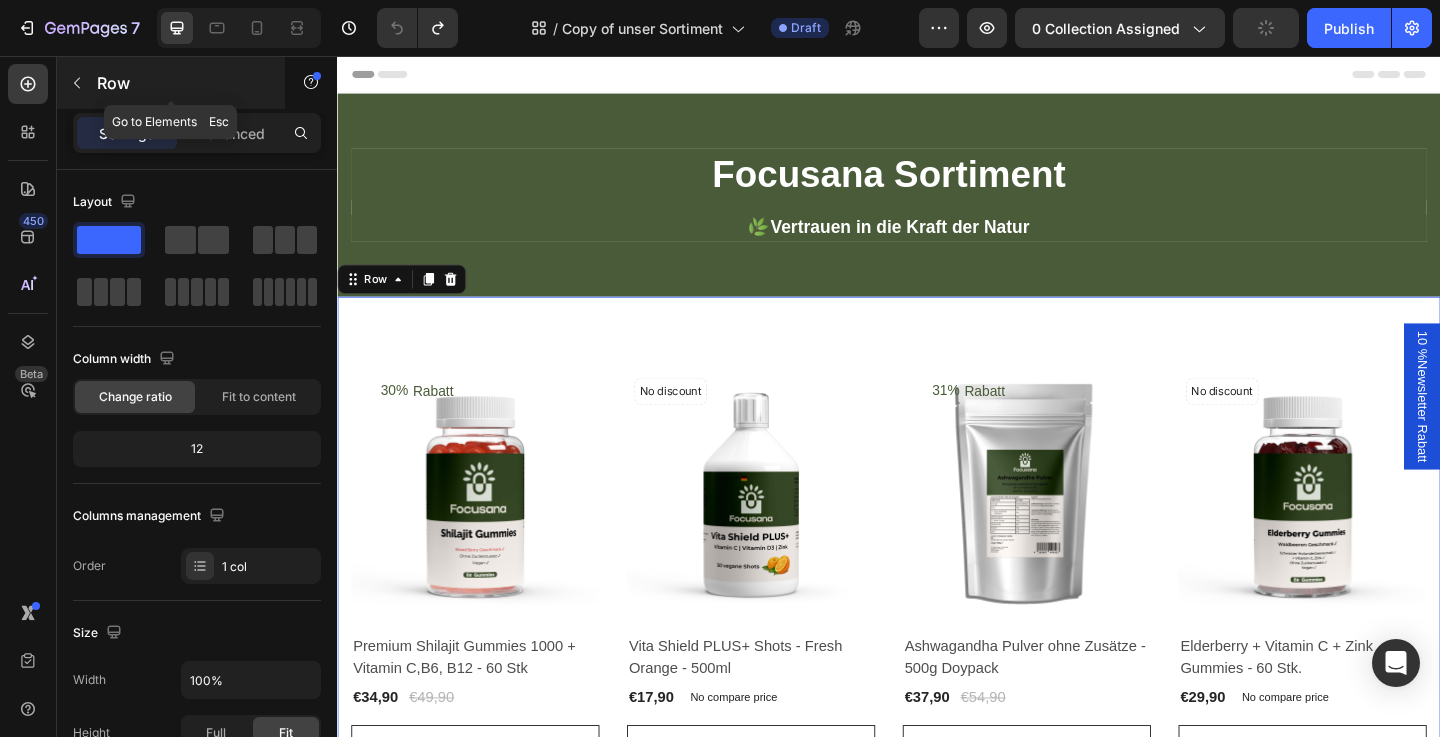 click 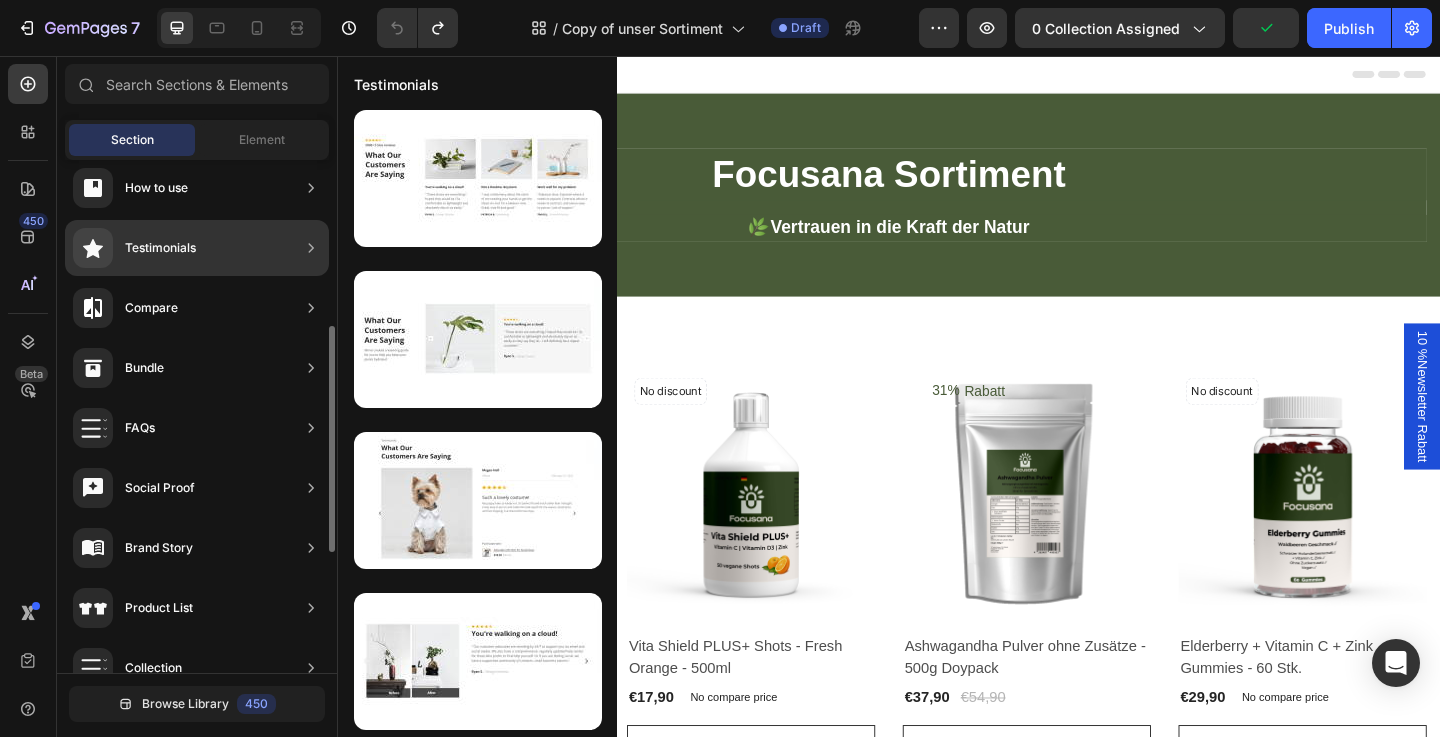 scroll, scrollTop: 5, scrollLeft: 0, axis: vertical 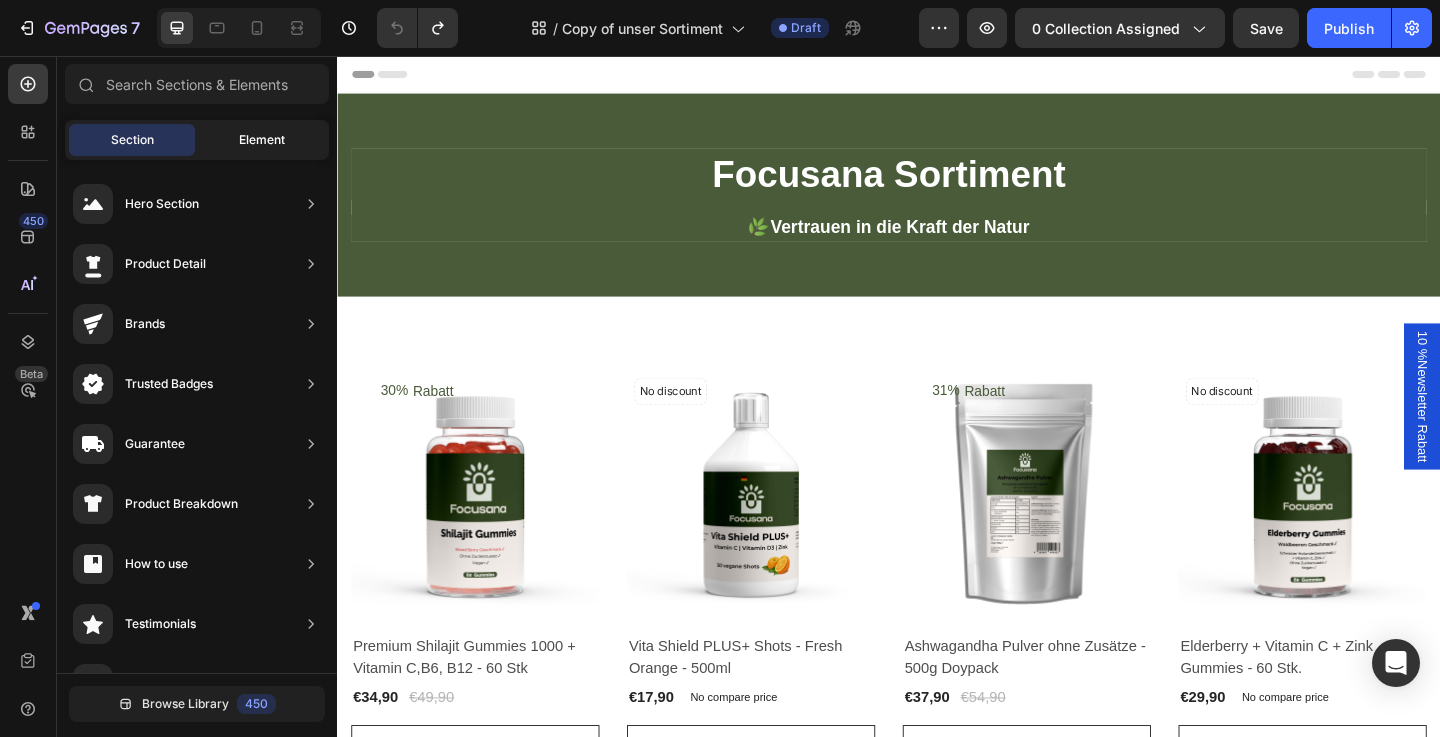click on "Element" at bounding box center (262, 140) 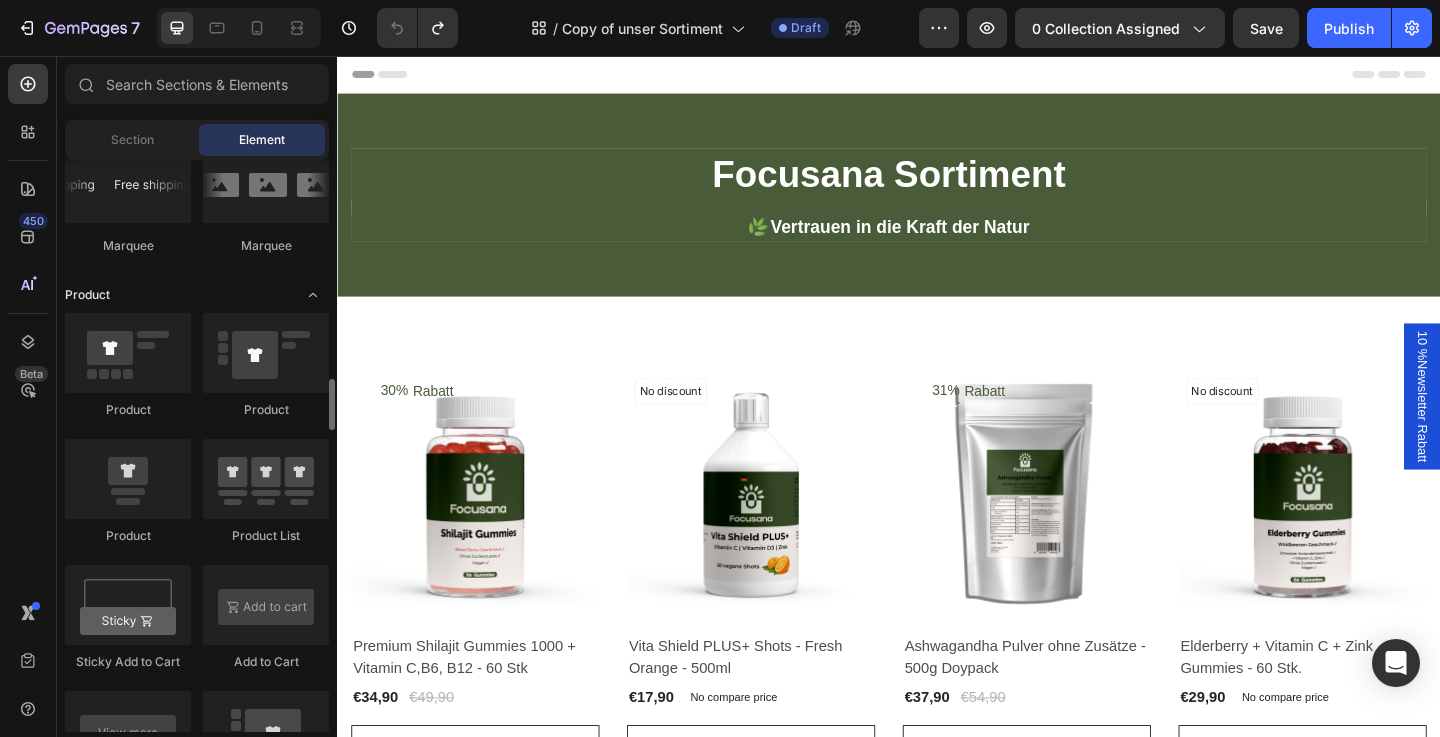 scroll, scrollTop: 2529, scrollLeft: 0, axis: vertical 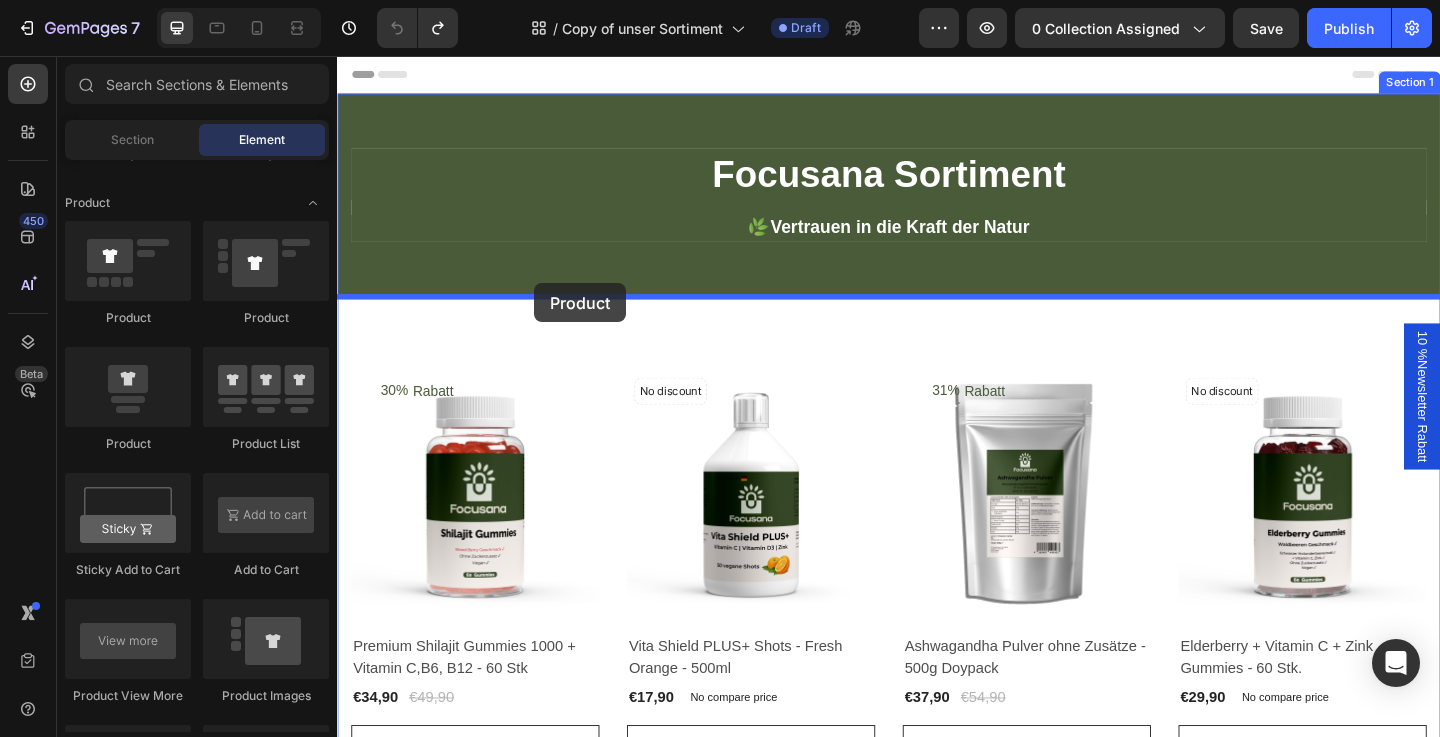 drag, startPoint x: 376, startPoint y: 337, endPoint x: 553, endPoint y: 309, distance: 179.201 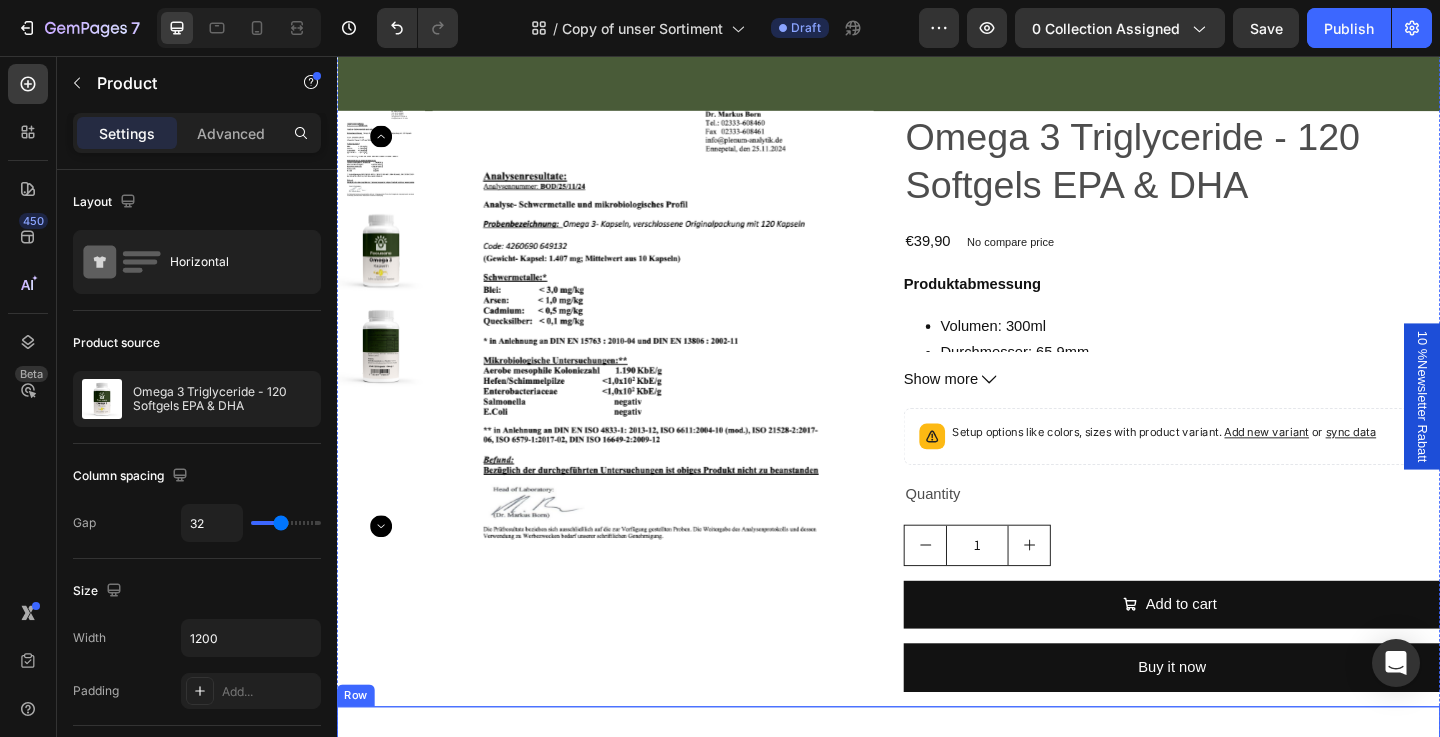 scroll, scrollTop: 204, scrollLeft: 0, axis: vertical 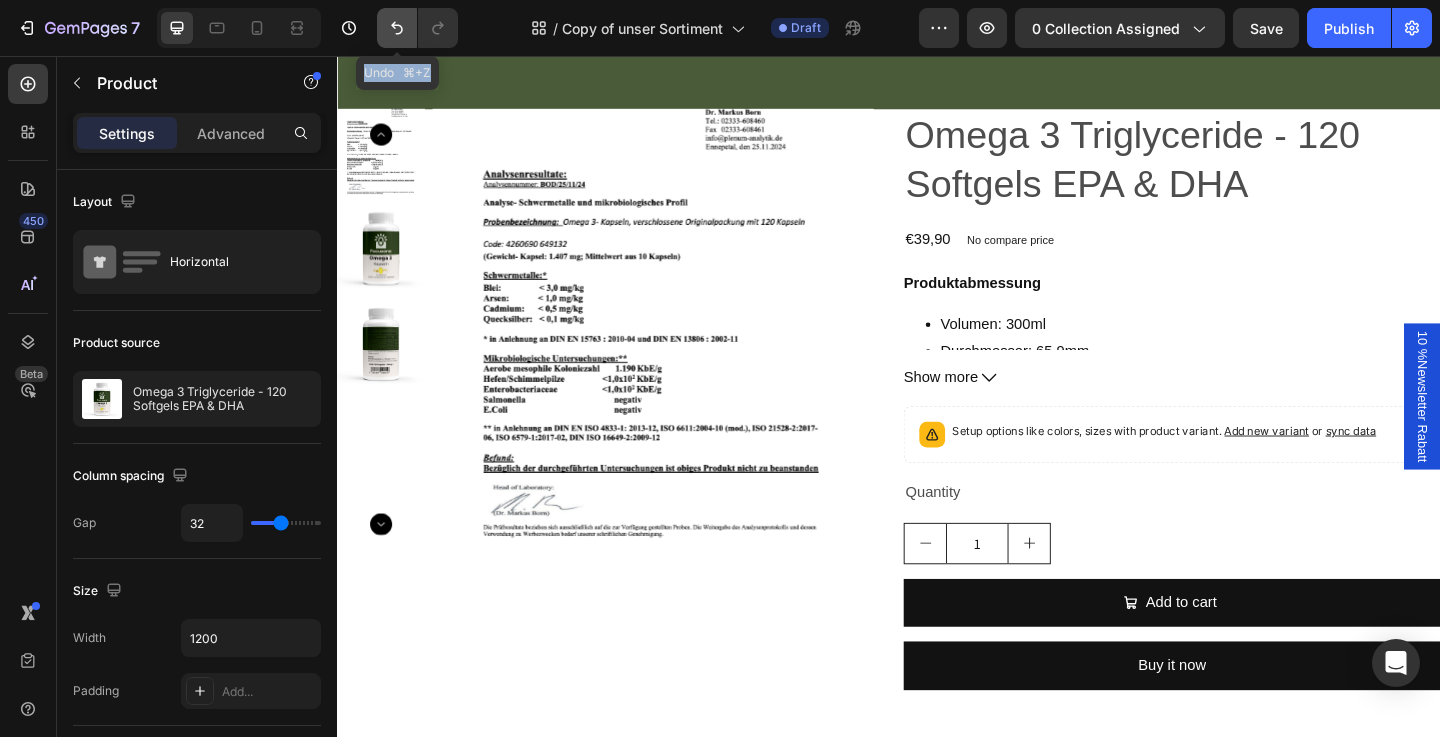 click 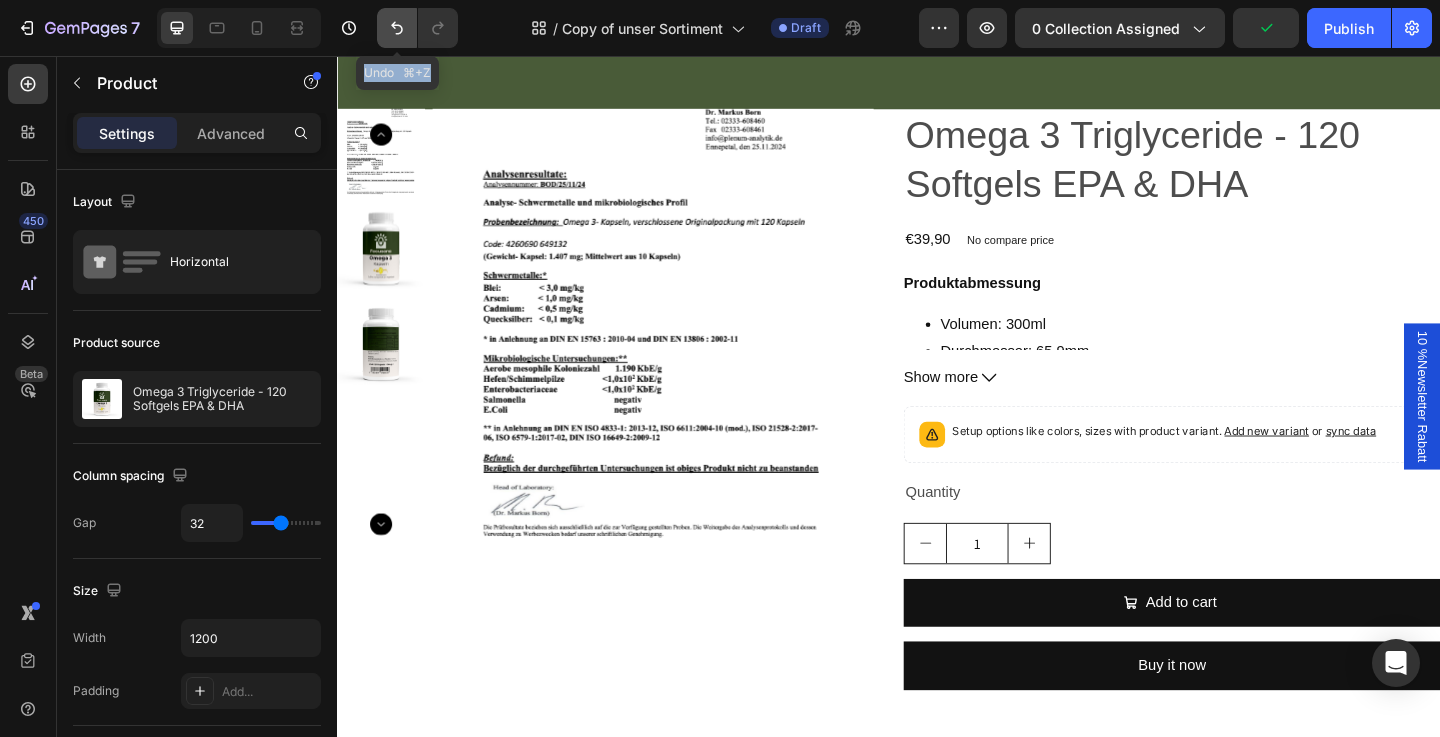 click 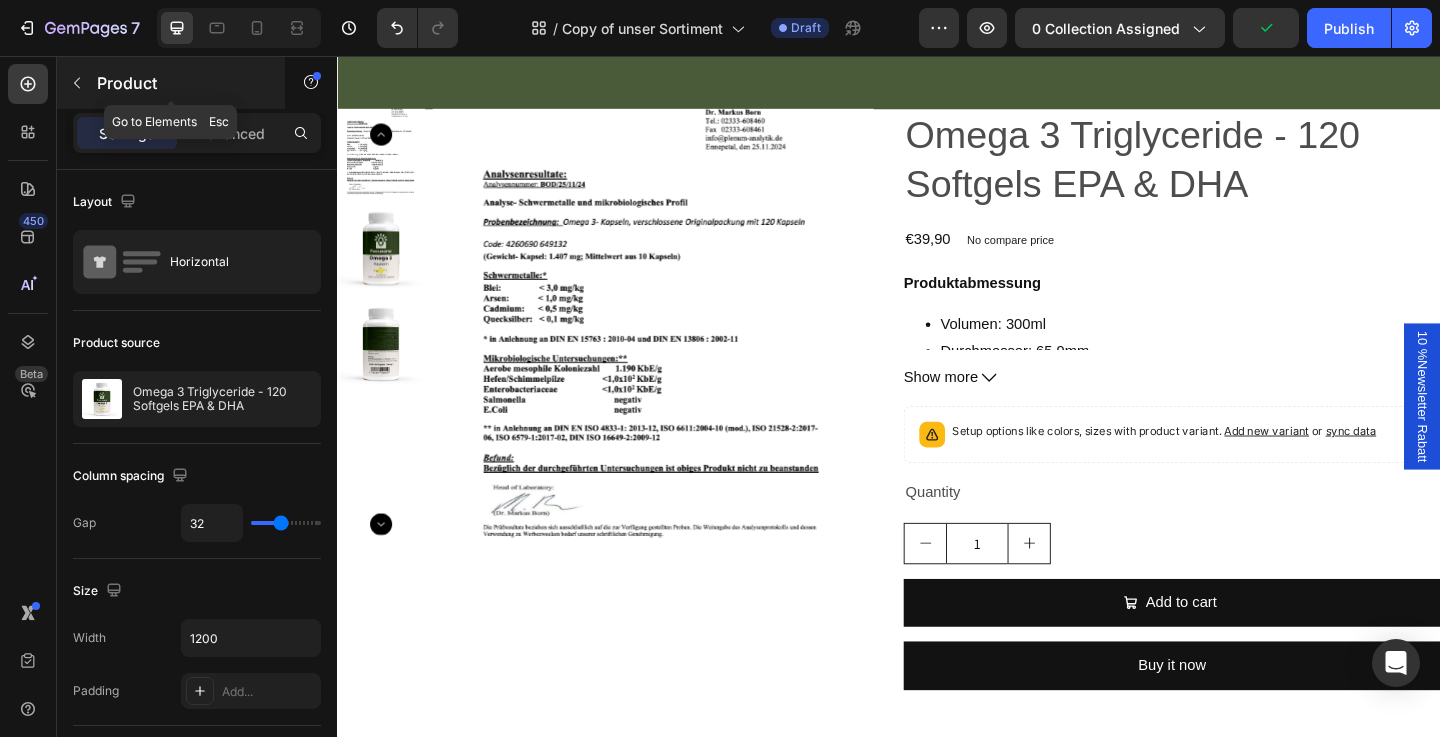 click at bounding box center [77, 83] 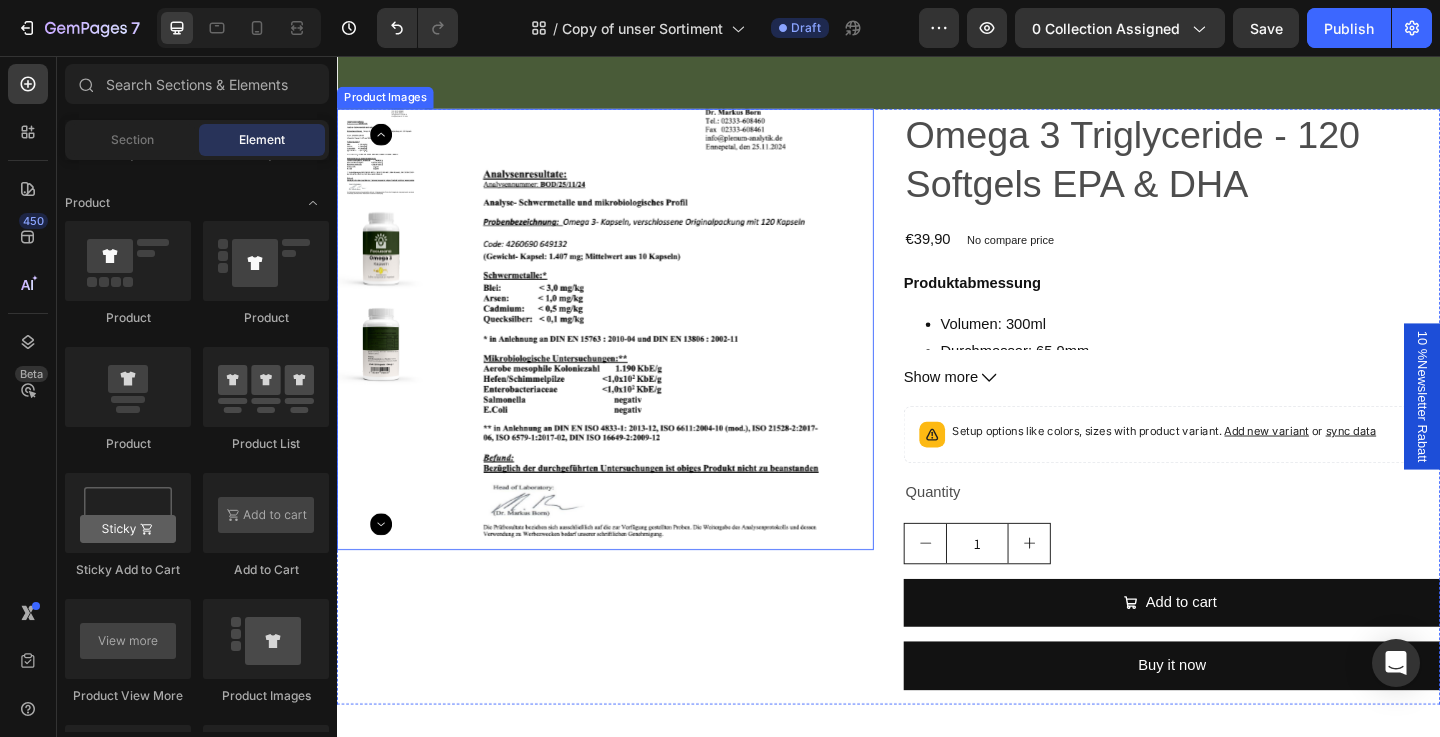 scroll, scrollTop: 0, scrollLeft: 0, axis: both 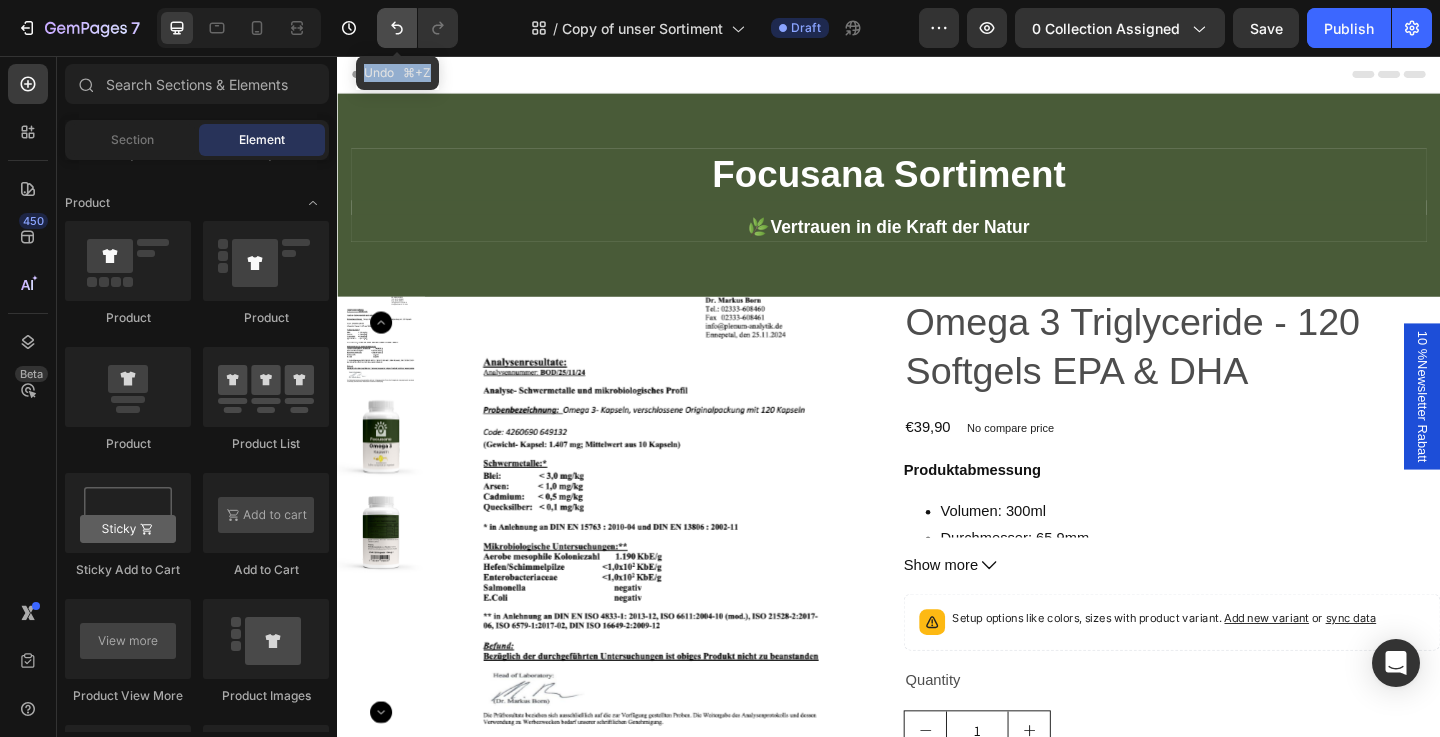 click 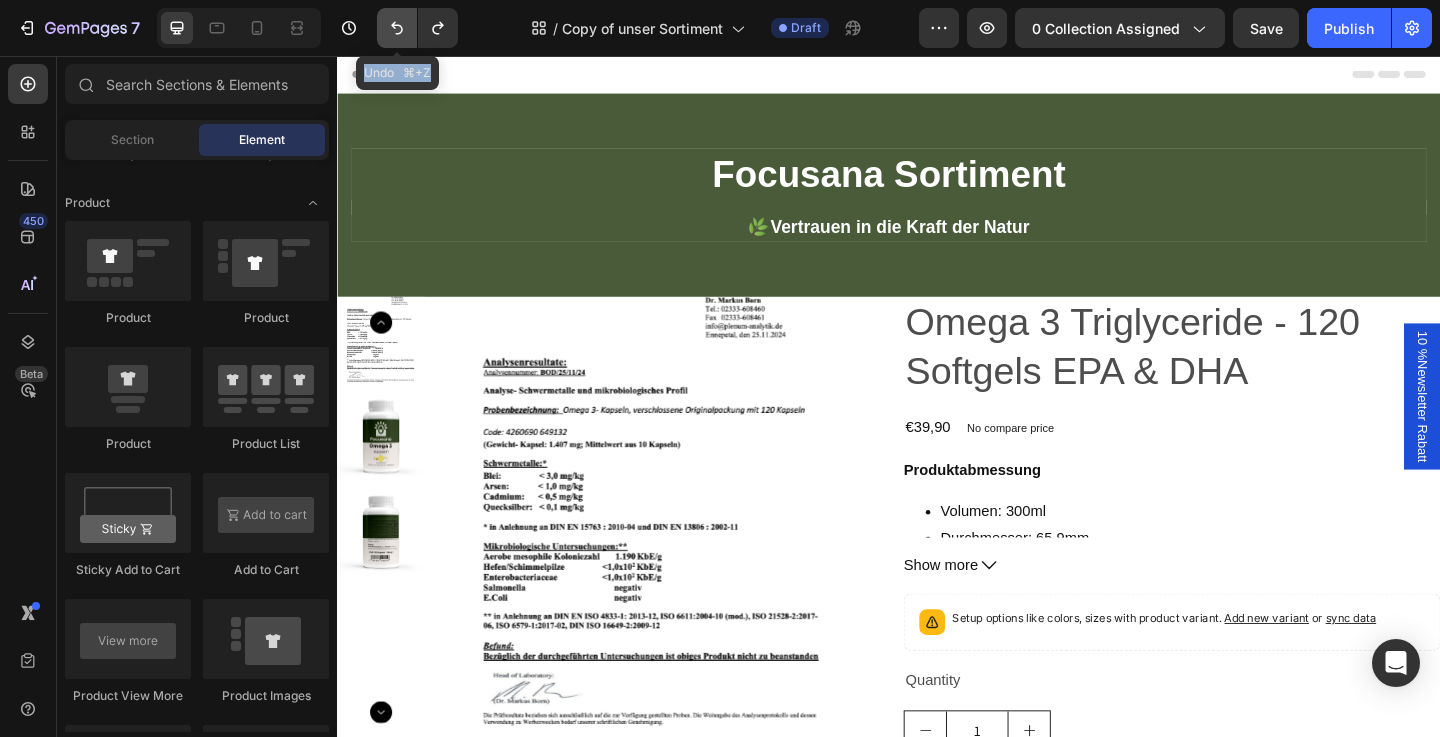 click 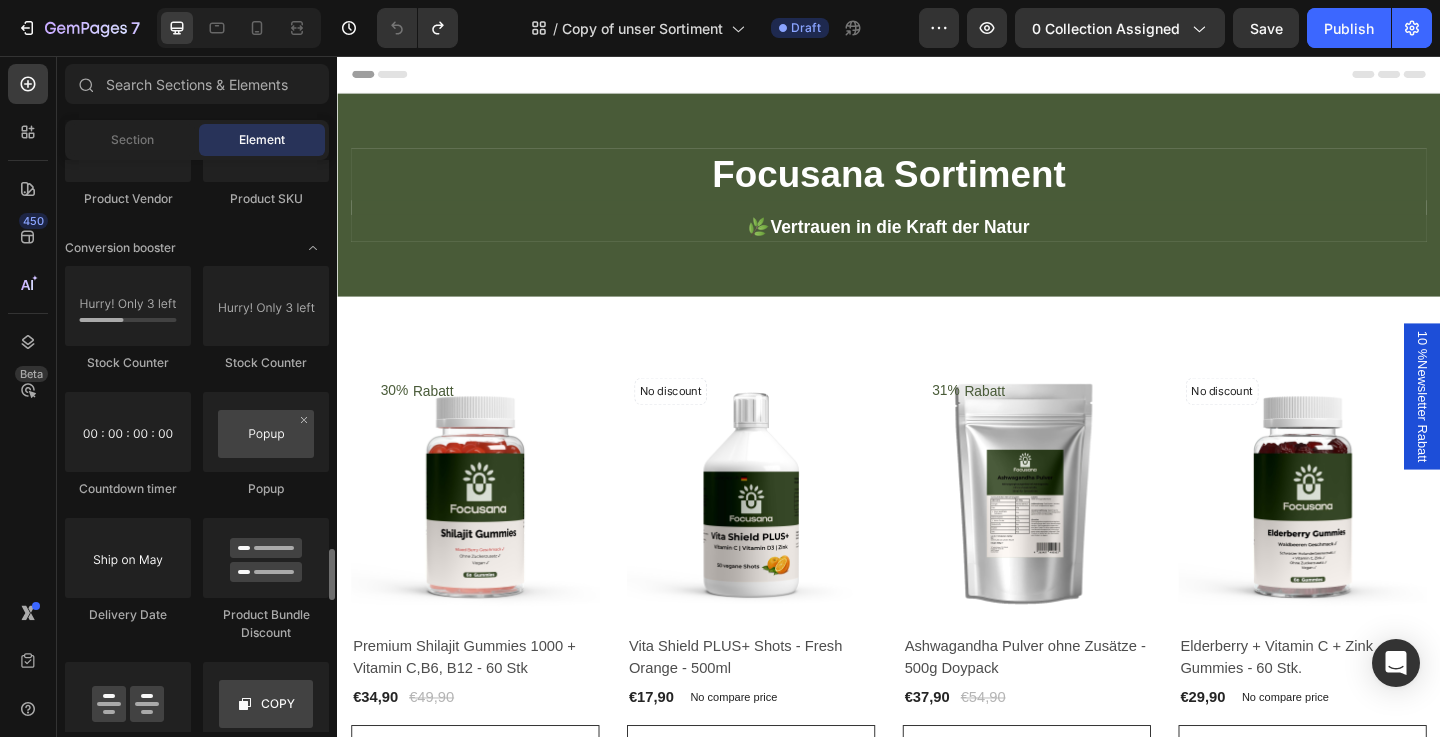 scroll, scrollTop: 3989, scrollLeft: 0, axis: vertical 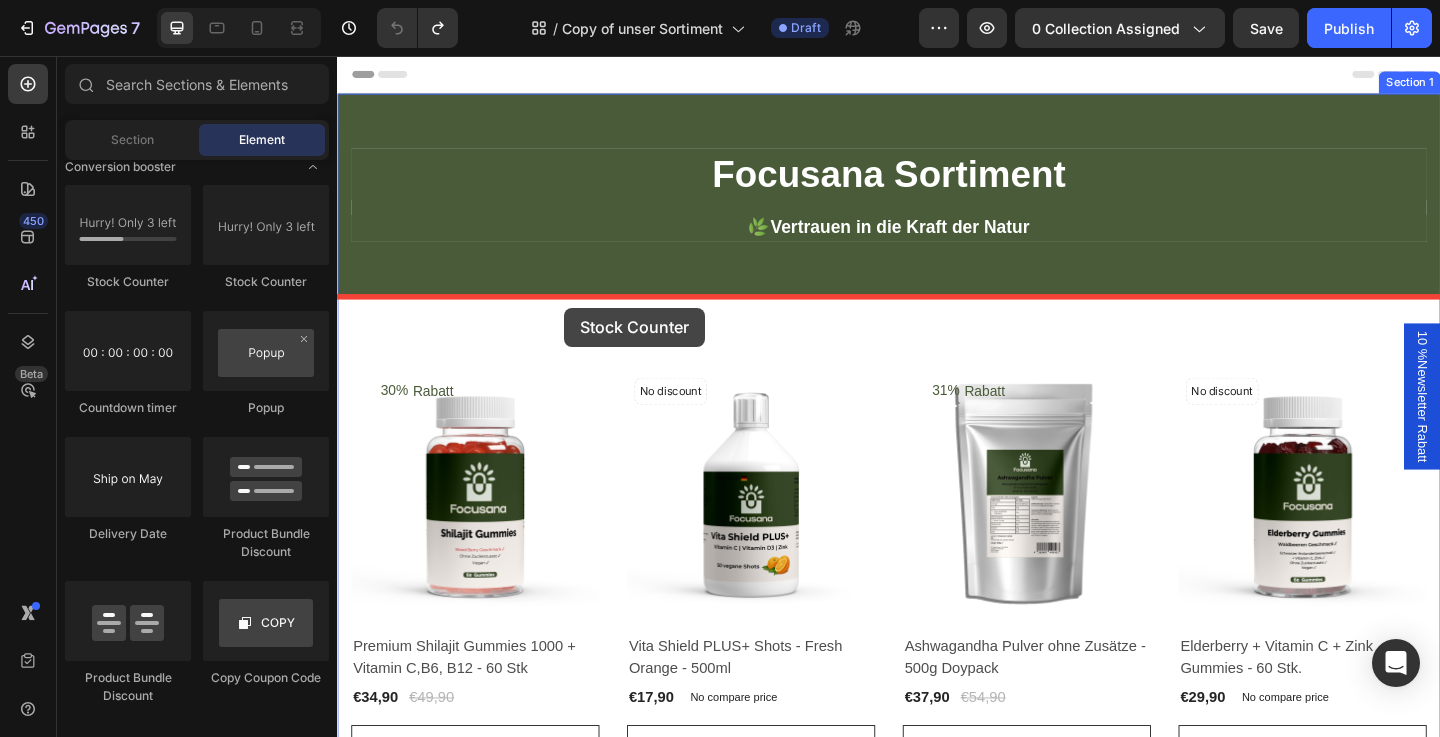 drag, startPoint x: 486, startPoint y: 274, endPoint x: 584, endPoint y: 330, distance: 112.871605 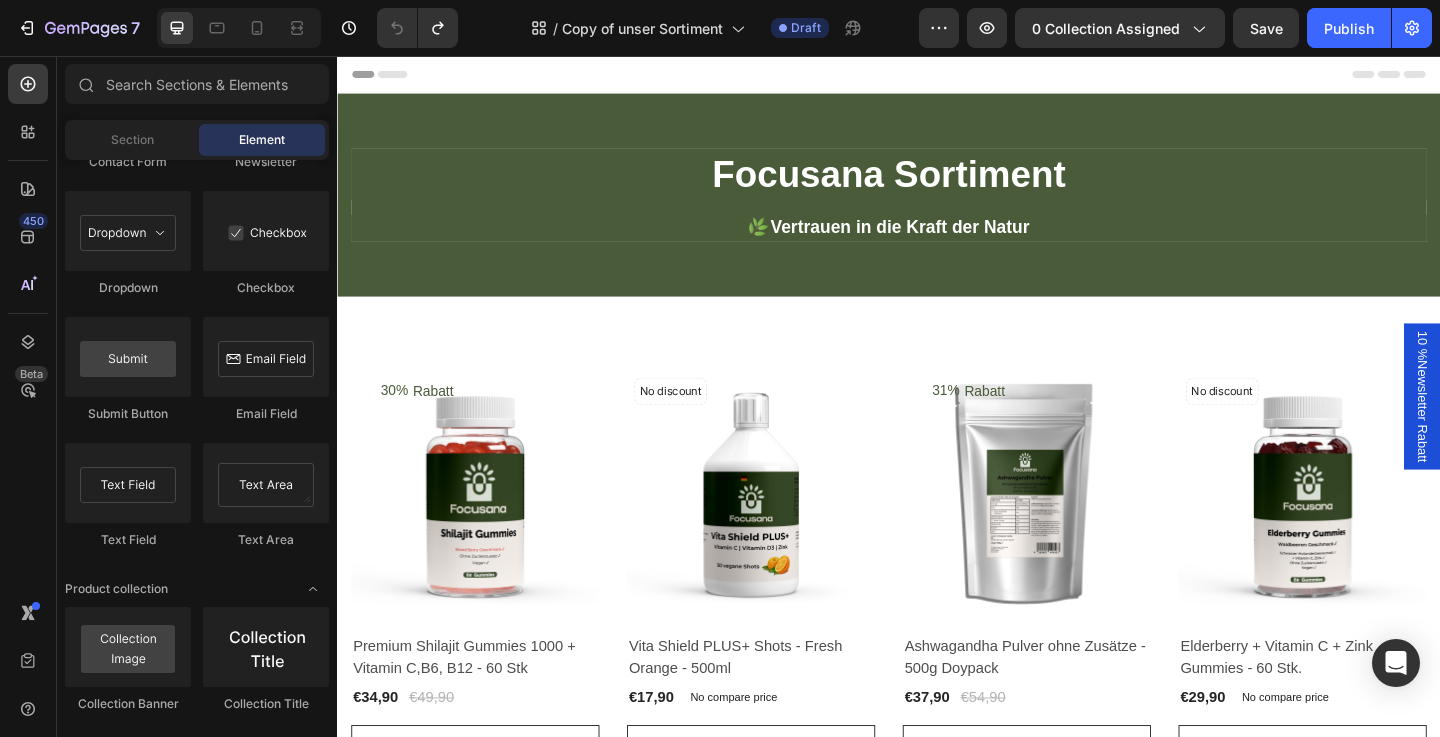 scroll, scrollTop: 3871, scrollLeft: 0, axis: vertical 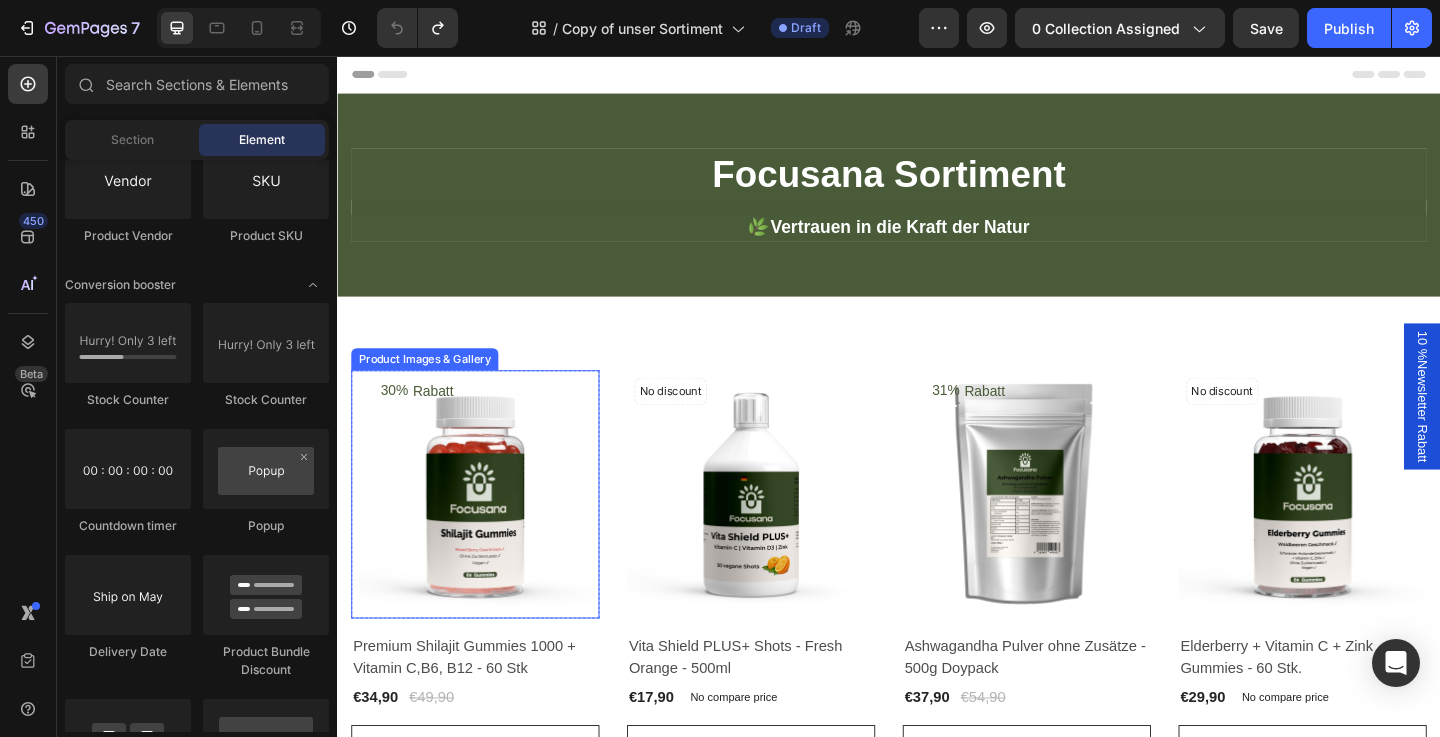 click at bounding box center [487, 533] 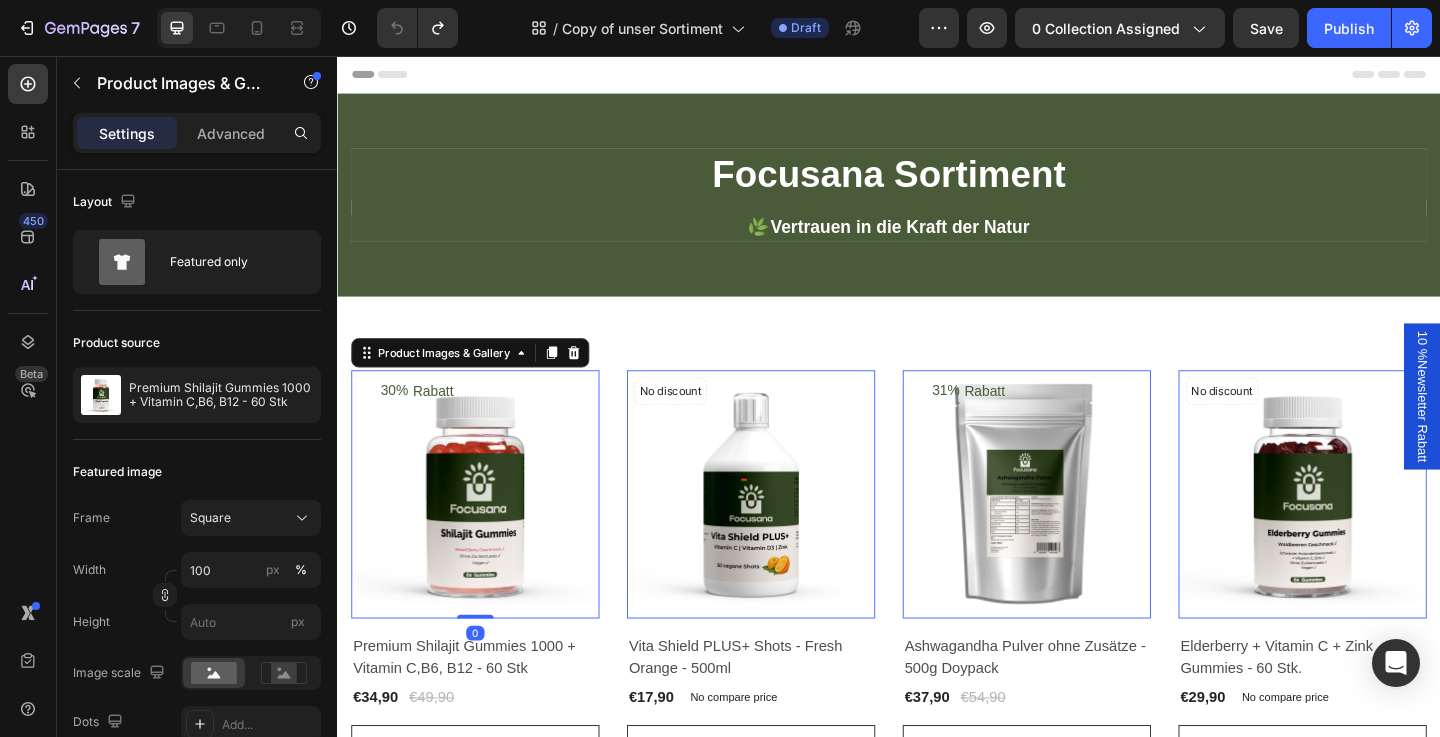 click at bounding box center [487, 533] 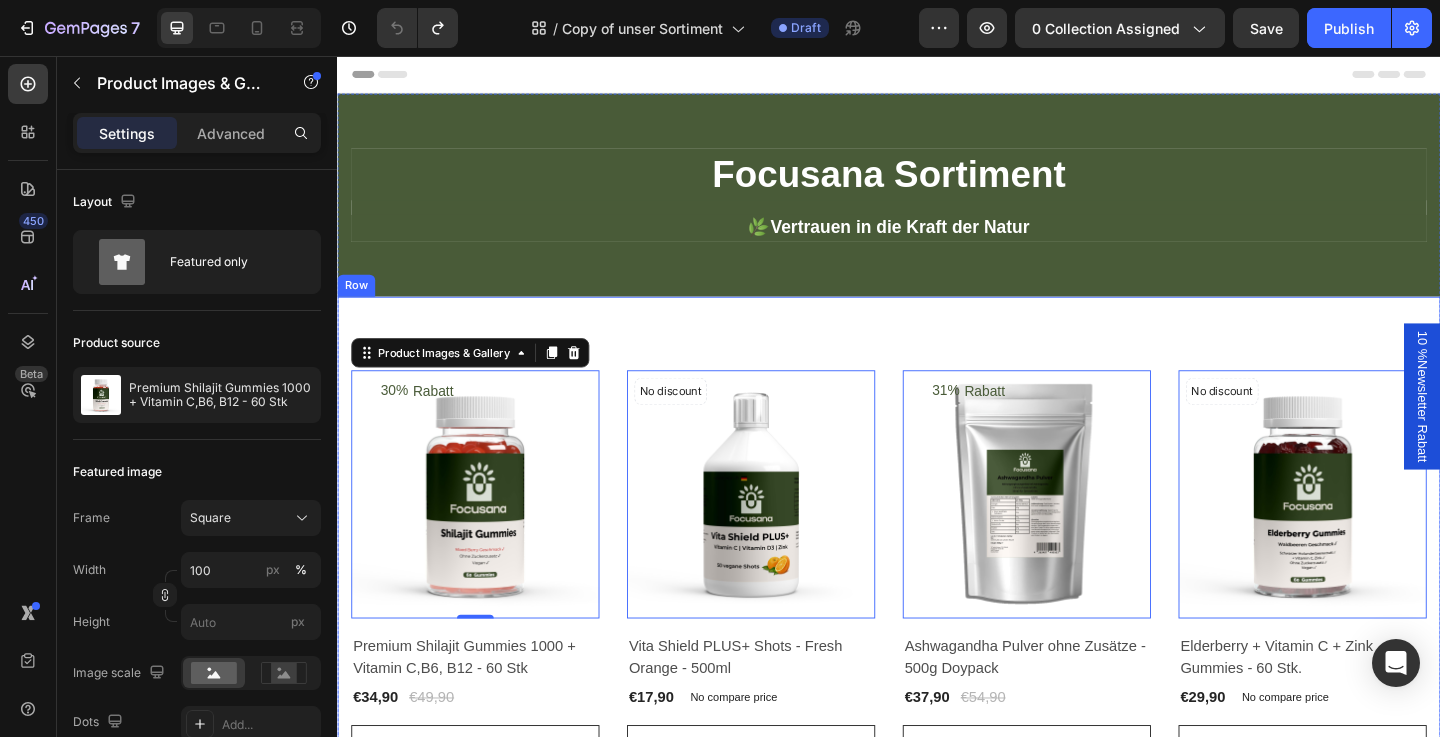 click on "30% Rabatt (P) Tag Product Images & Gallery   0 Row Premium Shilajit Gummies 1000 + Vitamin C,B6, B12 - 60 Stk (P) Title €34,90 (P) Price (P) Price €49,90 (P) Price (P) Price Row Row jetzt bestellen (P) Cart Button Product List No discount   Not be displayed when published (P) Tag Product Images & Gallery   0 Row Vita Shield PLUS+ Shots - Fresh Orange - 500ml (P) Title €17,90 (P) Price (P) Price No compare price (P) Price Row Row jetzt bestellen (P) Cart Button Product List 31% Rabatt (P) Tag Product Images & Gallery   0 Row Ashwagandha Pulver ohne Zusätze - 500g Doypack (P) Title €37,90 (P) Price (P) Price €54,90 (P) Price (P) Price Row Row jetzt bestellen (P) Cart Button Product List No discount   Not be displayed when published (P) Tag Product Images & Gallery   0 Row Elderberry + Vitamin C + Zink Gummies - 60 Stk. (P) Title €29,90 (P) Price (P) Price No compare price (P) Price Row Row jetzt bestellen (P) Cart Button Product List 31% Rabatt (P) Tag Product Images & Gallery   0 Row (P) Title" at bounding box center (937, 1386) 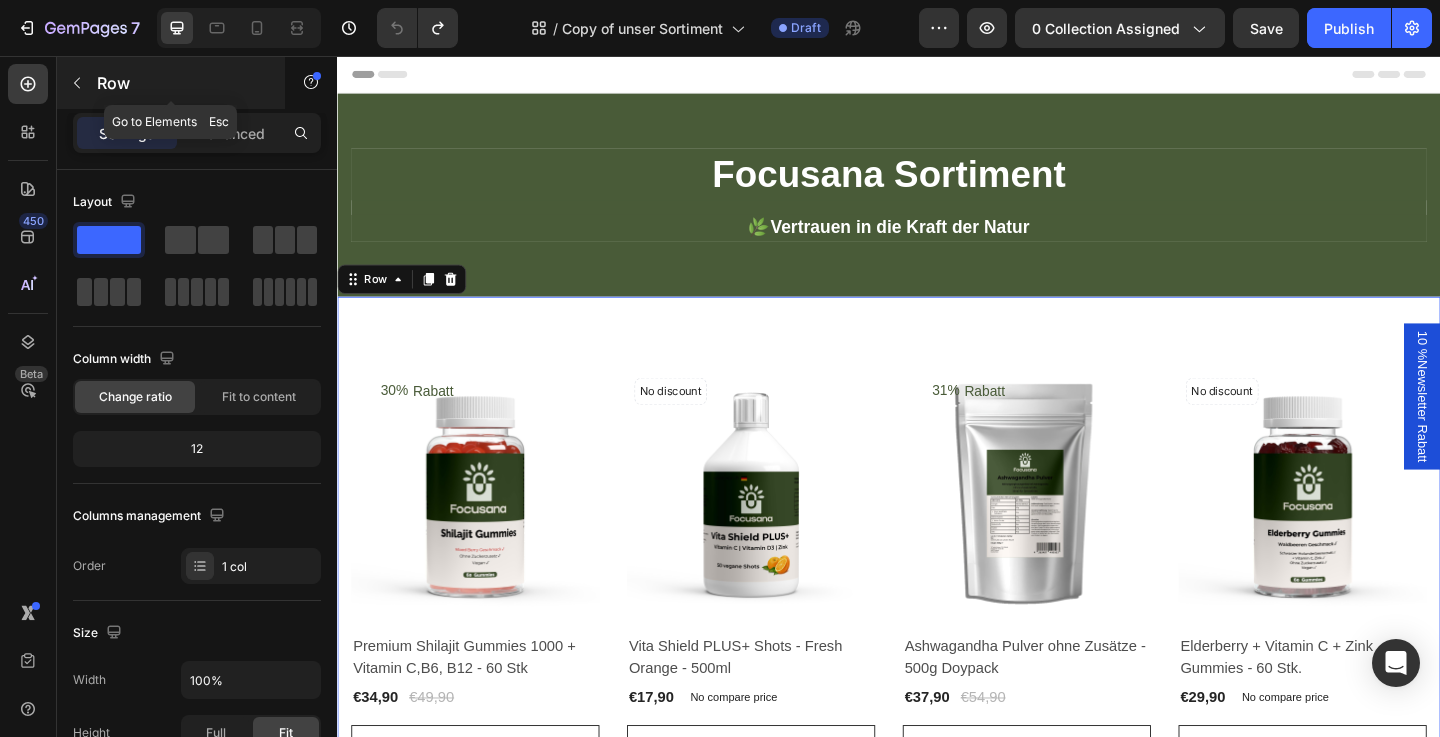 click 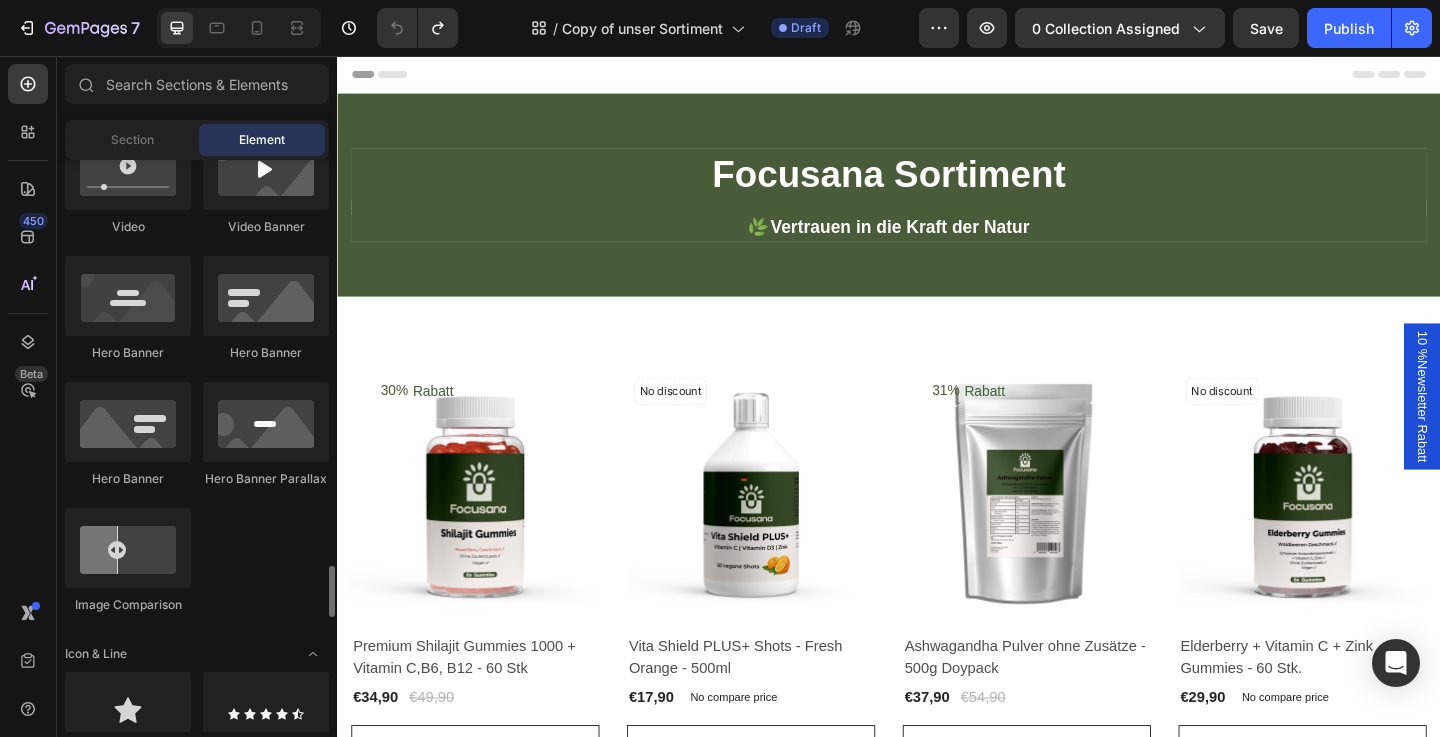 scroll, scrollTop: 0, scrollLeft: 0, axis: both 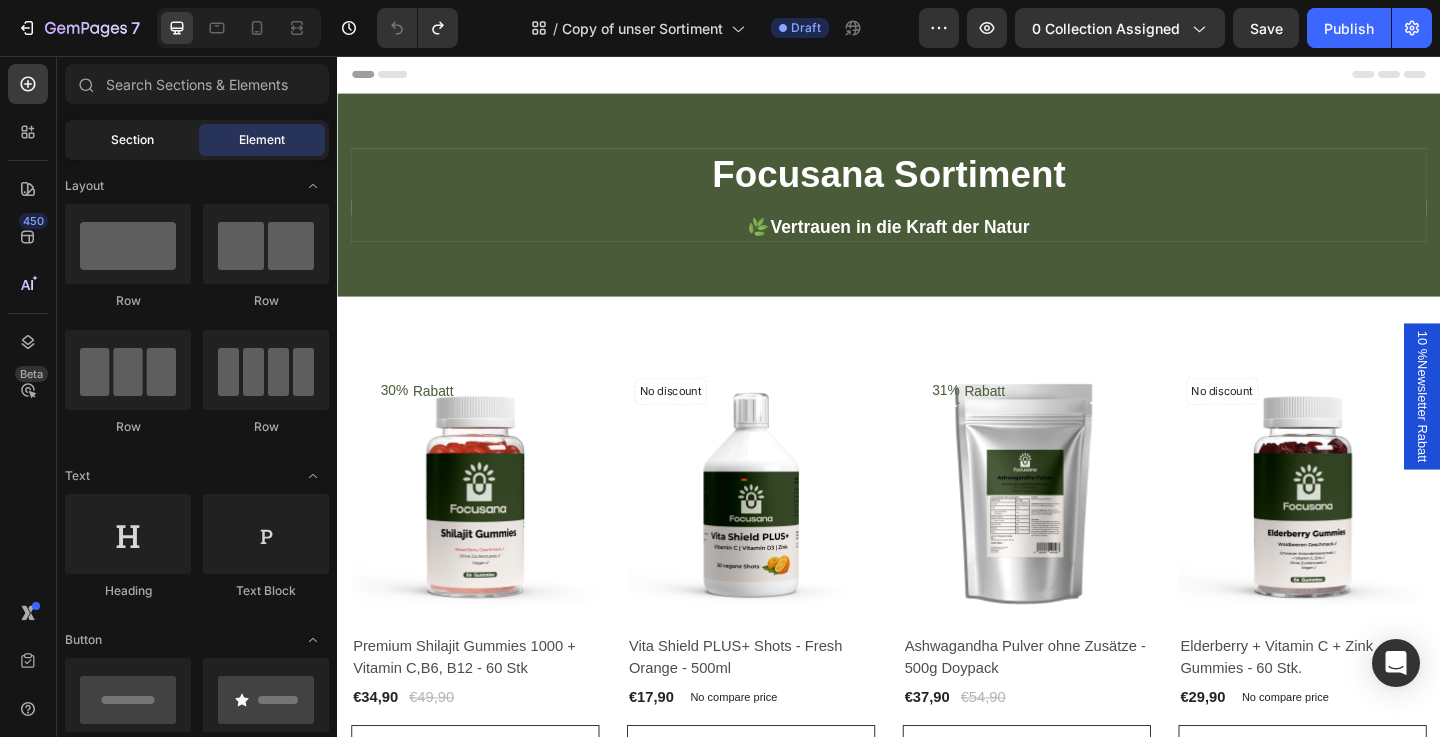 click on "Section" at bounding box center [132, 140] 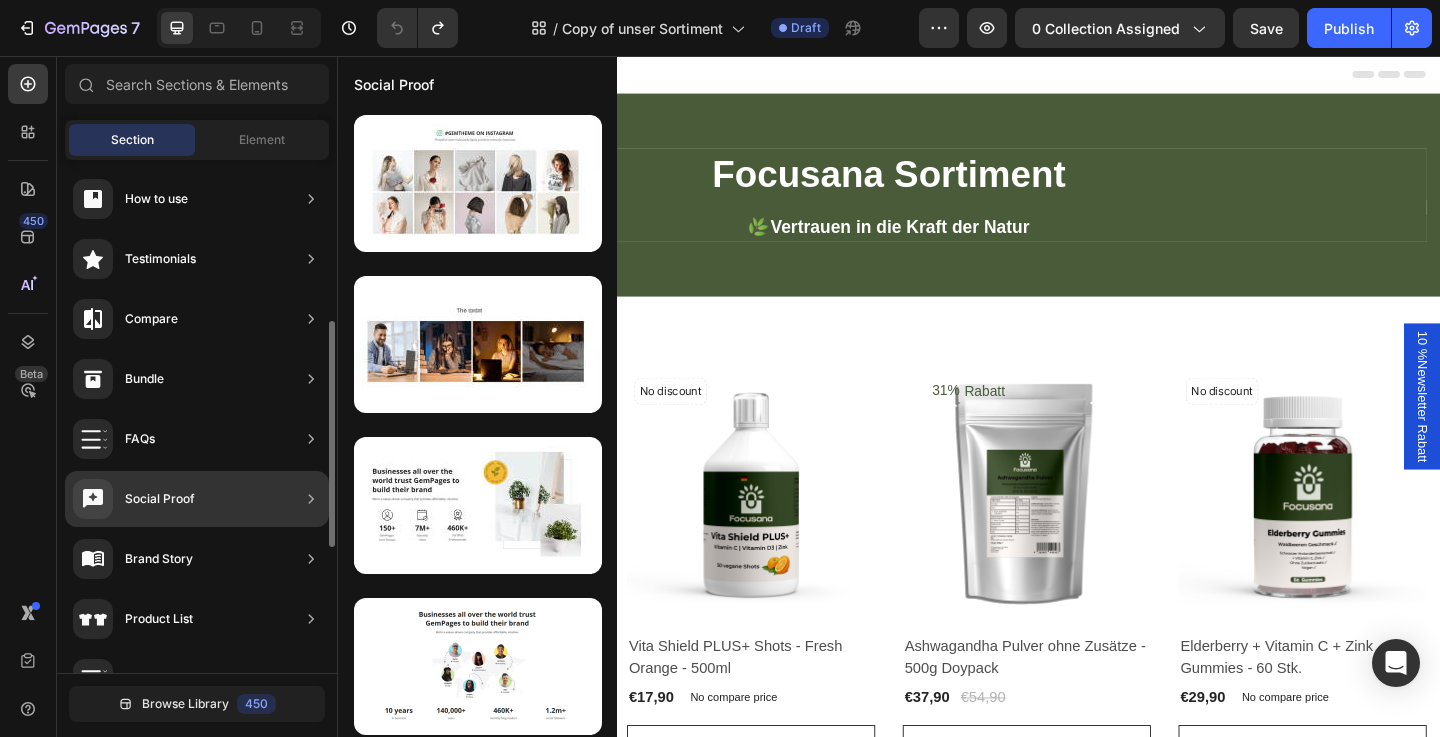 scroll, scrollTop: 364, scrollLeft: 0, axis: vertical 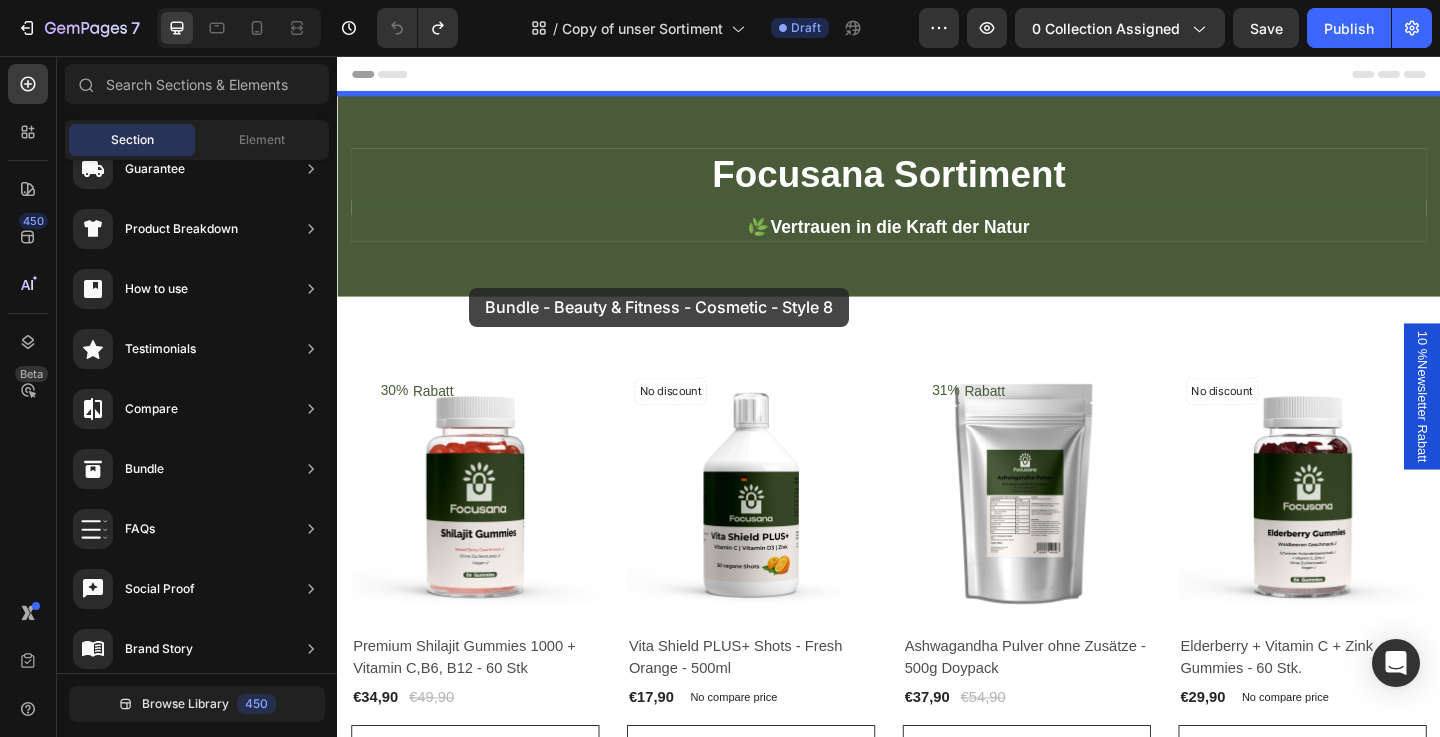 drag, startPoint x: 815, startPoint y: 262, endPoint x: 481, endPoint y: 308, distance: 337.15277 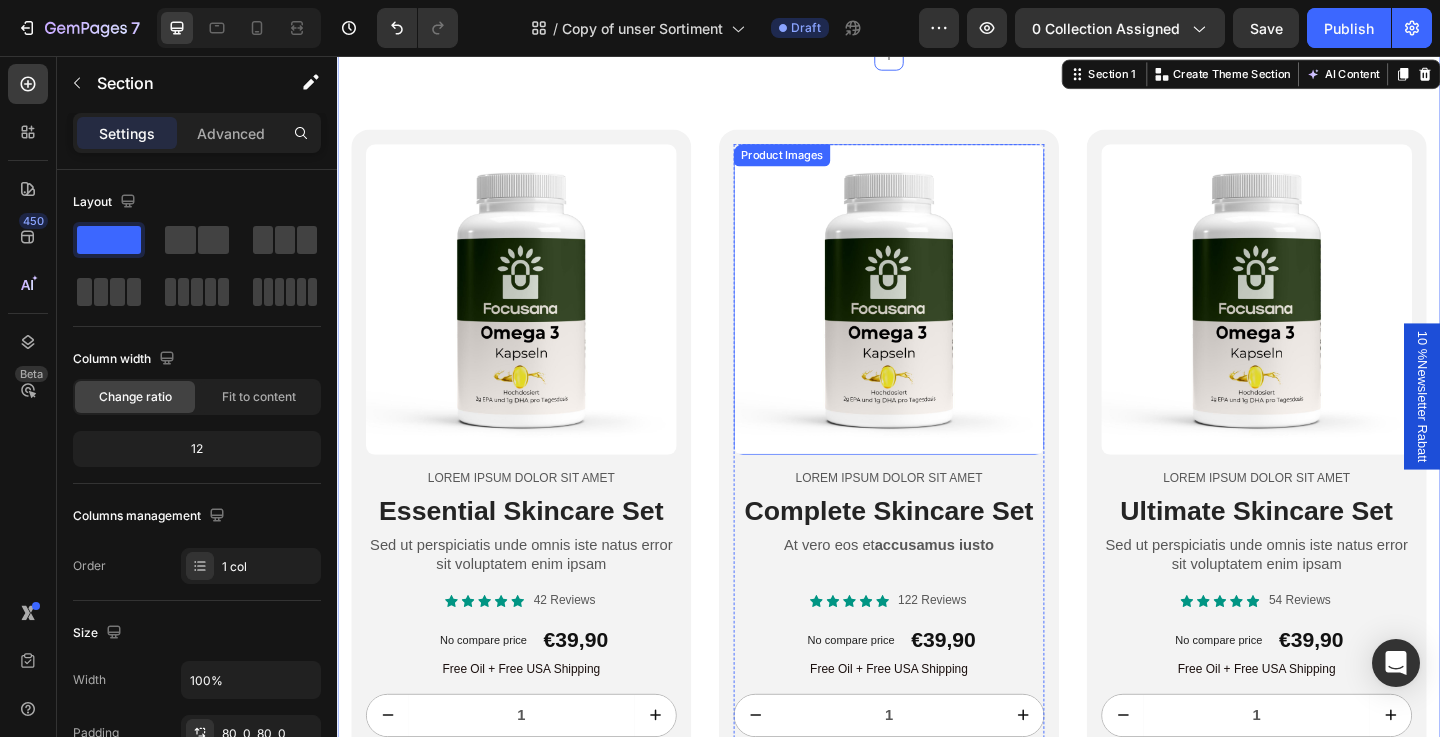 scroll, scrollTop: 0, scrollLeft: 0, axis: both 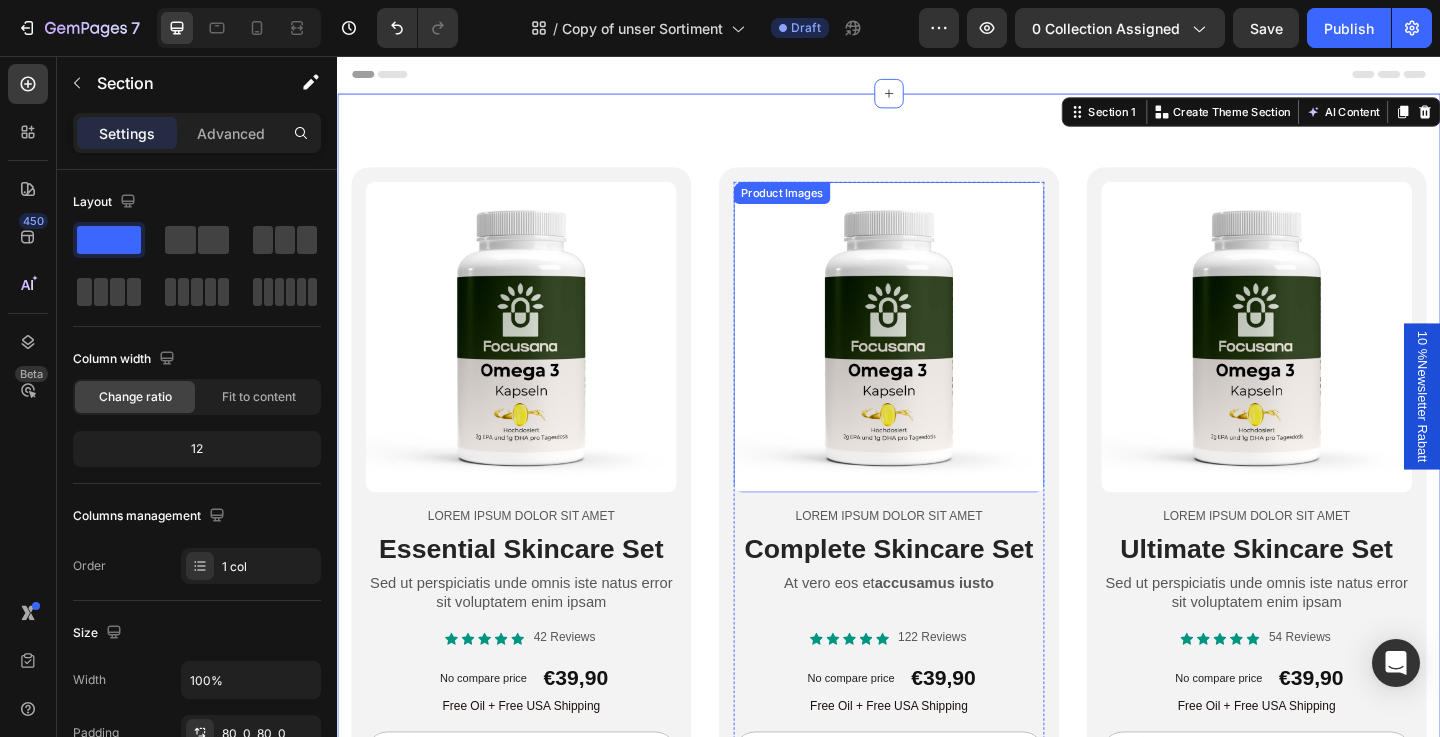 click at bounding box center [937, 362] 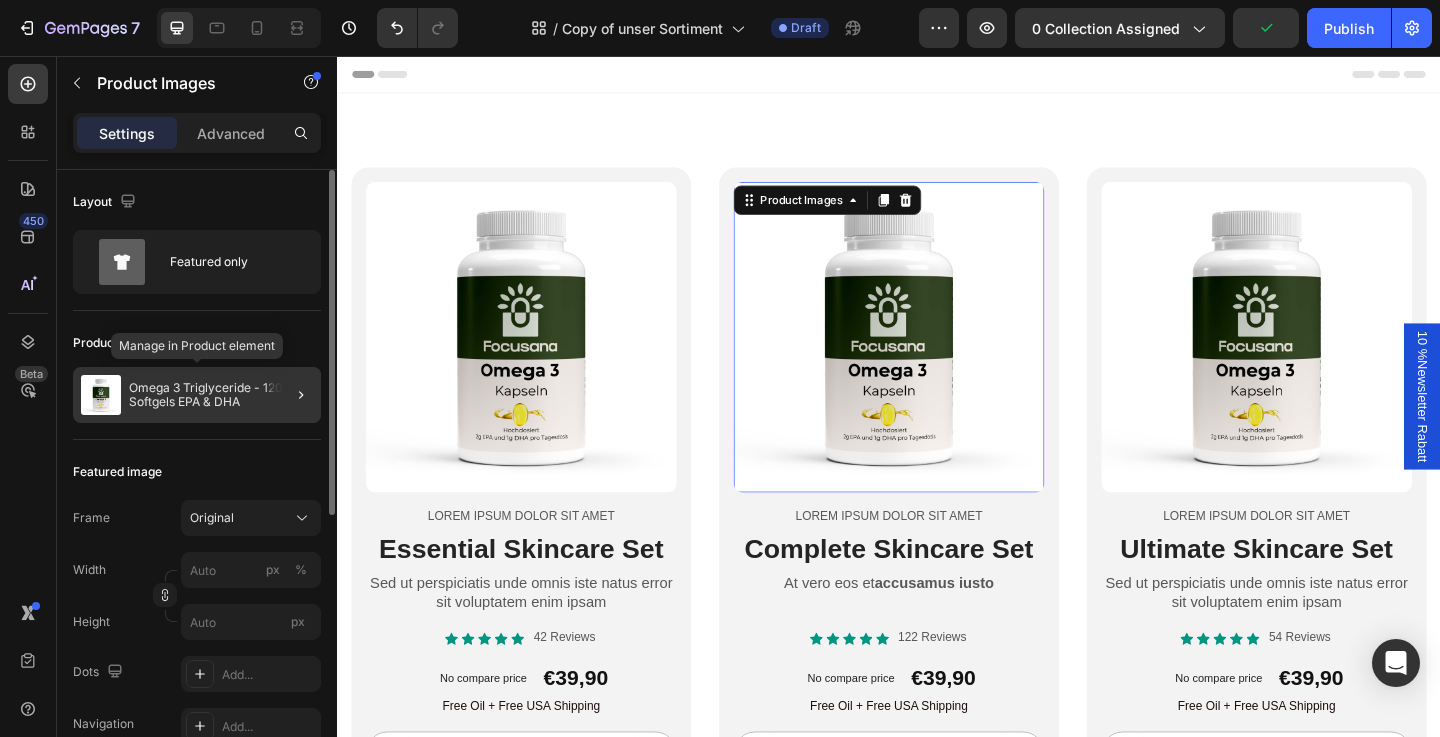 click on "Omega 3 Triglyceride - 120 Softgels EPA & DHA" at bounding box center [221, 395] 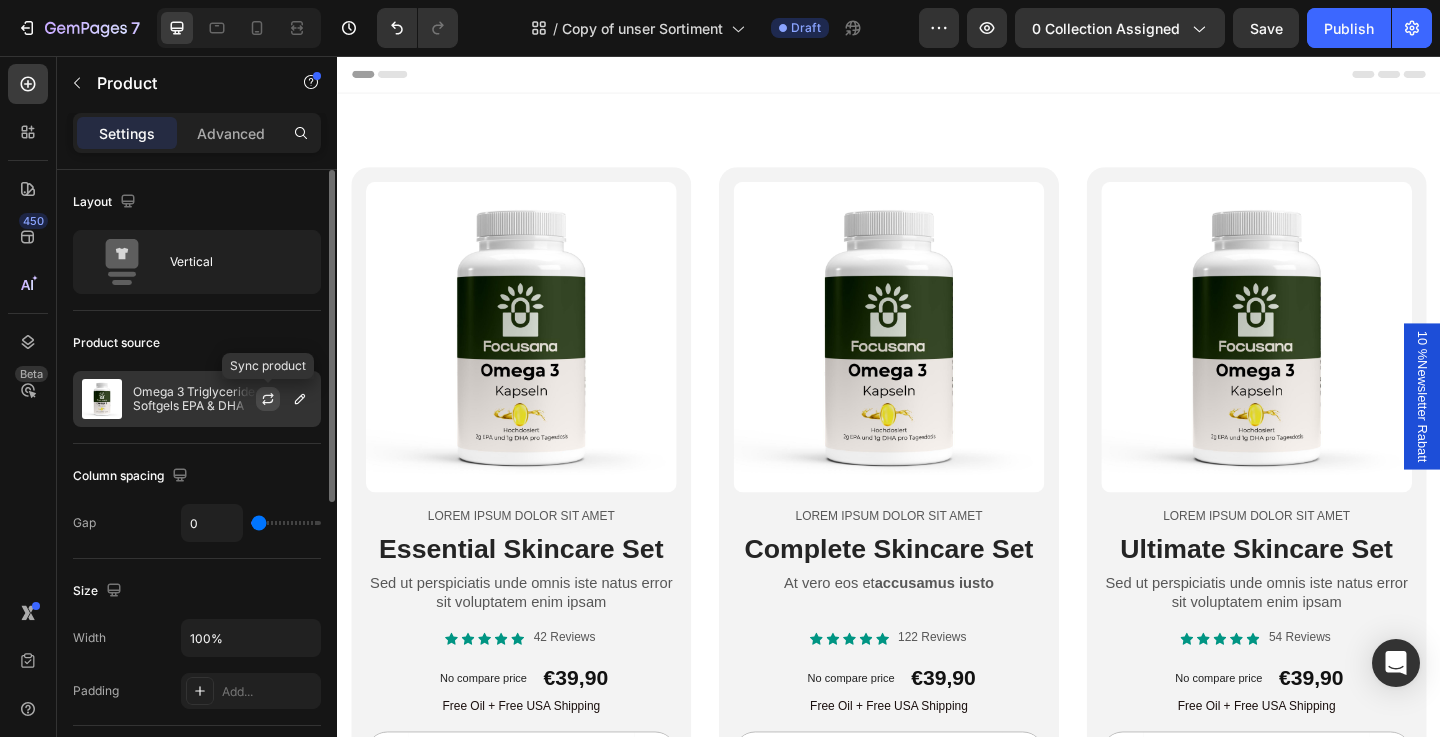 click 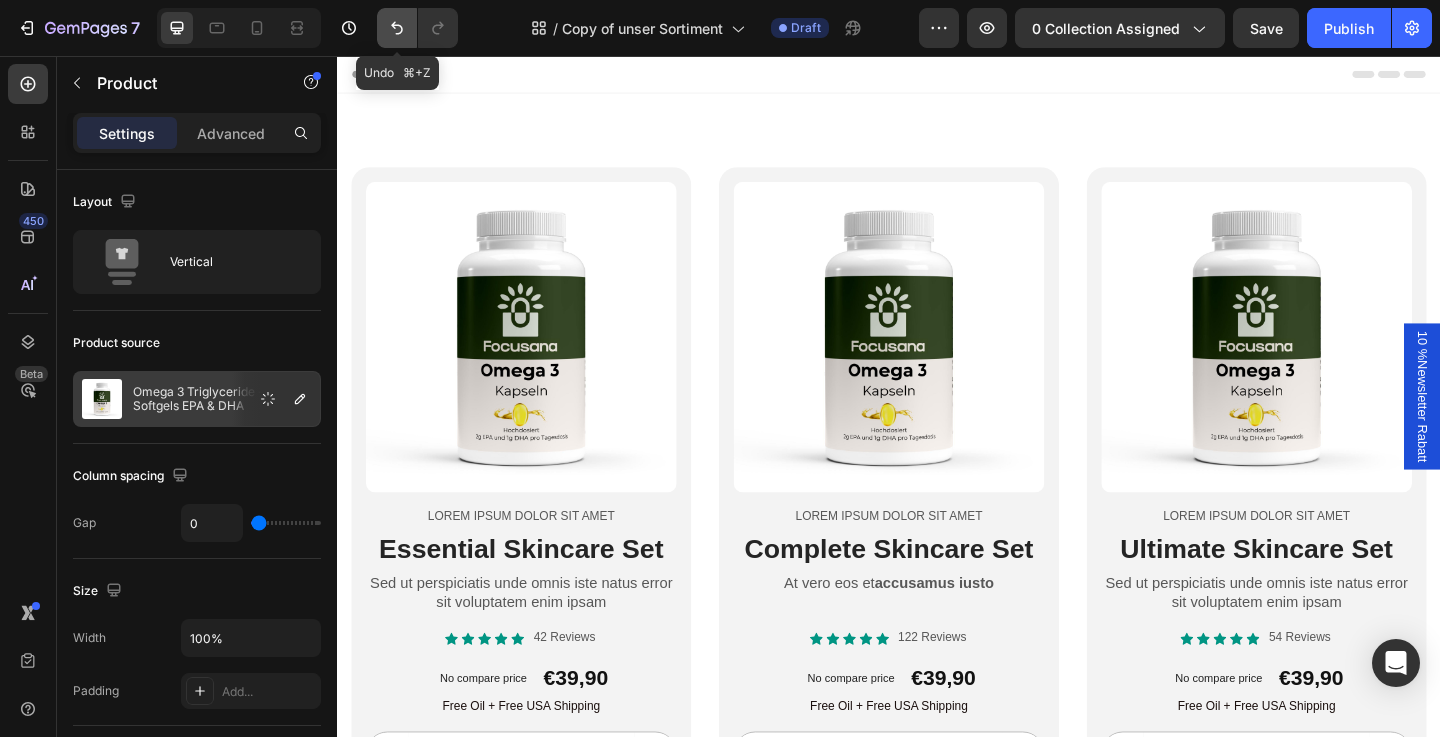 click 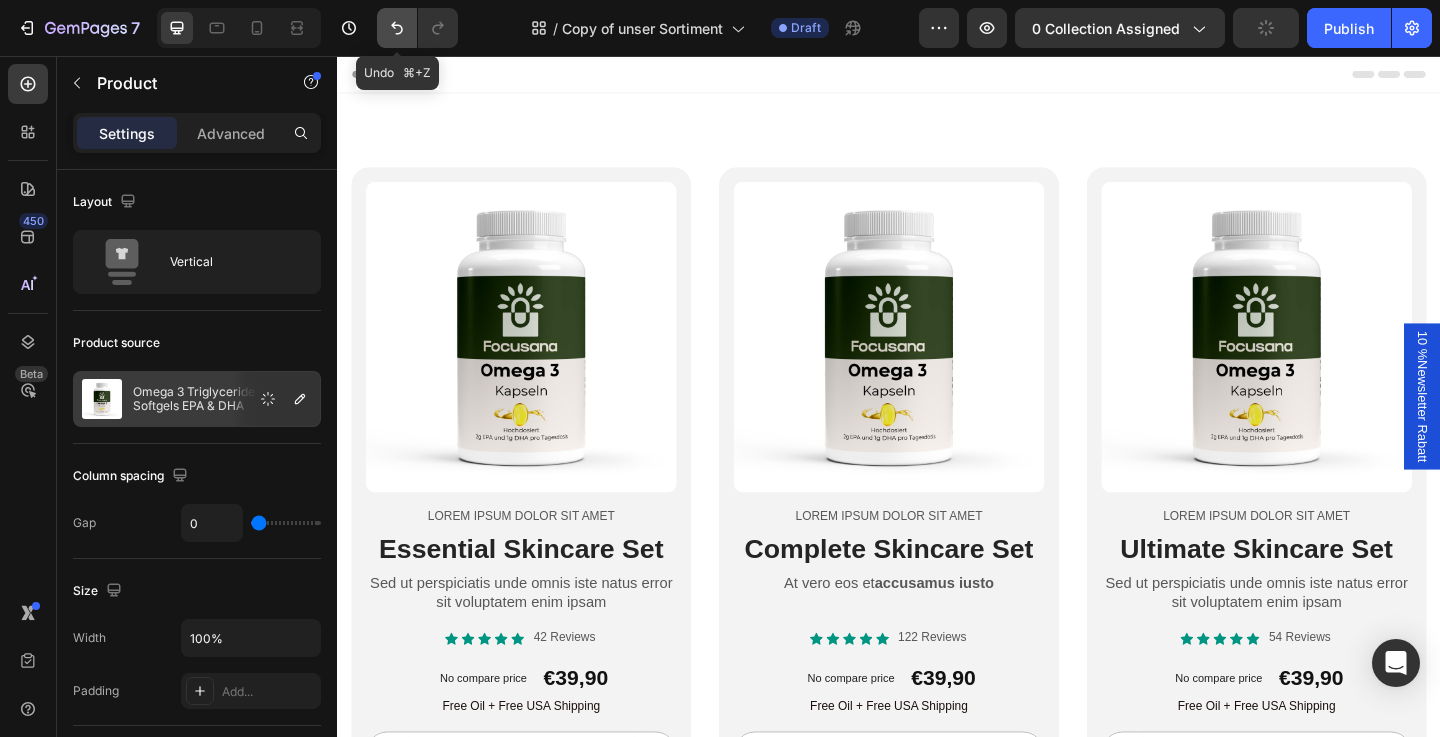click 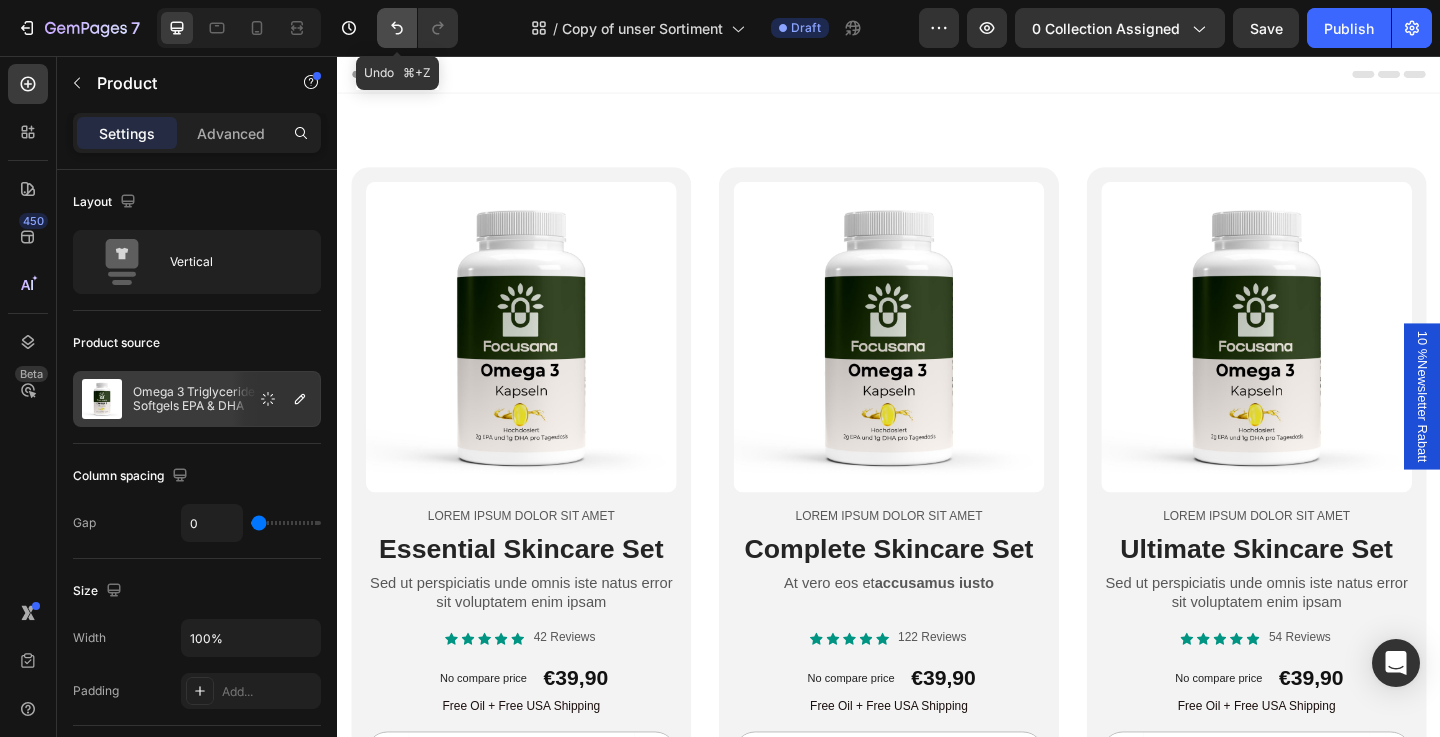 click 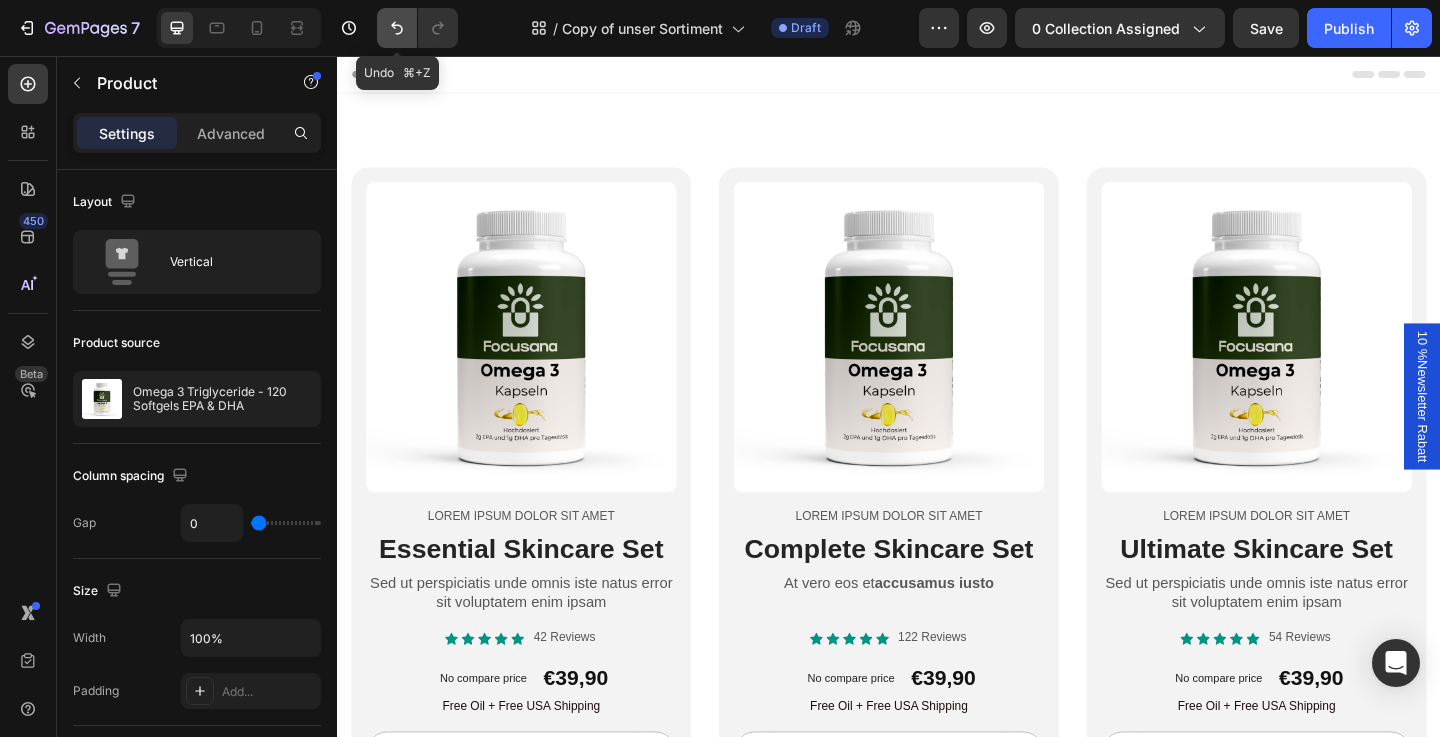 click 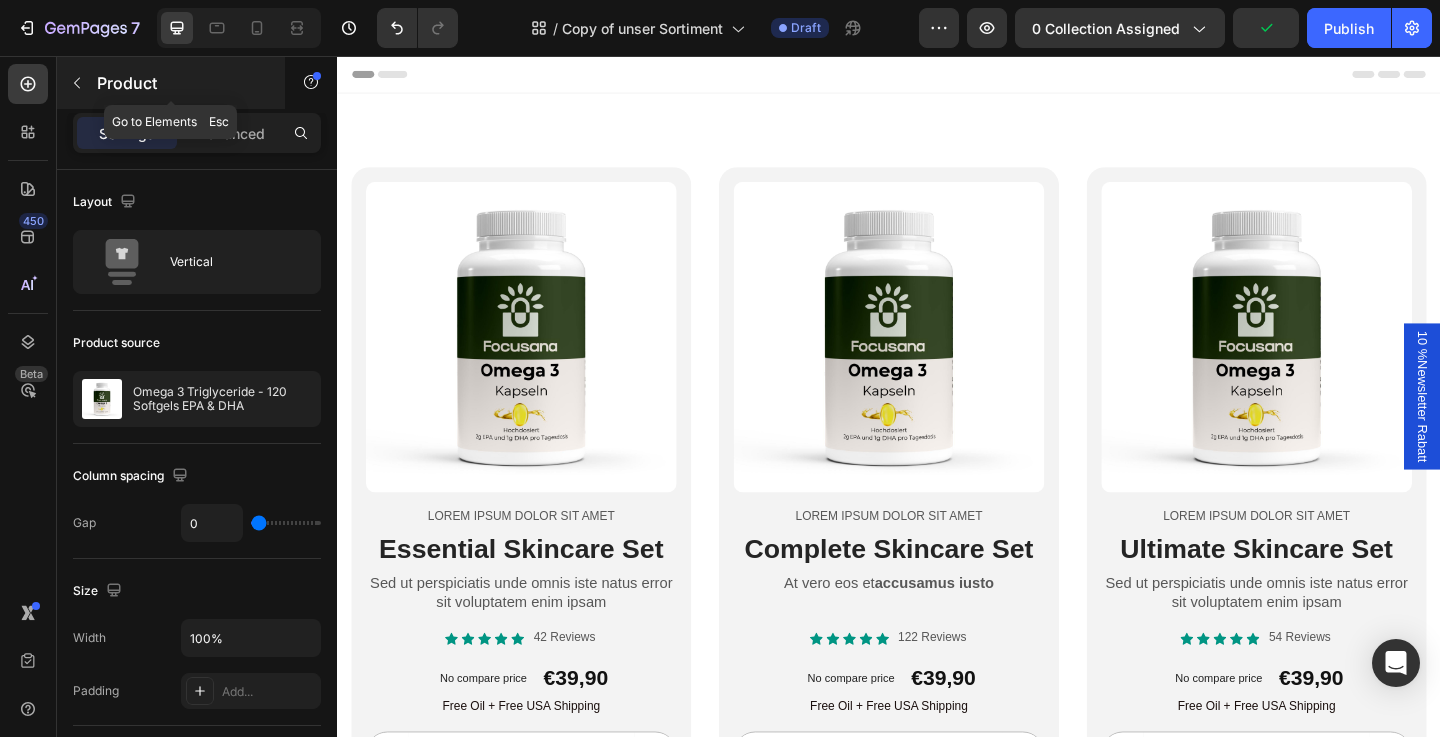 click at bounding box center (77, 83) 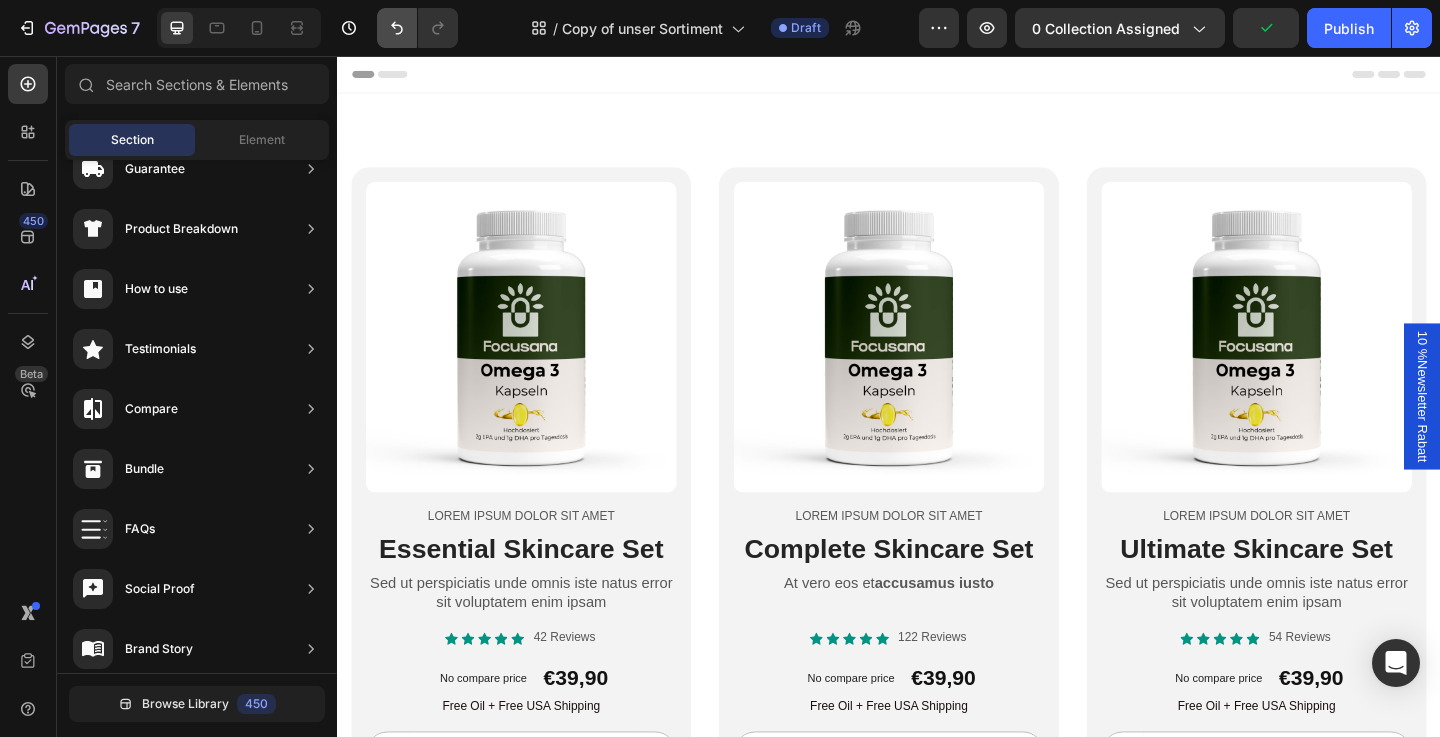 click 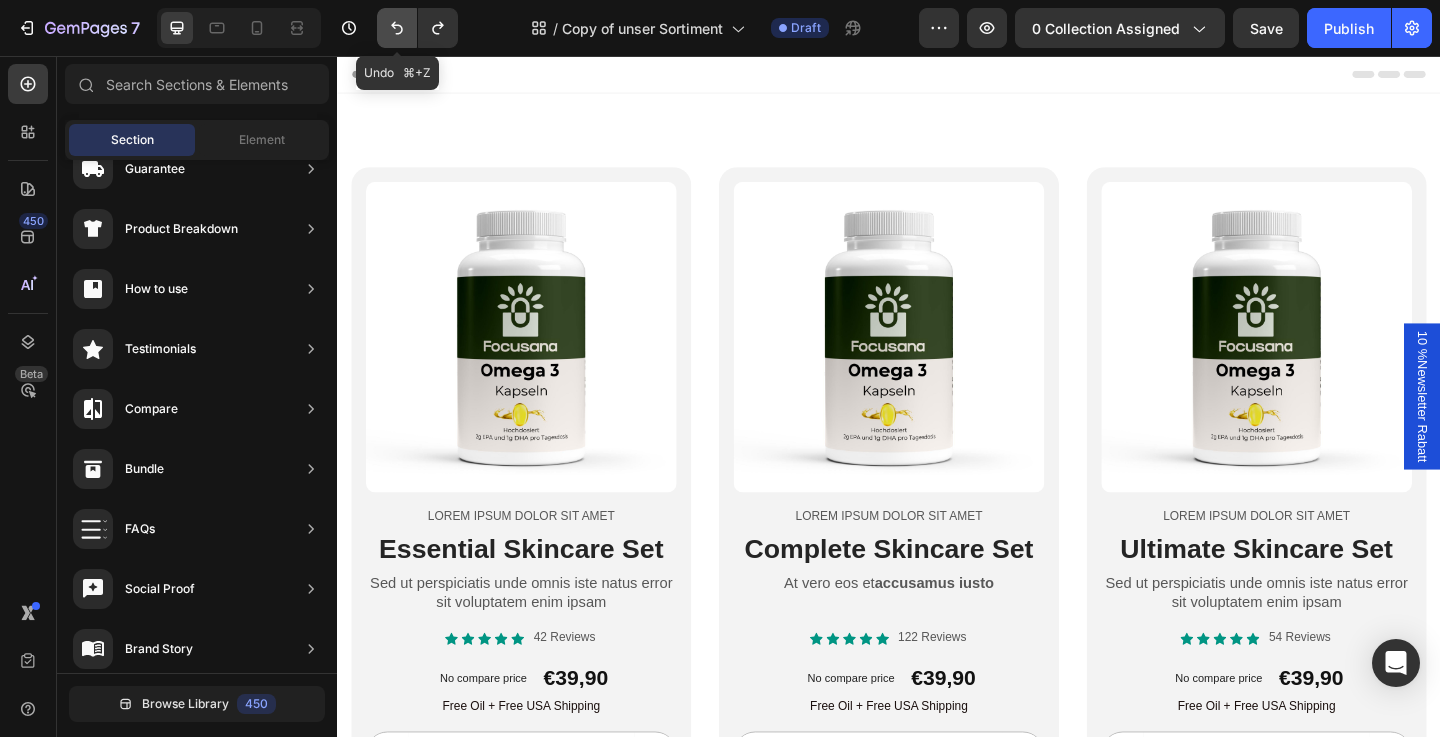 click 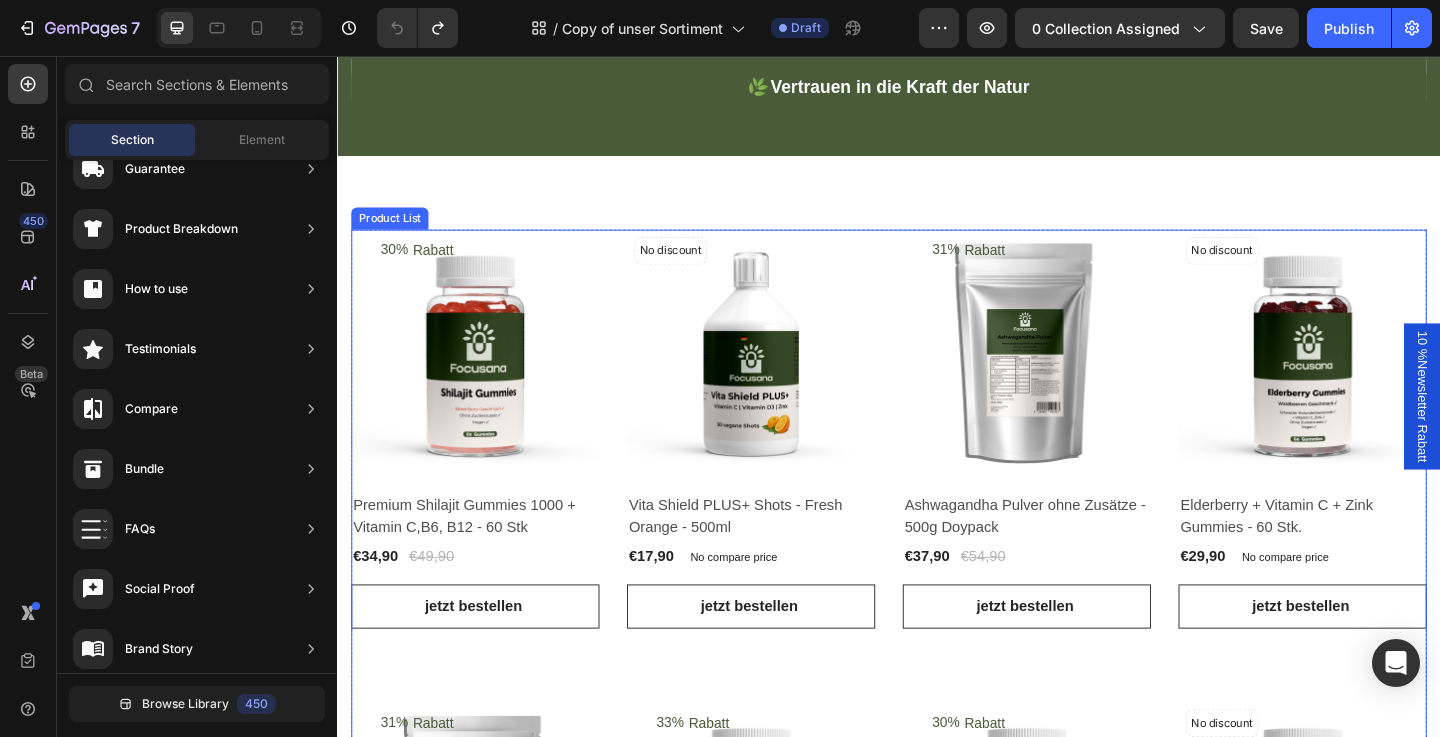 scroll, scrollTop: 481, scrollLeft: 0, axis: vertical 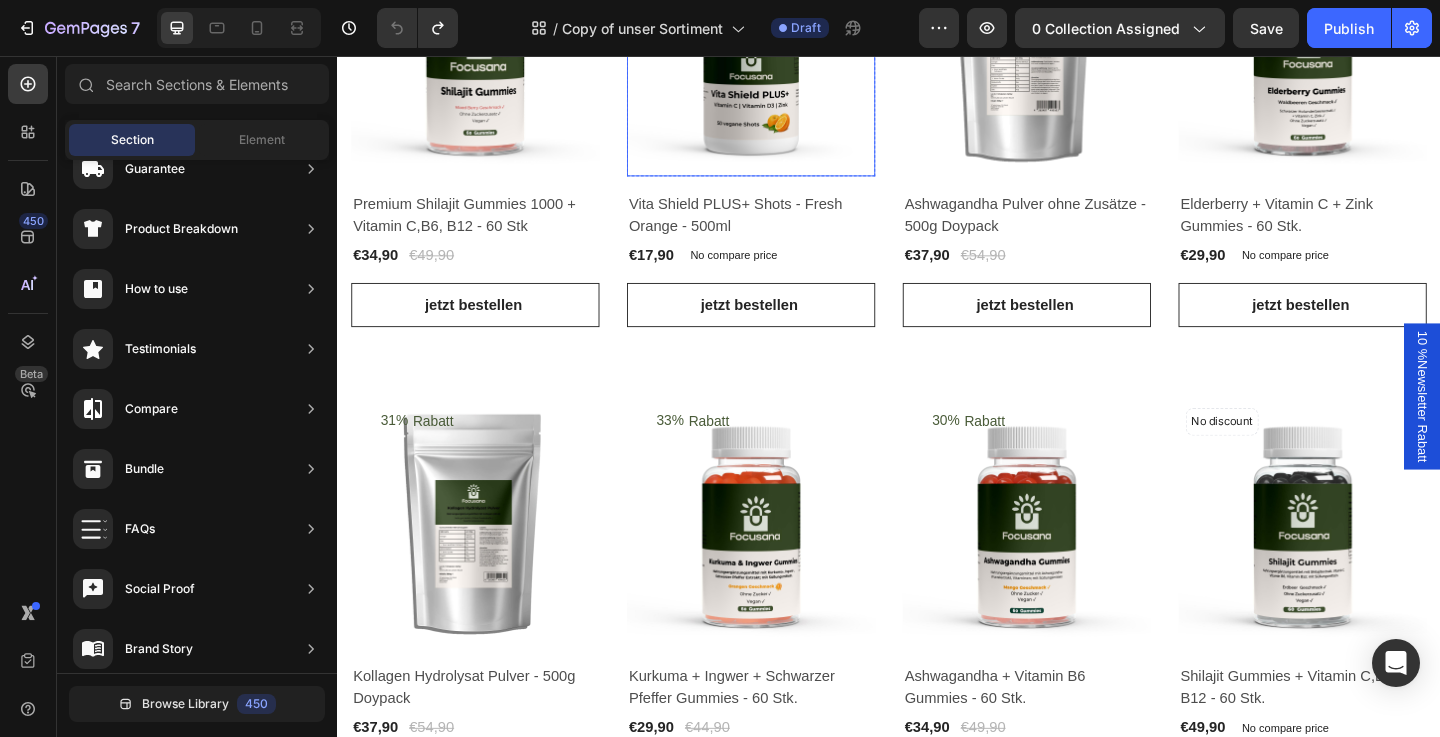 click at bounding box center (787, 52) 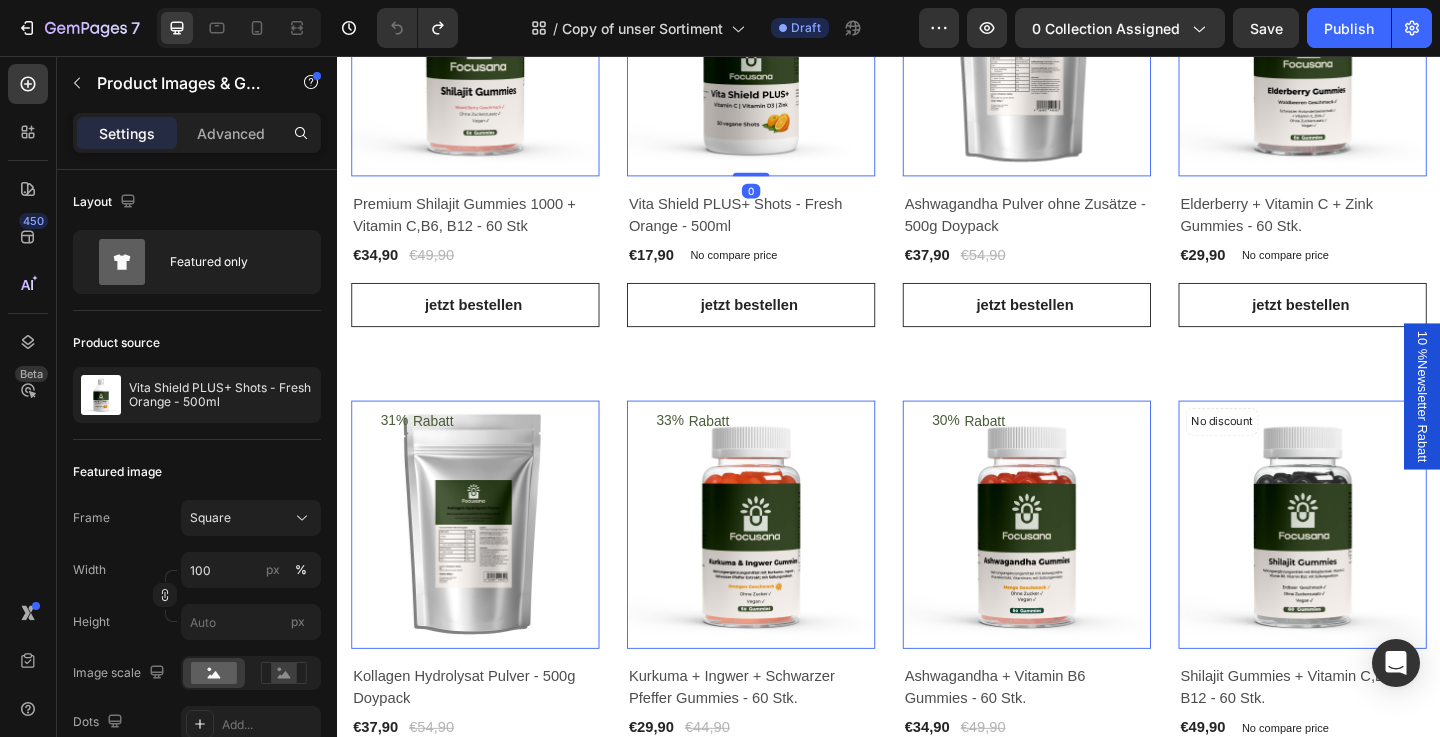 scroll, scrollTop: 350, scrollLeft: 0, axis: vertical 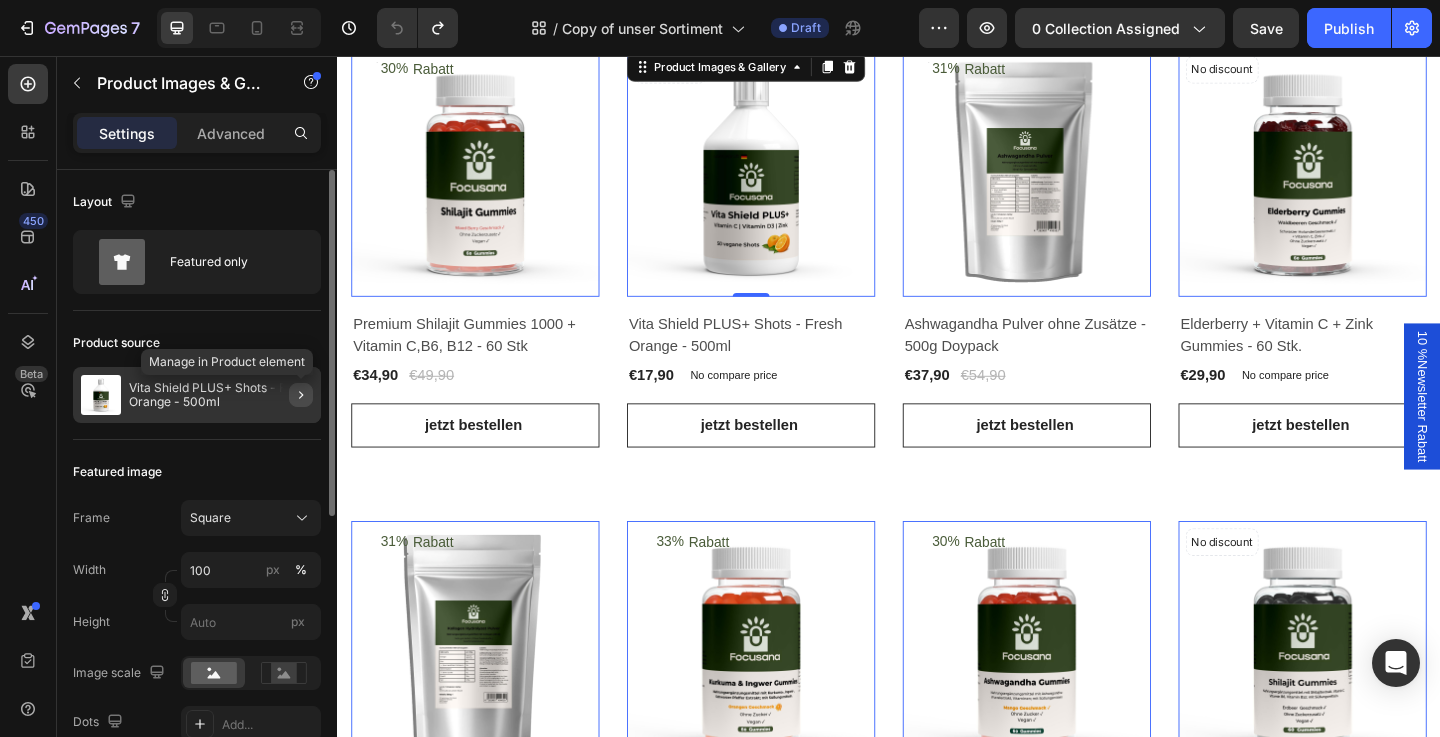 click 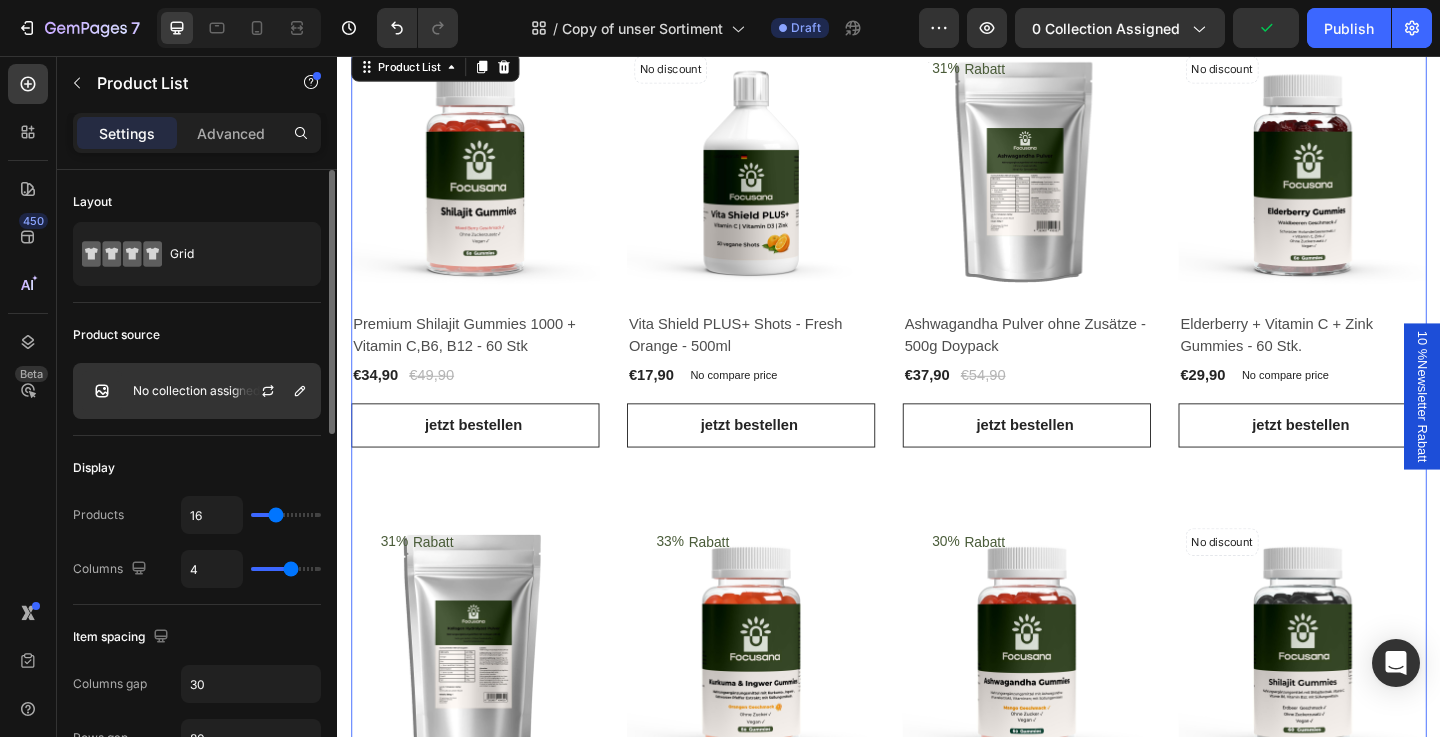 click on "No collection assigned" at bounding box center (197, 391) 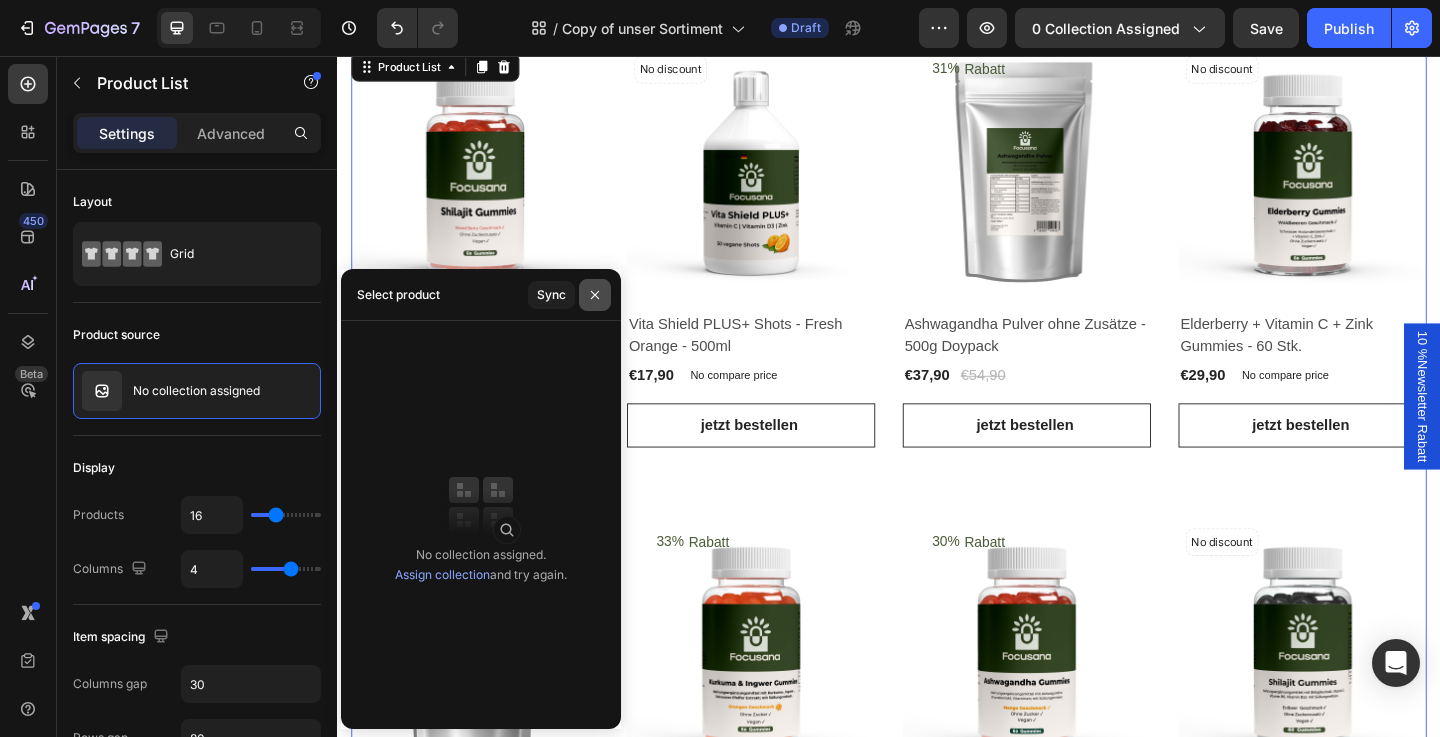 click 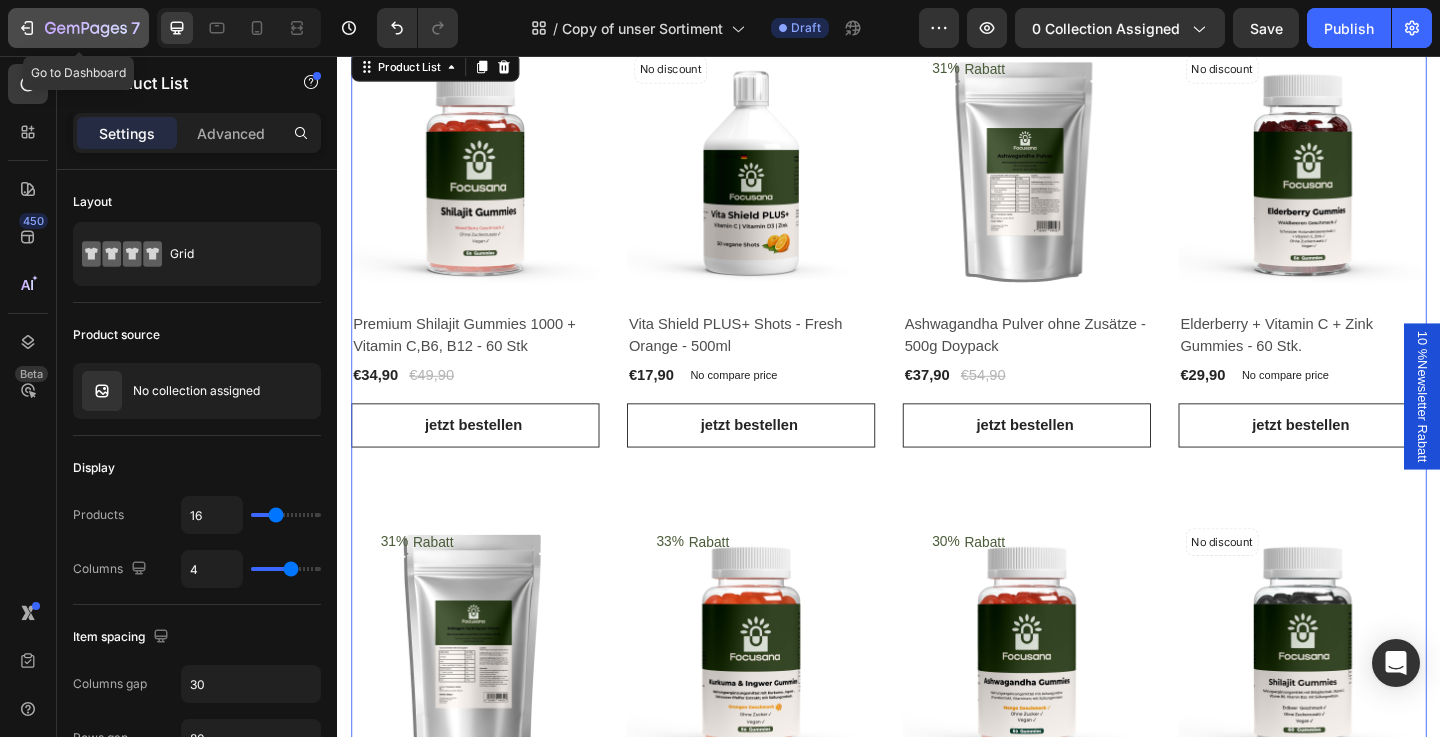 click on "7" 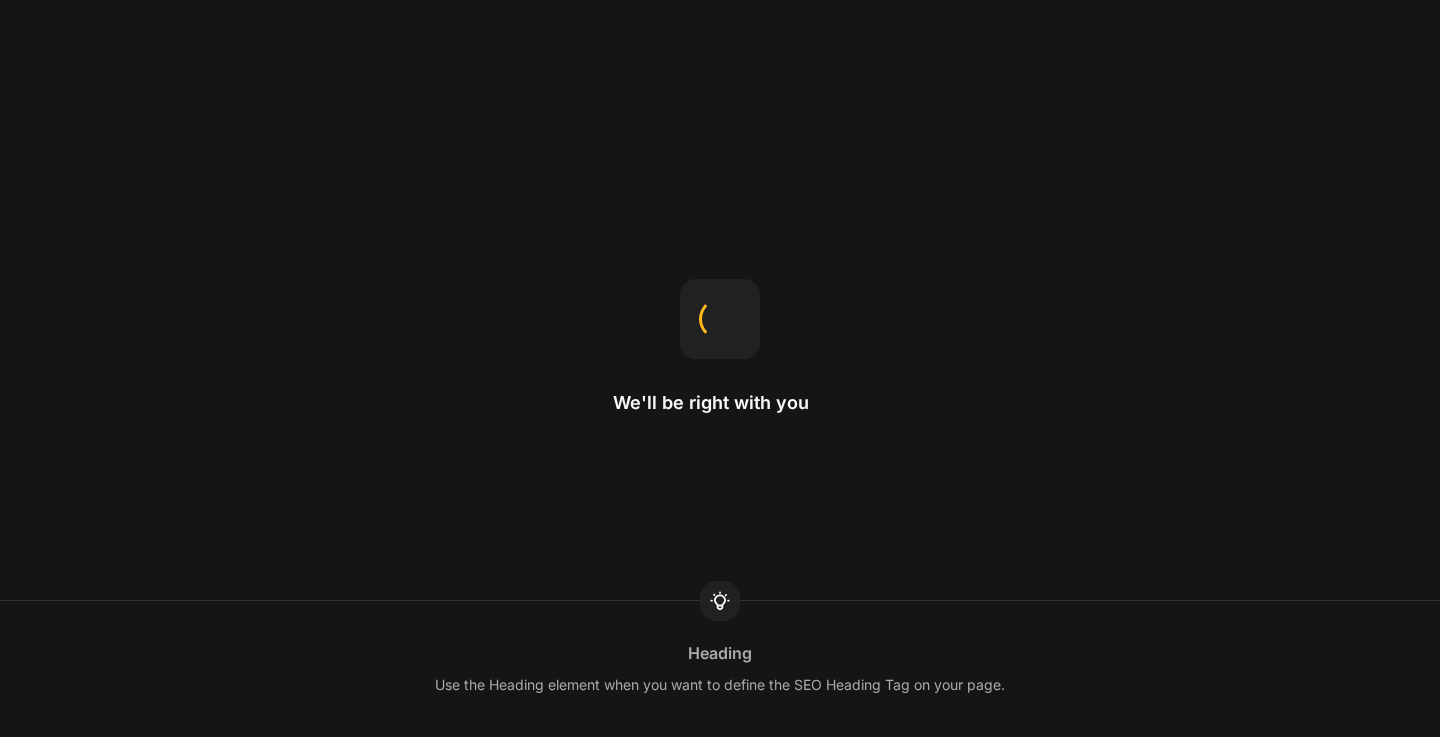scroll, scrollTop: 0, scrollLeft: 0, axis: both 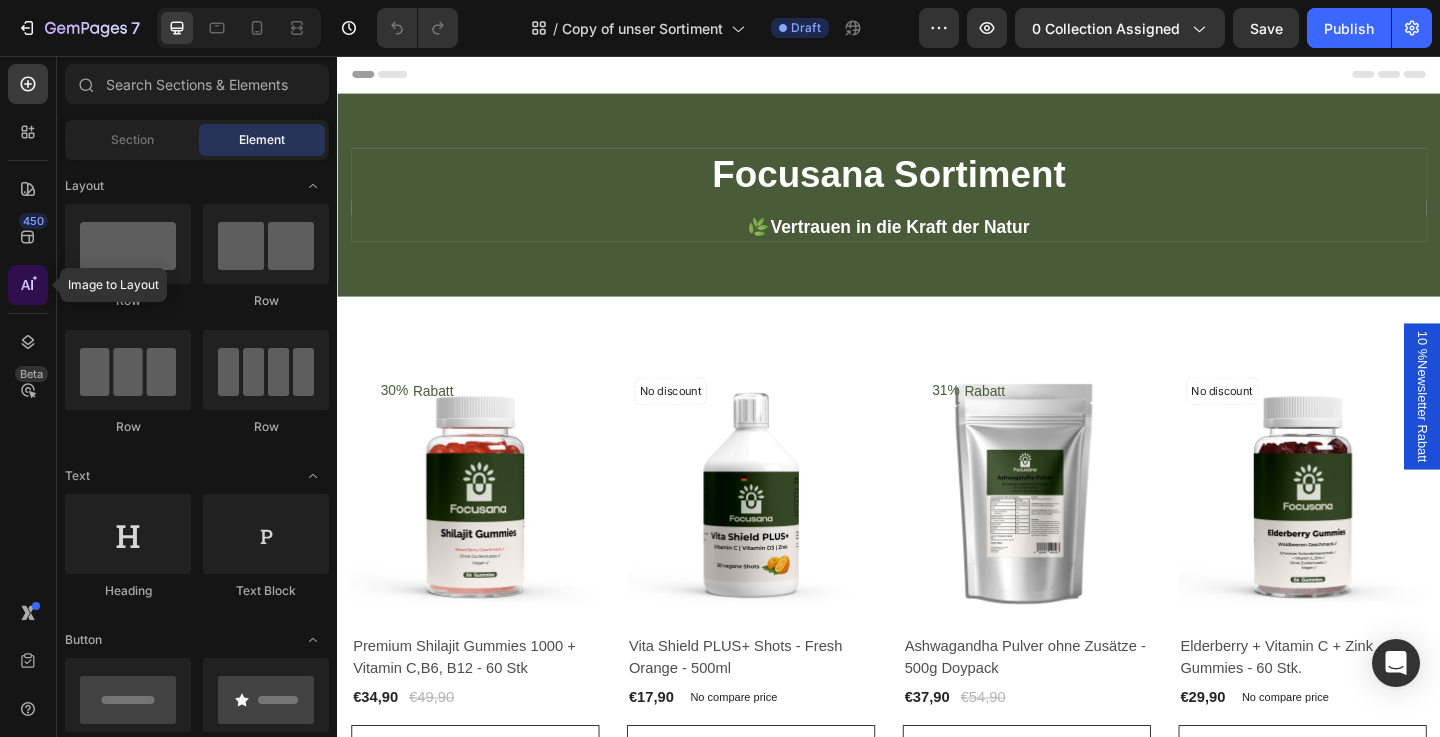 click 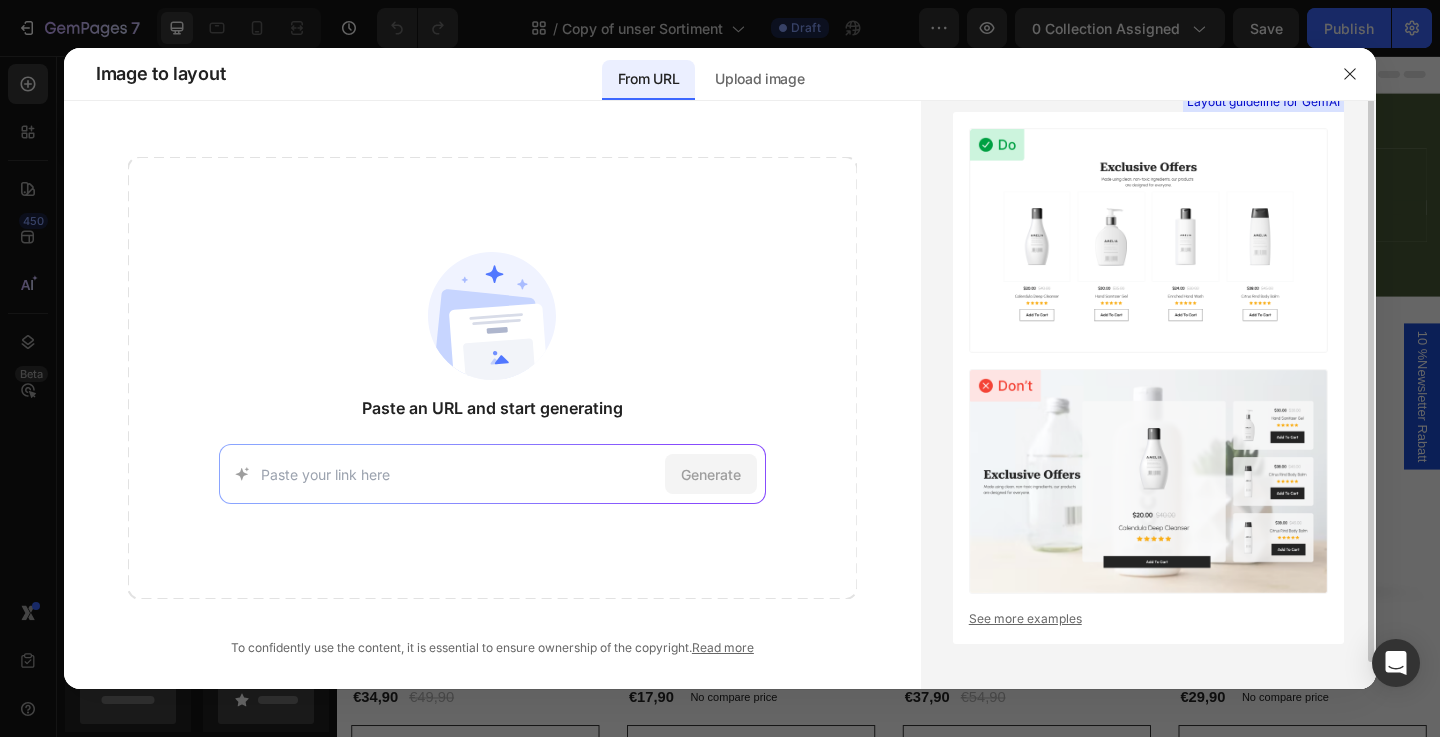 scroll, scrollTop: 24, scrollLeft: 0, axis: vertical 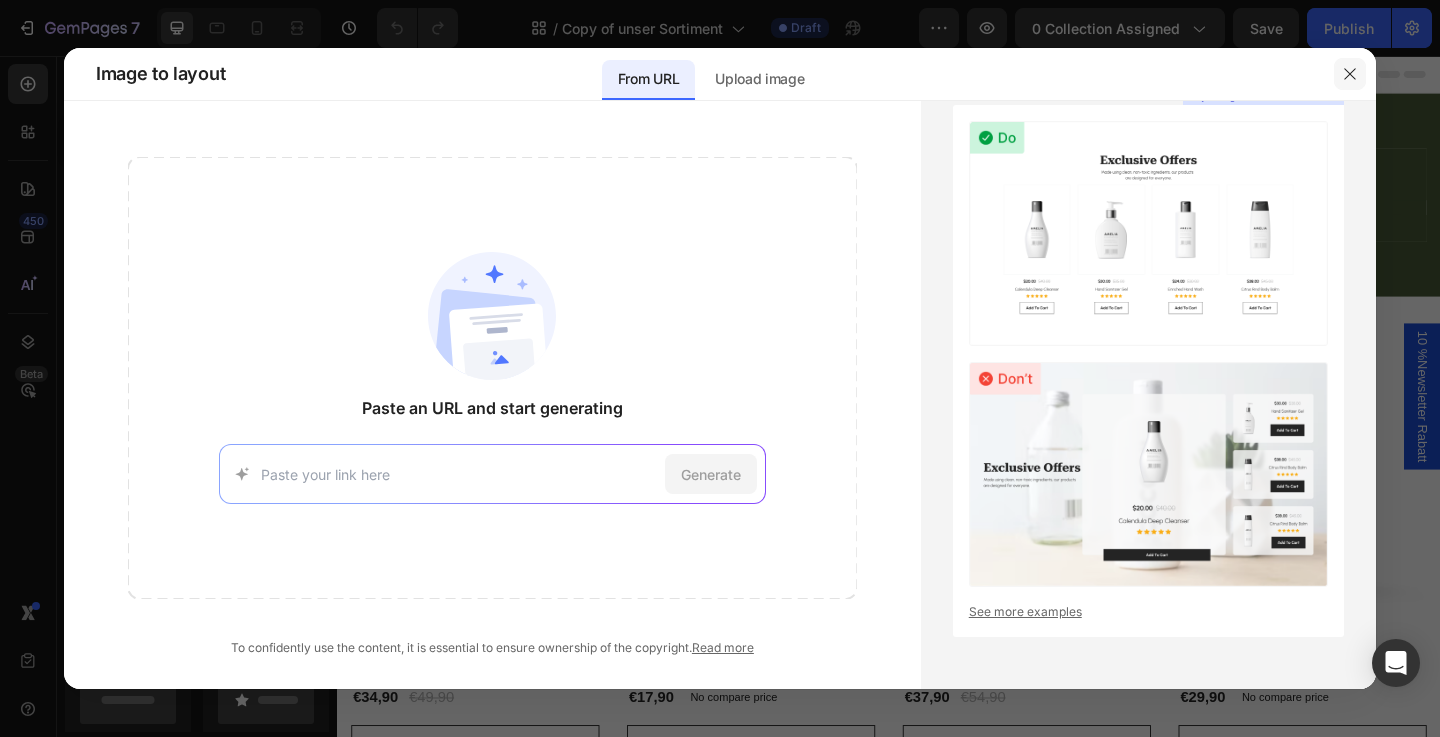click 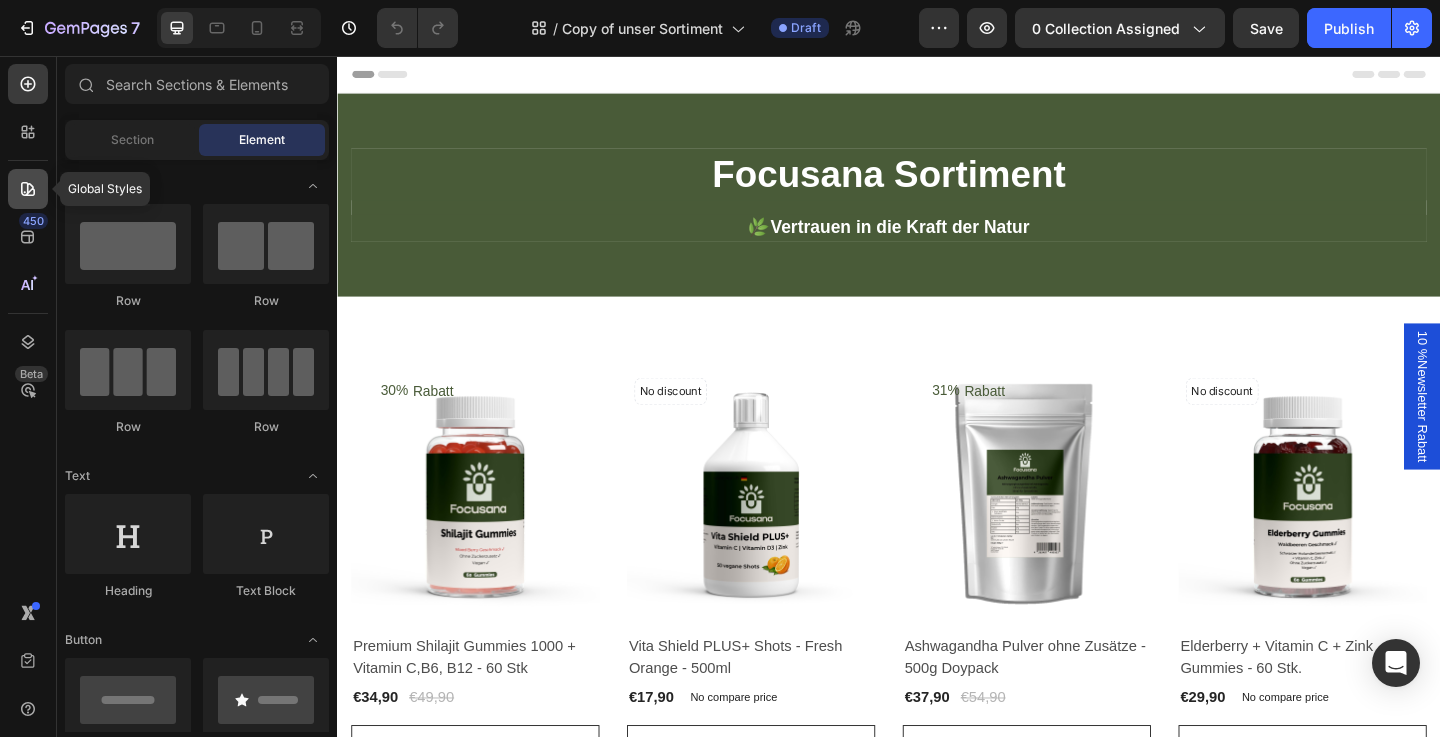 click 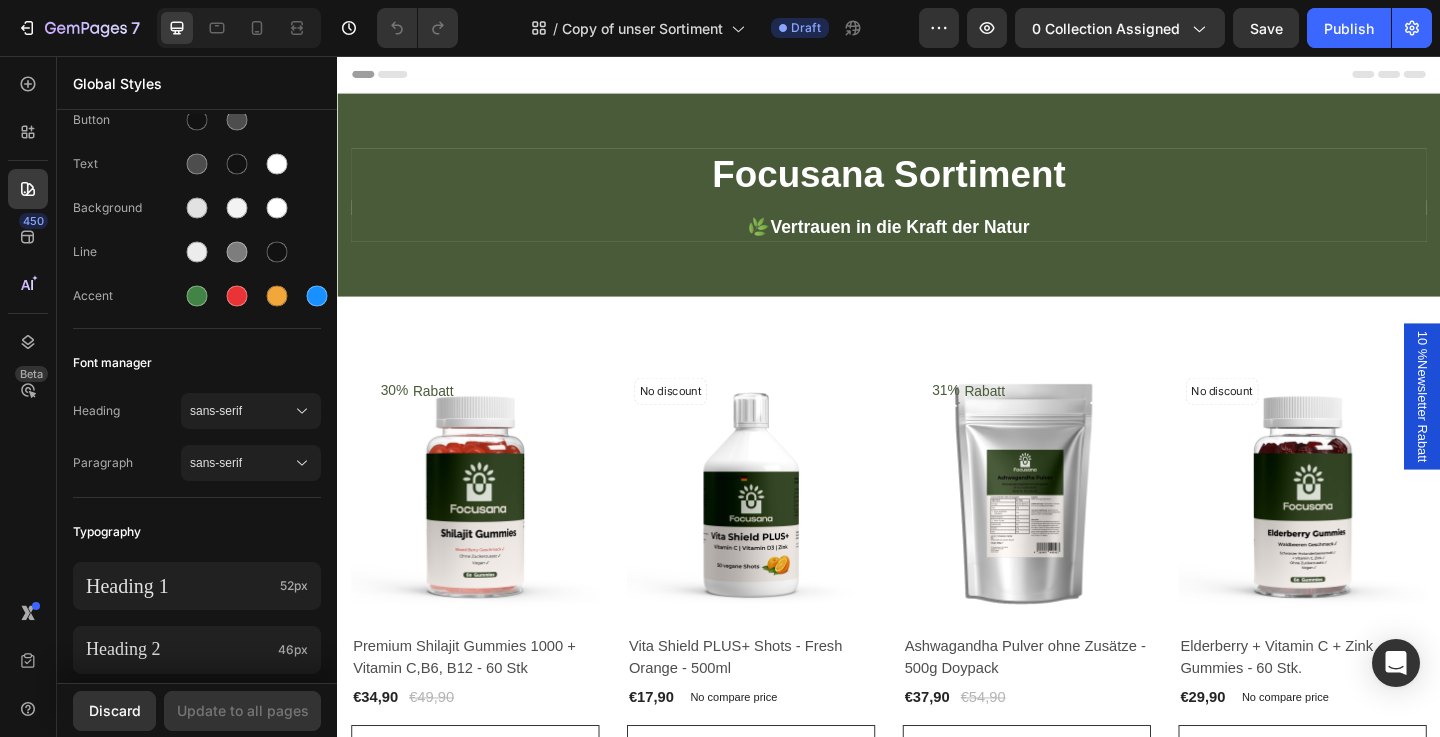 scroll, scrollTop: 0, scrollLeft: 0, axis: both 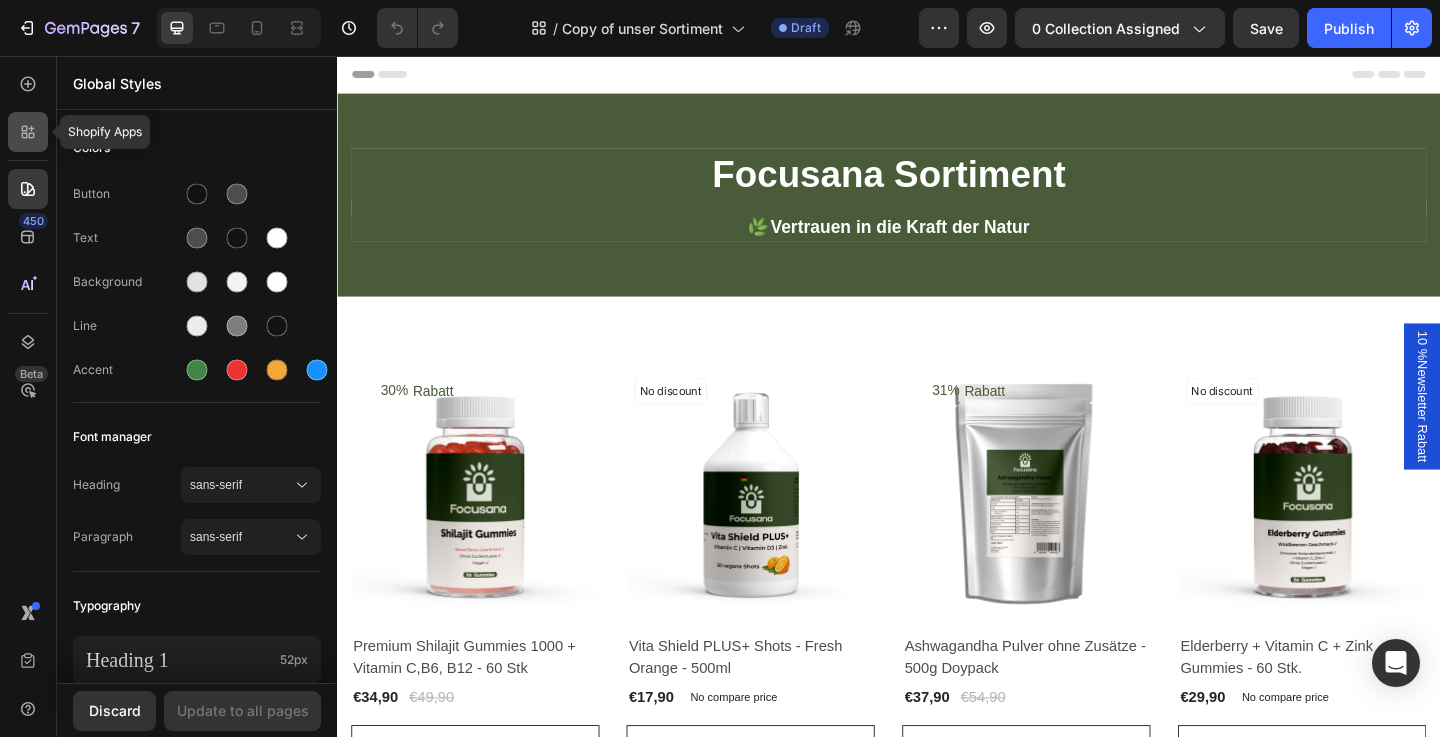 click 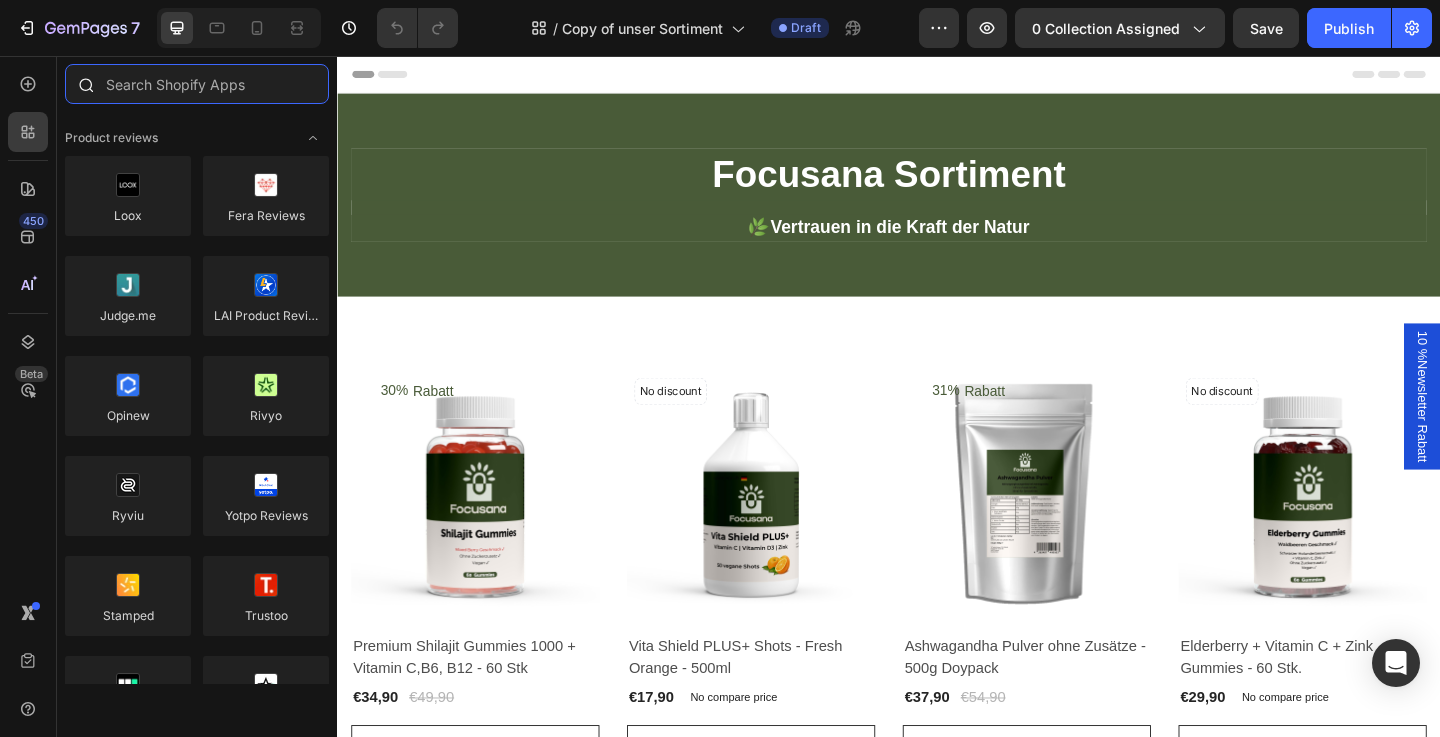 click at bounding box center [197, 84] 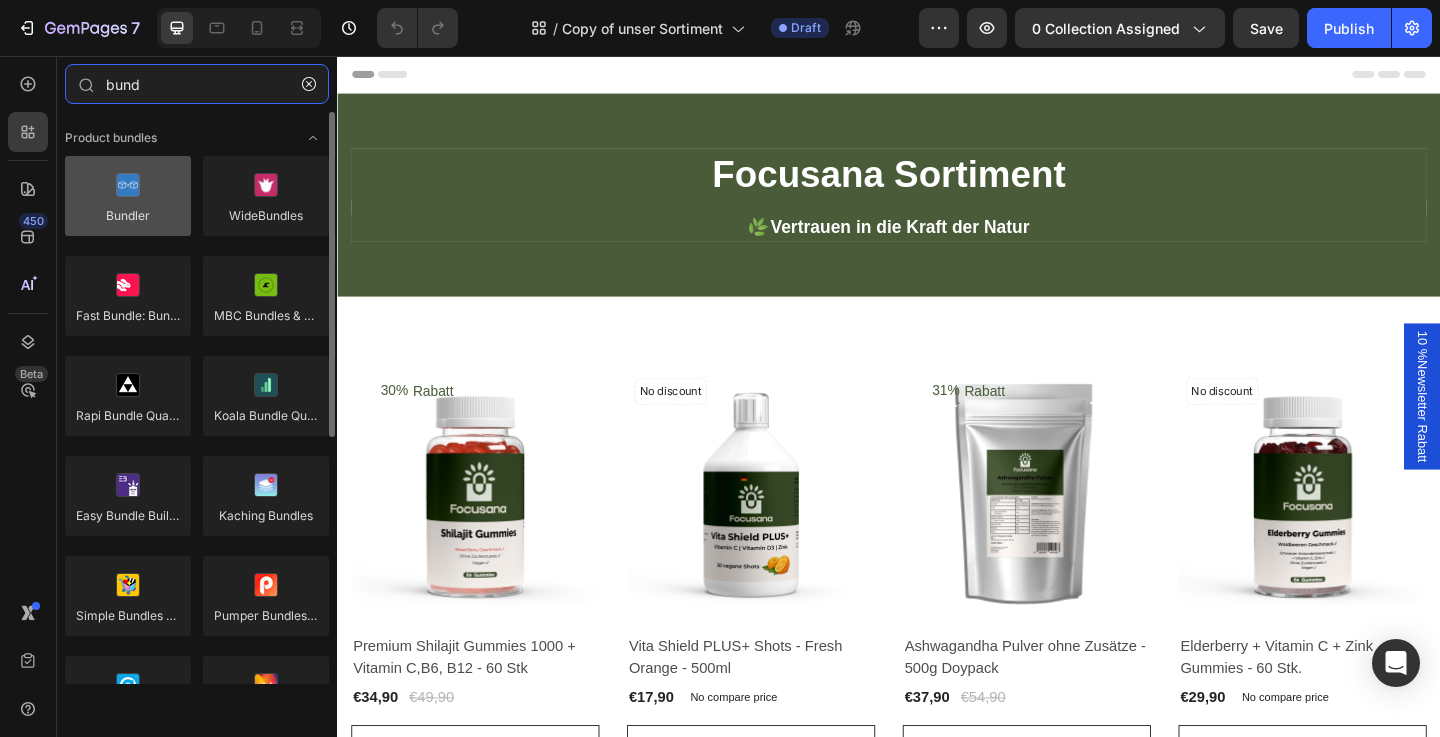 type on "bund" 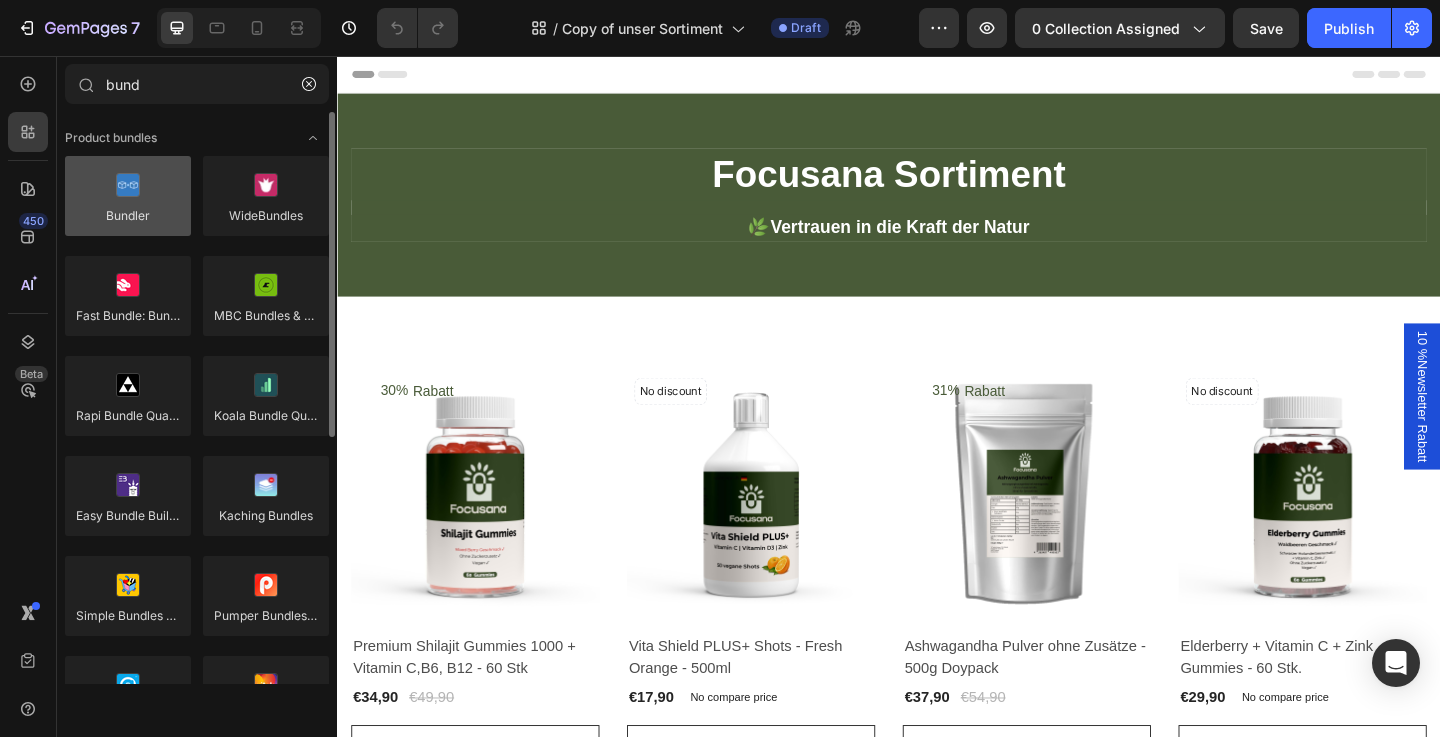 click at bounding box center [128, 196] 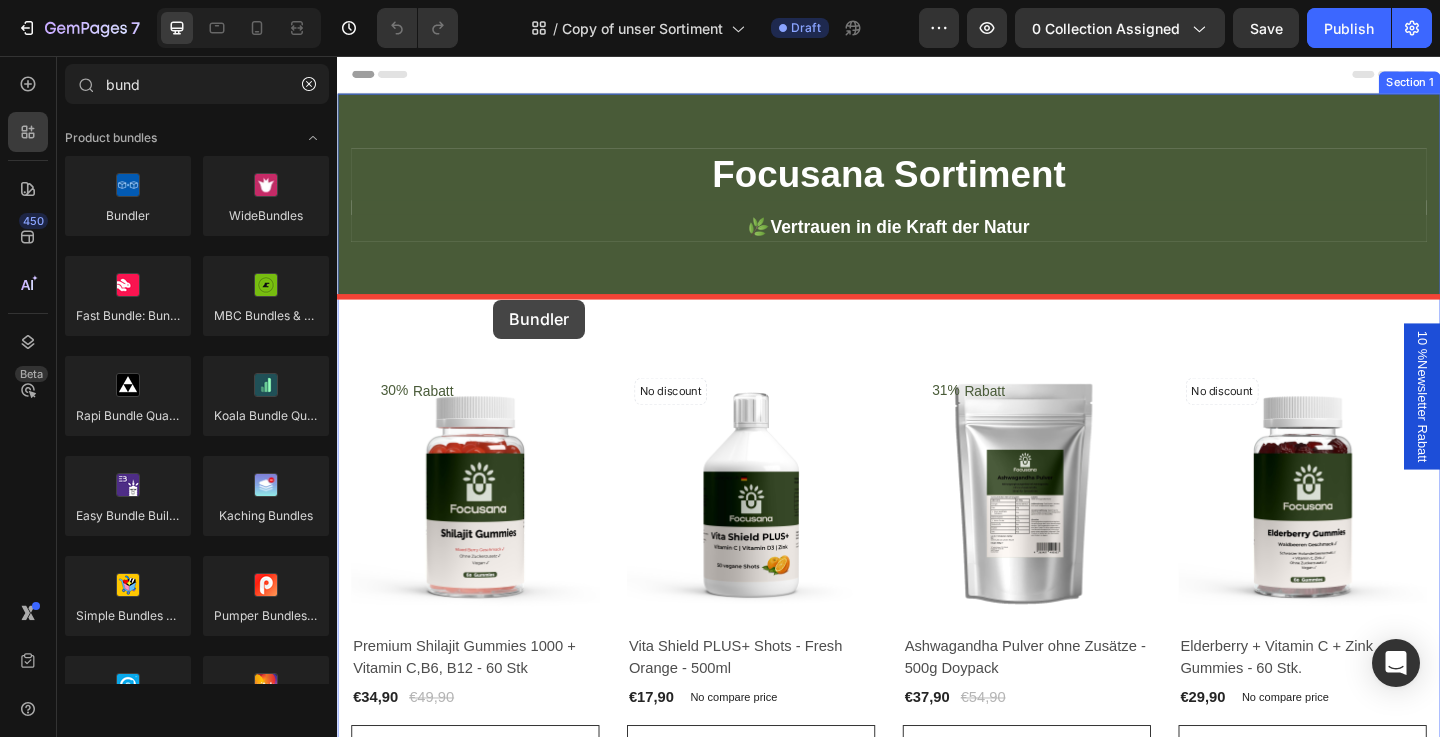 drag, startPoint x: 505, startPoint y: 255, endPoint x: 507, endPoint y: 321, distance: 66.0303 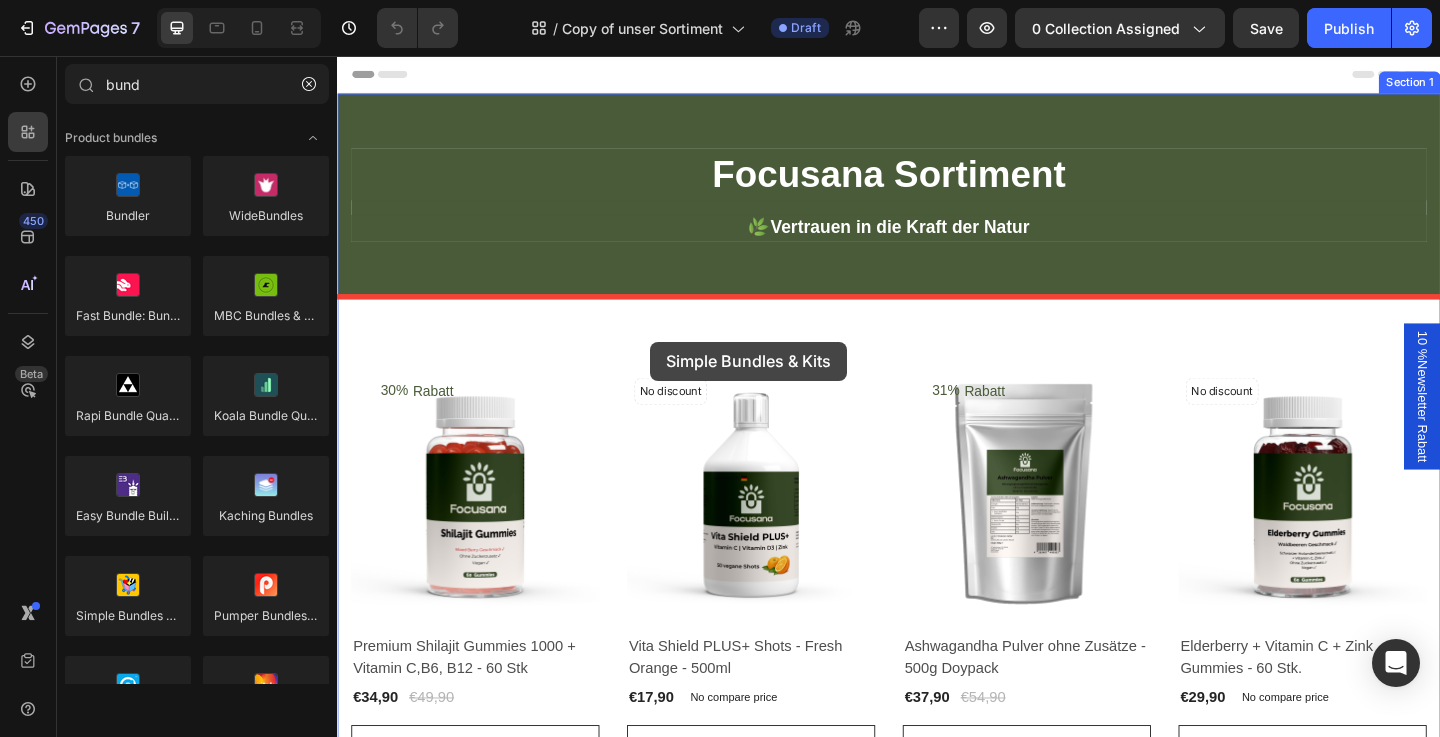 drag, startPoint x: 486, startPoint y: 665, endPoint x: 716, endPoint y: 322, distance: 412.9758 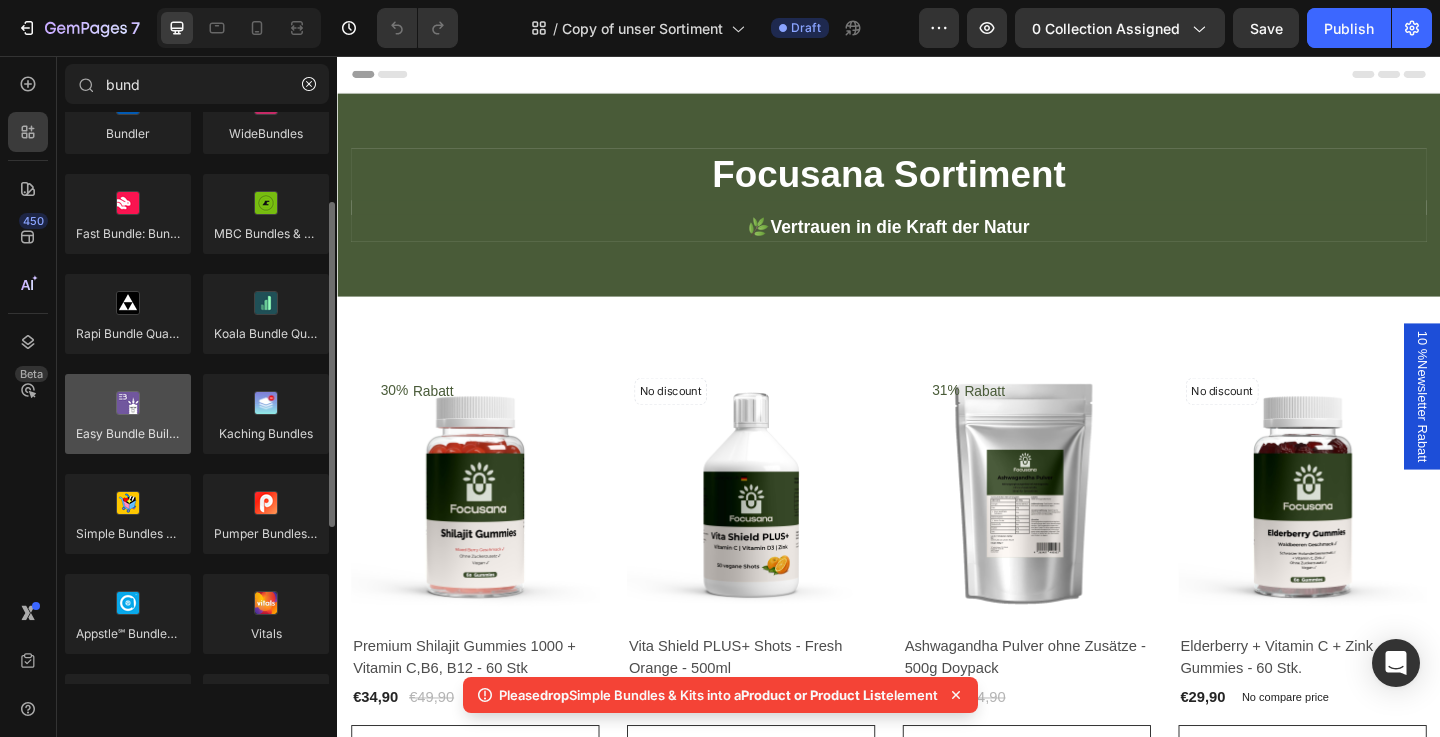 scroll, scrollTop: 111, scrollLeft: 0, axis: vertical 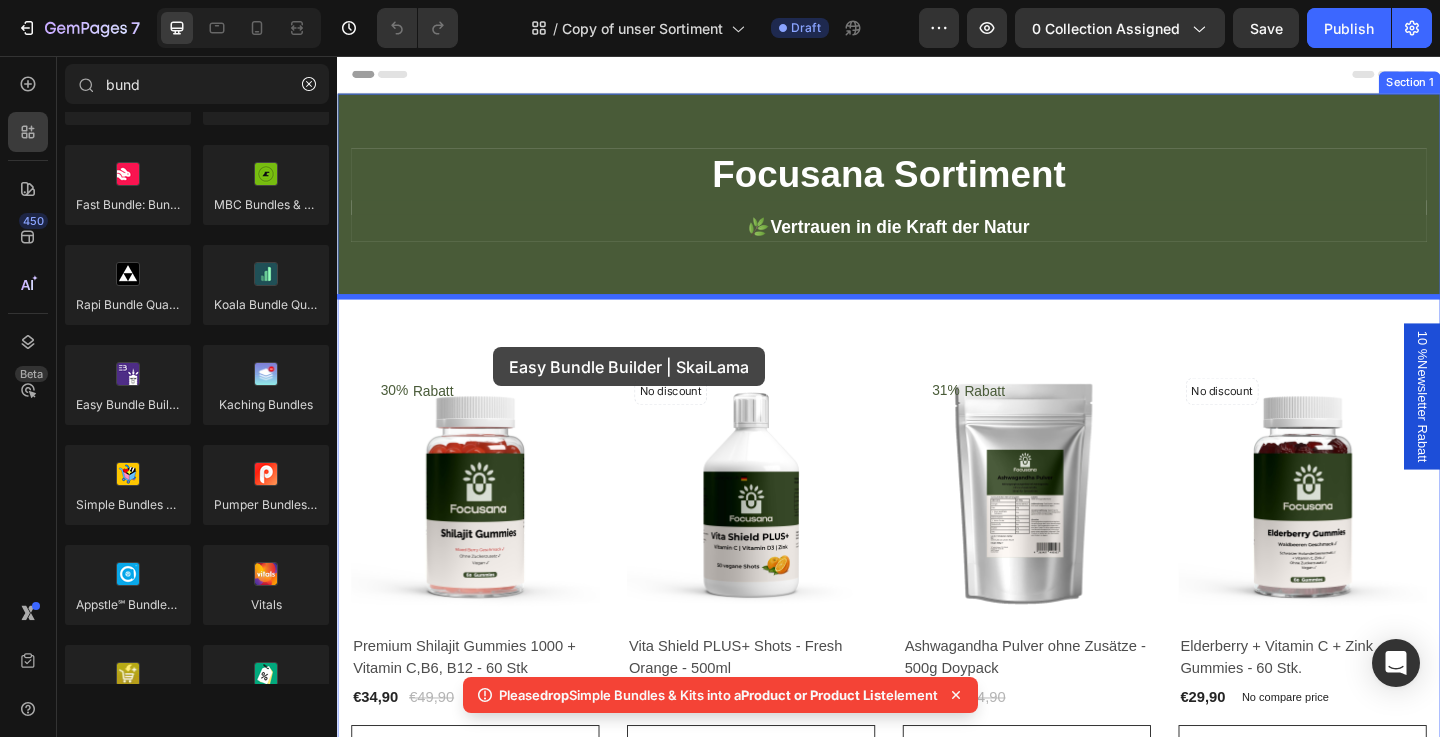 drag, startPoint x: 490, startPoint y: 444, endPoint x: 590, endPoint y: 329, distance: 152.3975 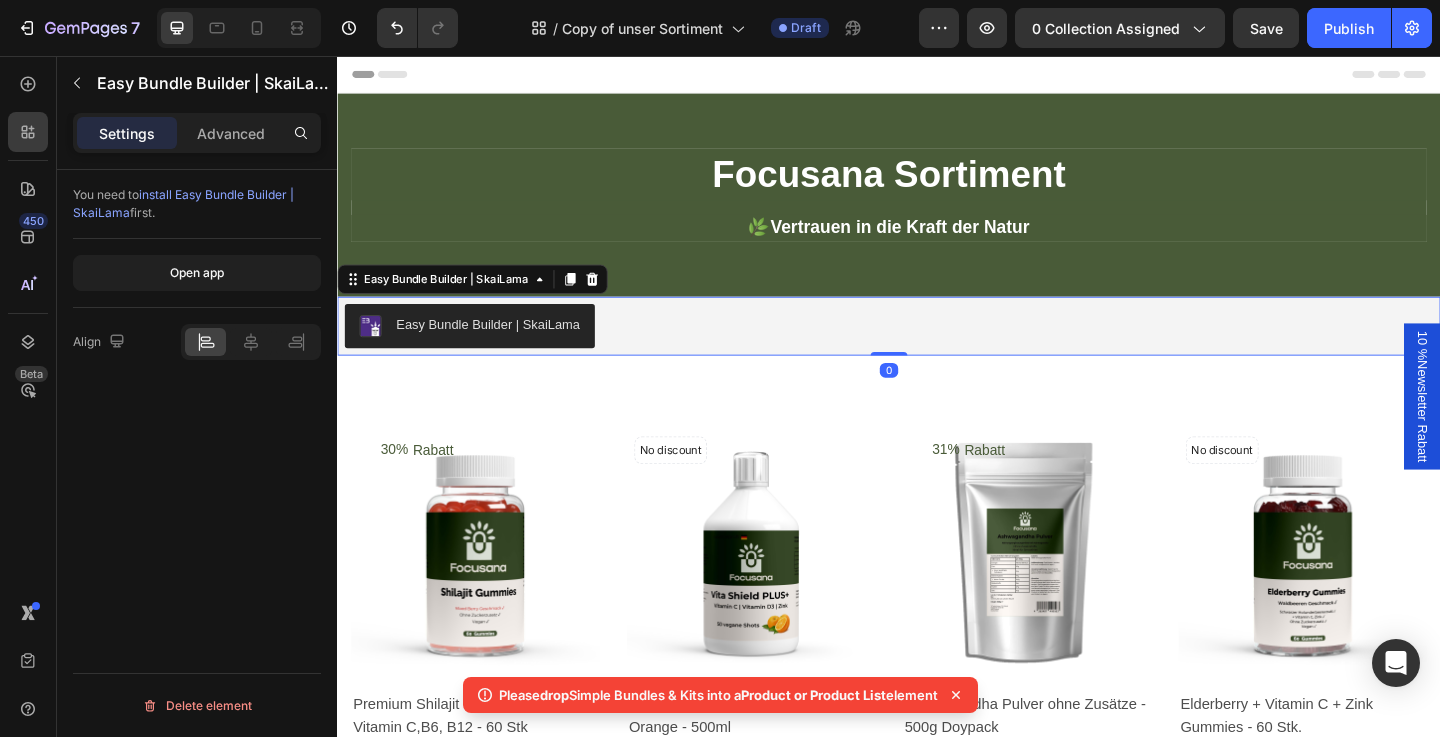 click on "Easy Bundle Builder | SkaiLama" at bounding box center [501, 348] 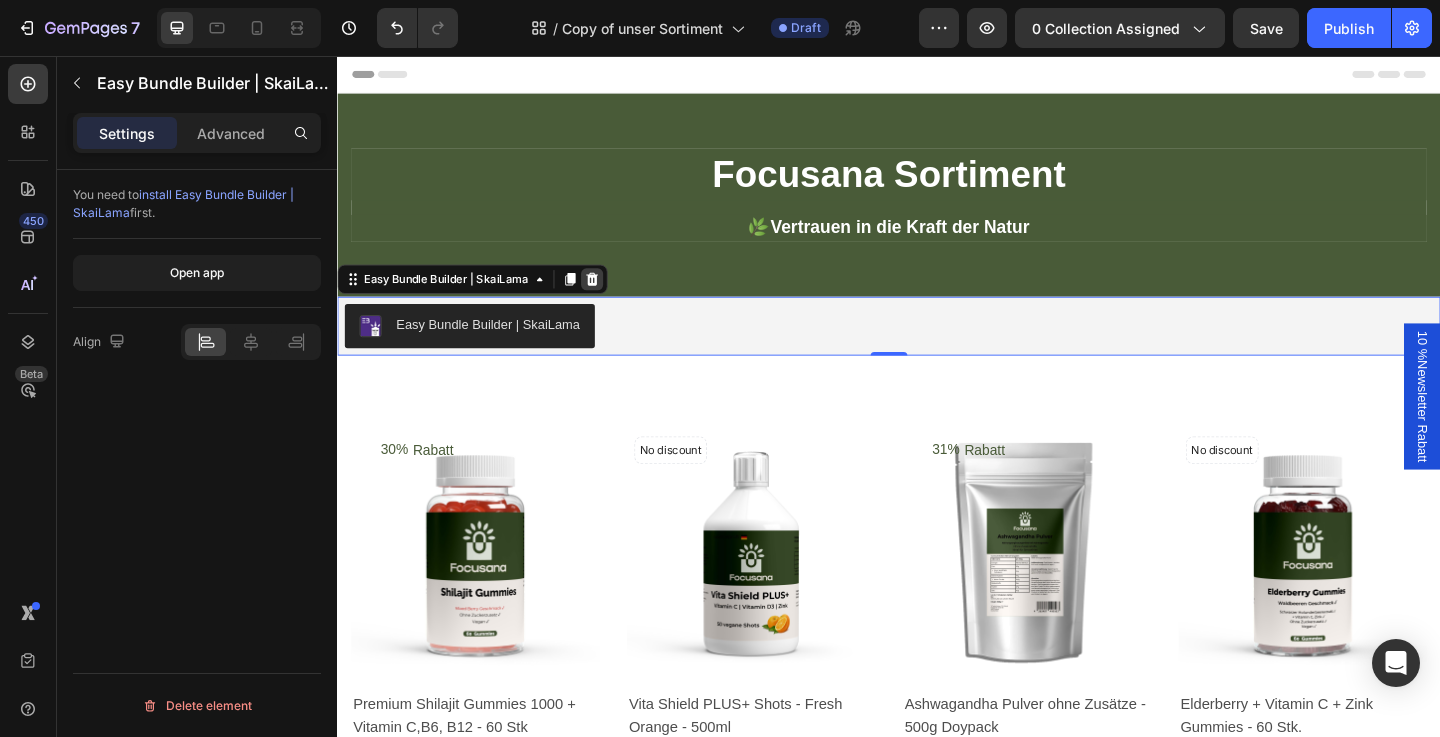 click 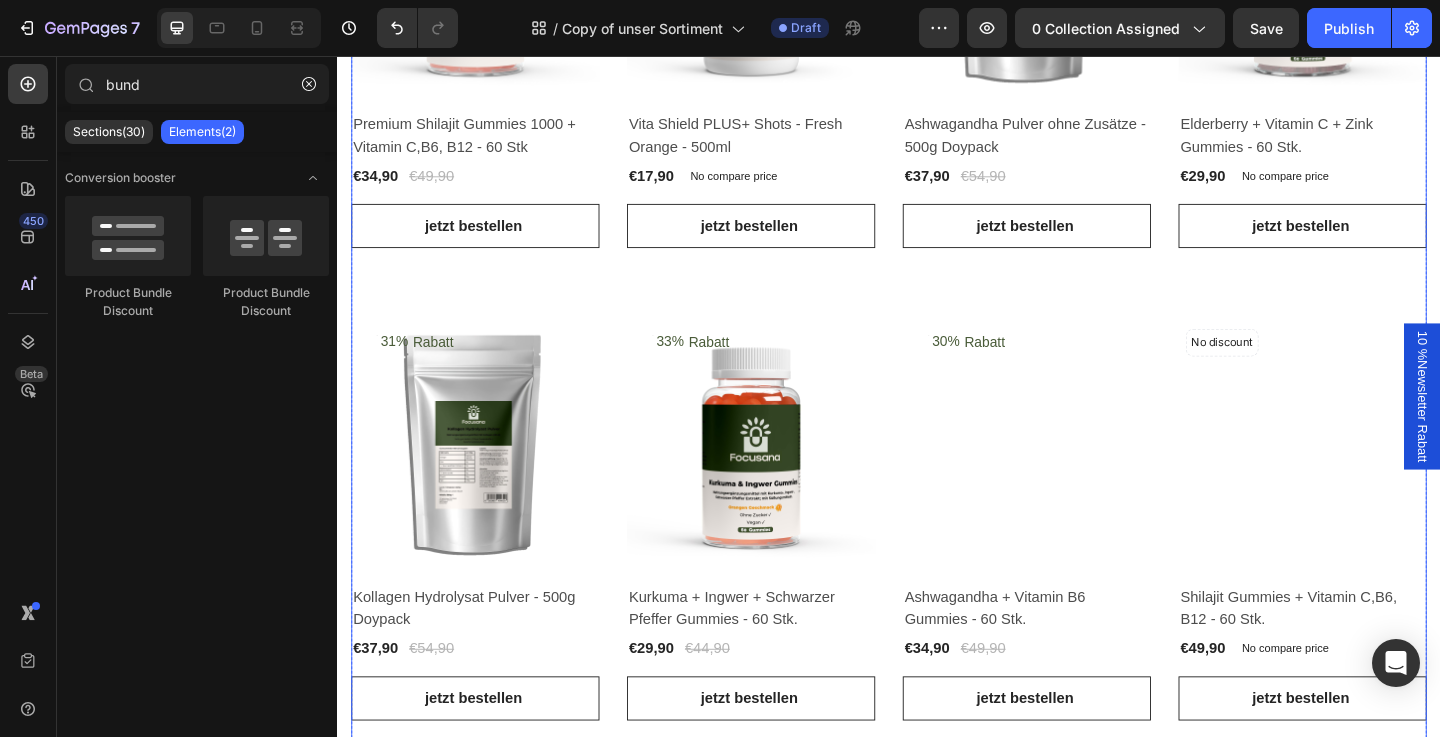 scroll, scrollTop: 0, scrollLeft: 0, axis: both 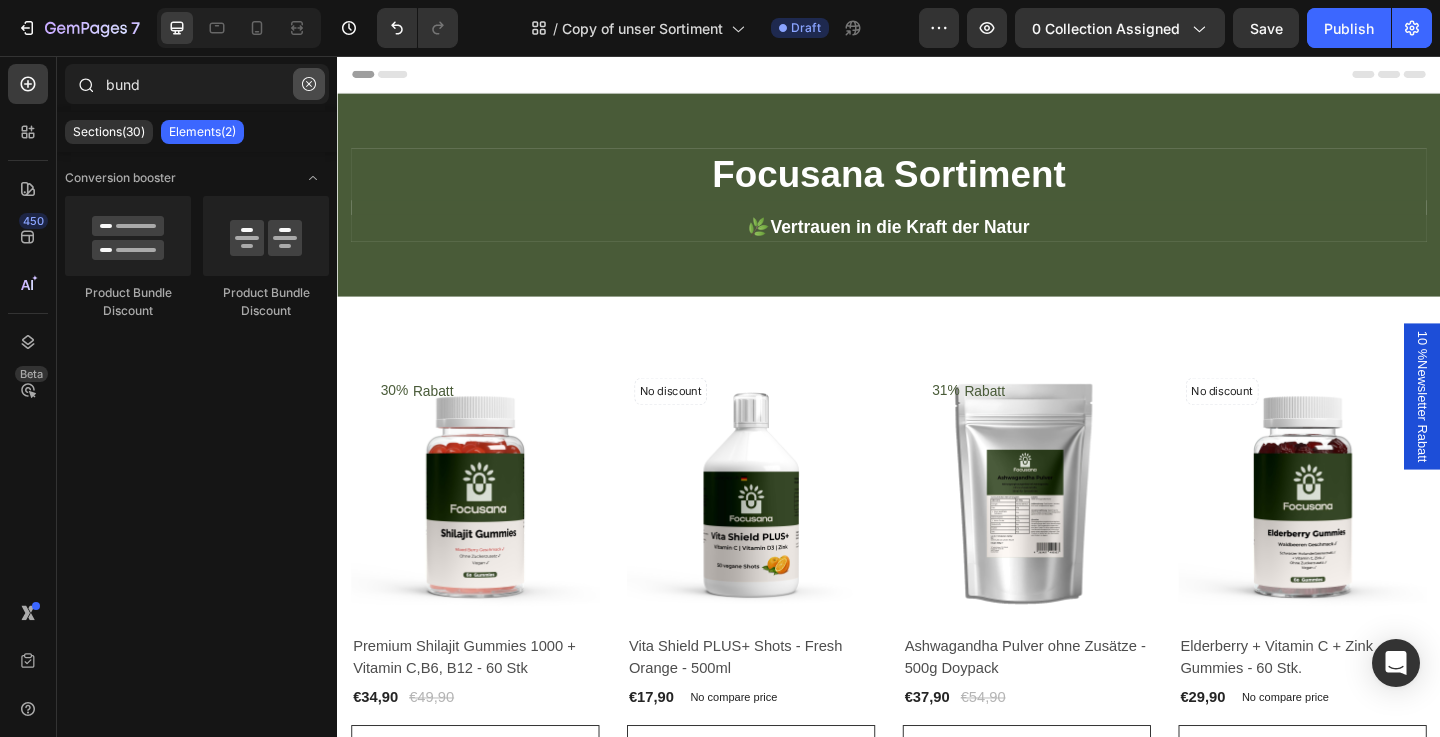 click at bounding box center (309, 84) 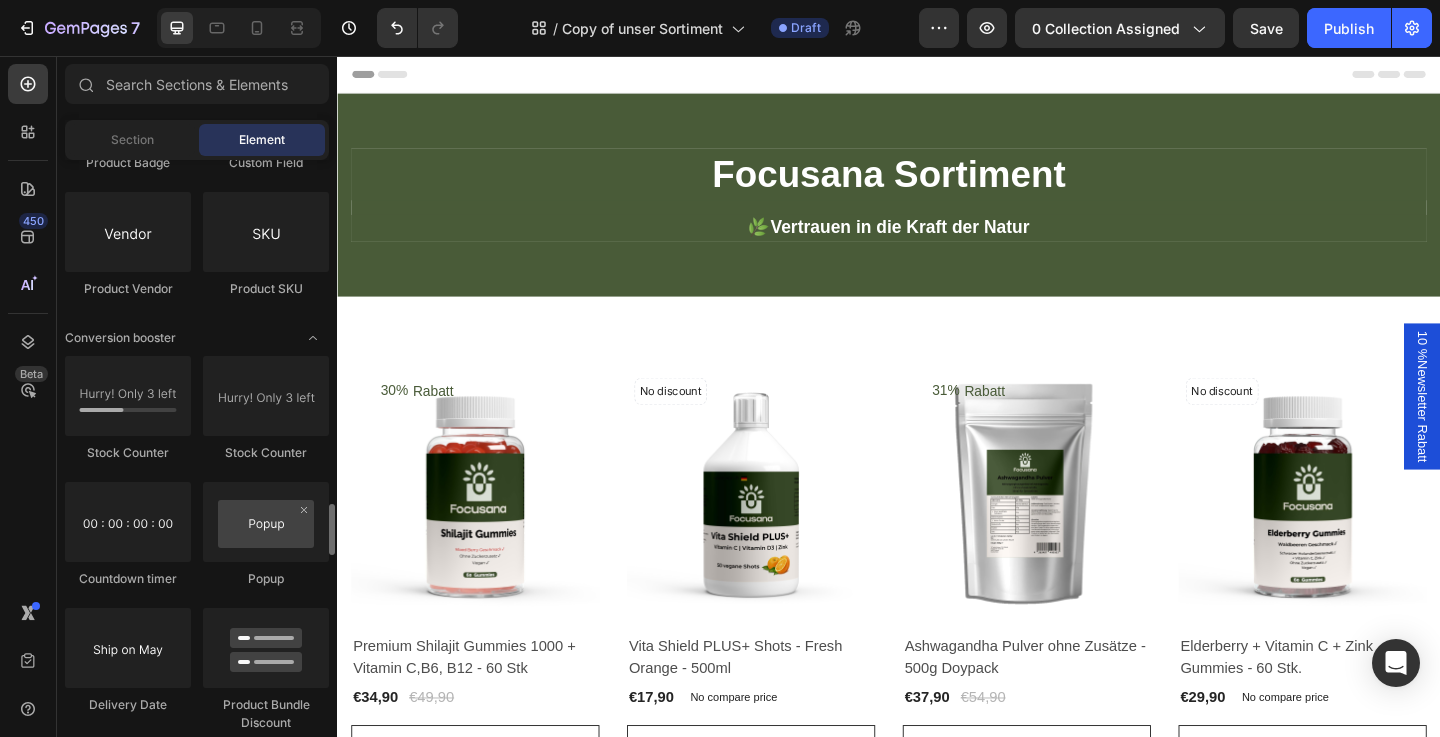 scroll, scrollTop: 3819, scrollLeft: 0, axis: vertical 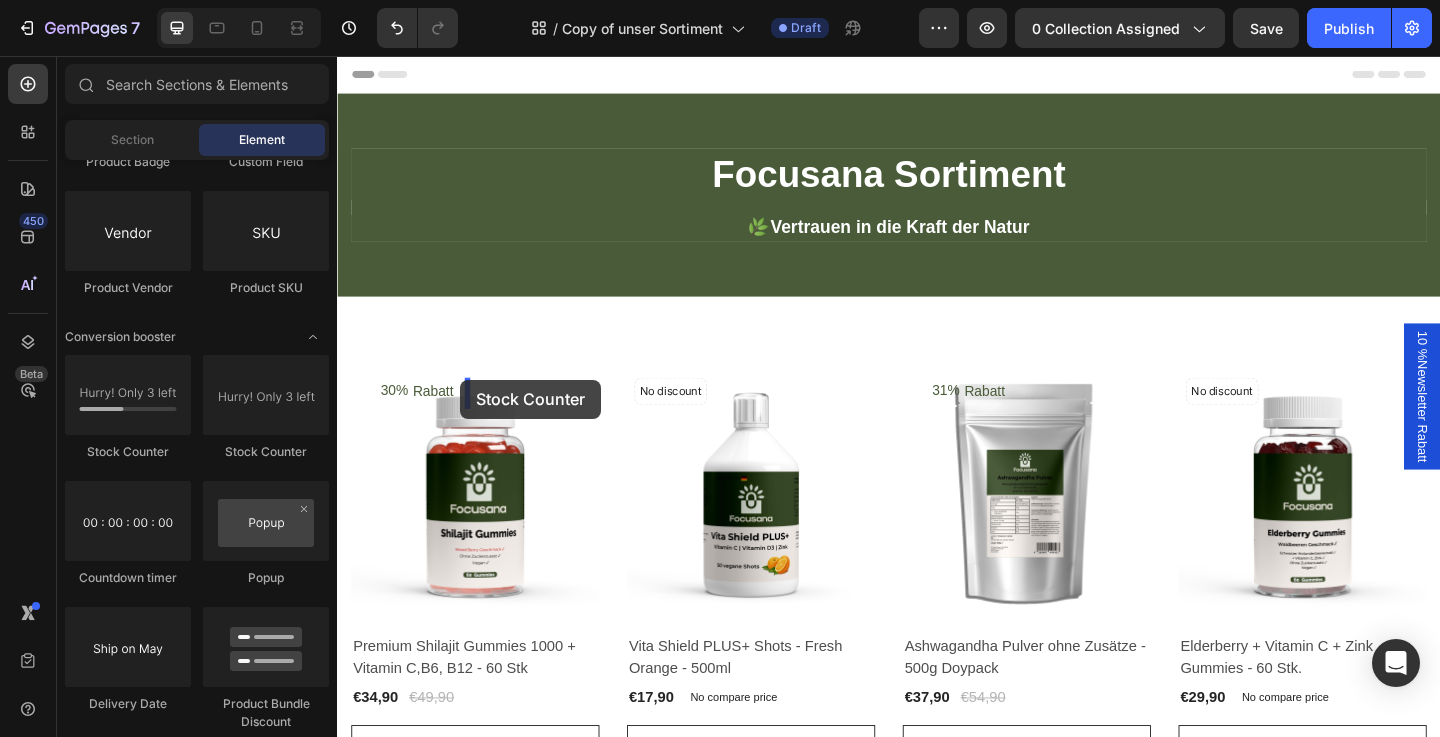 drag, startPoint x: 478, startPoint y: 459, endPoint x: 471, endPoint y: 408, distance: 51.47815 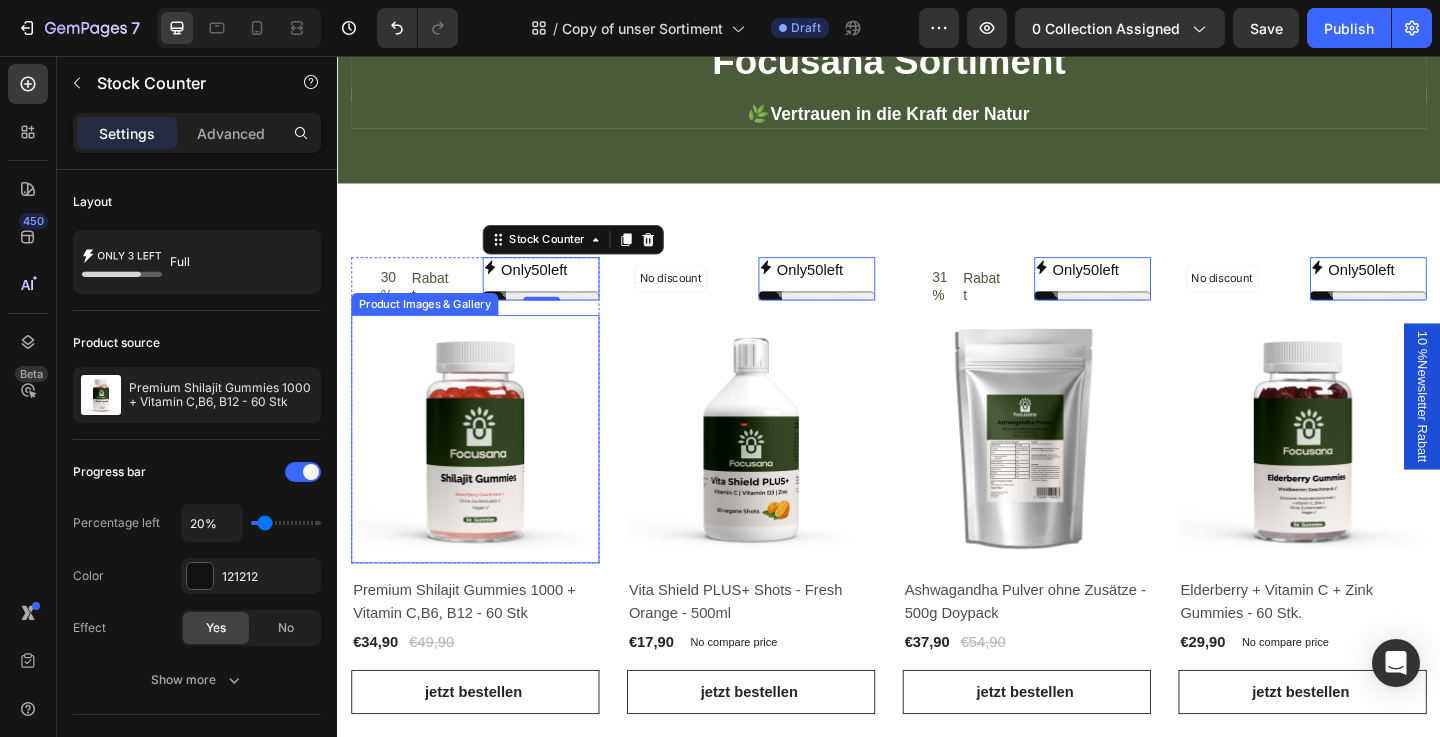 scroll, scrollTop: 0, scrollLeft: 0, axis: both 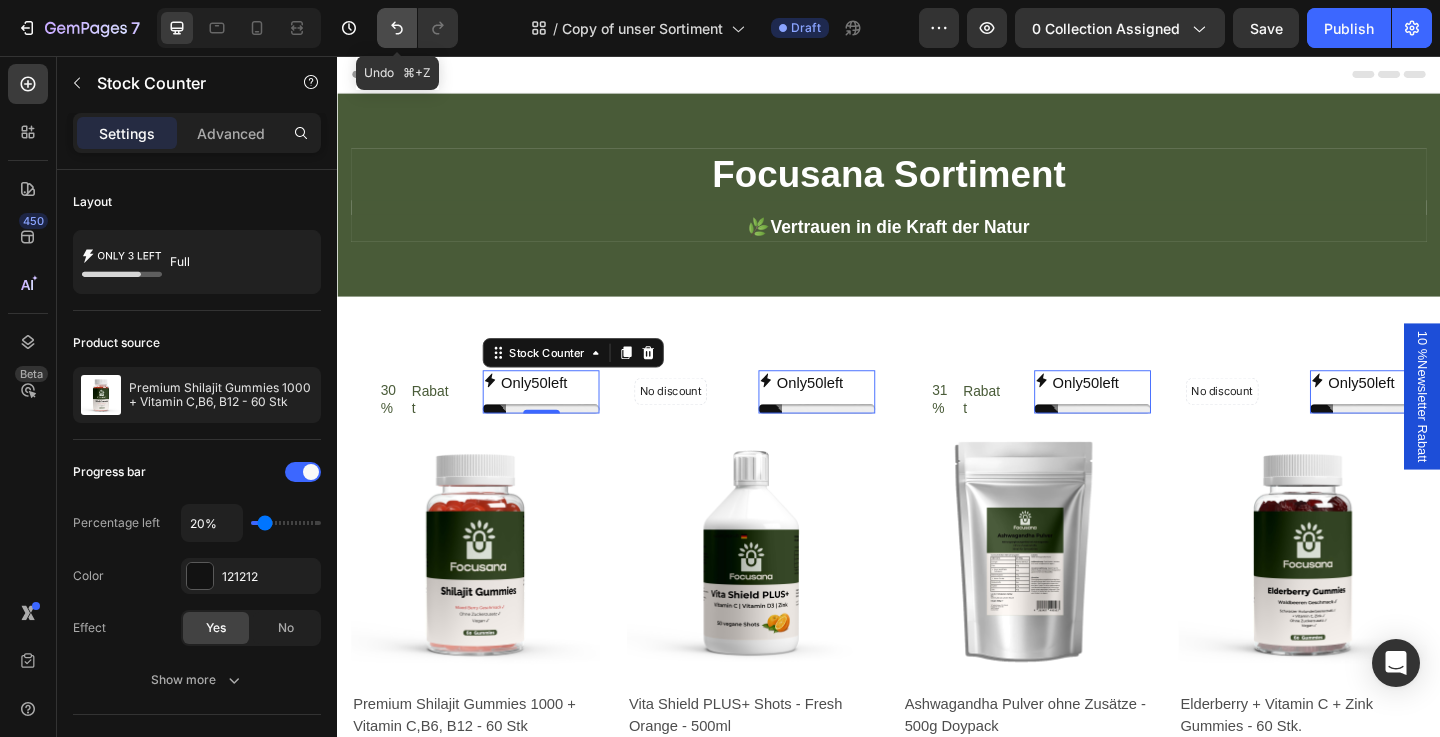 click 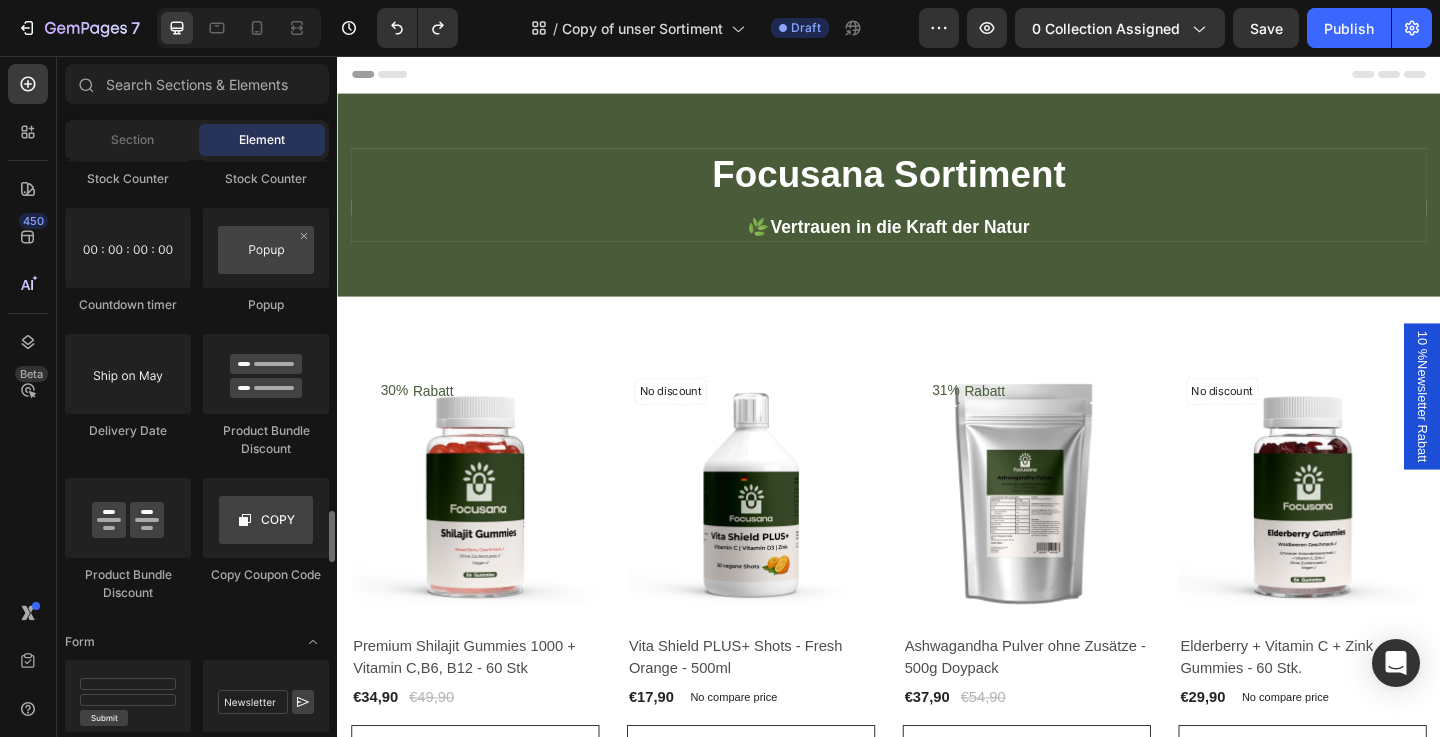 scroll, scrollTop: 4094, scrollLeft: 0, axis: vertical 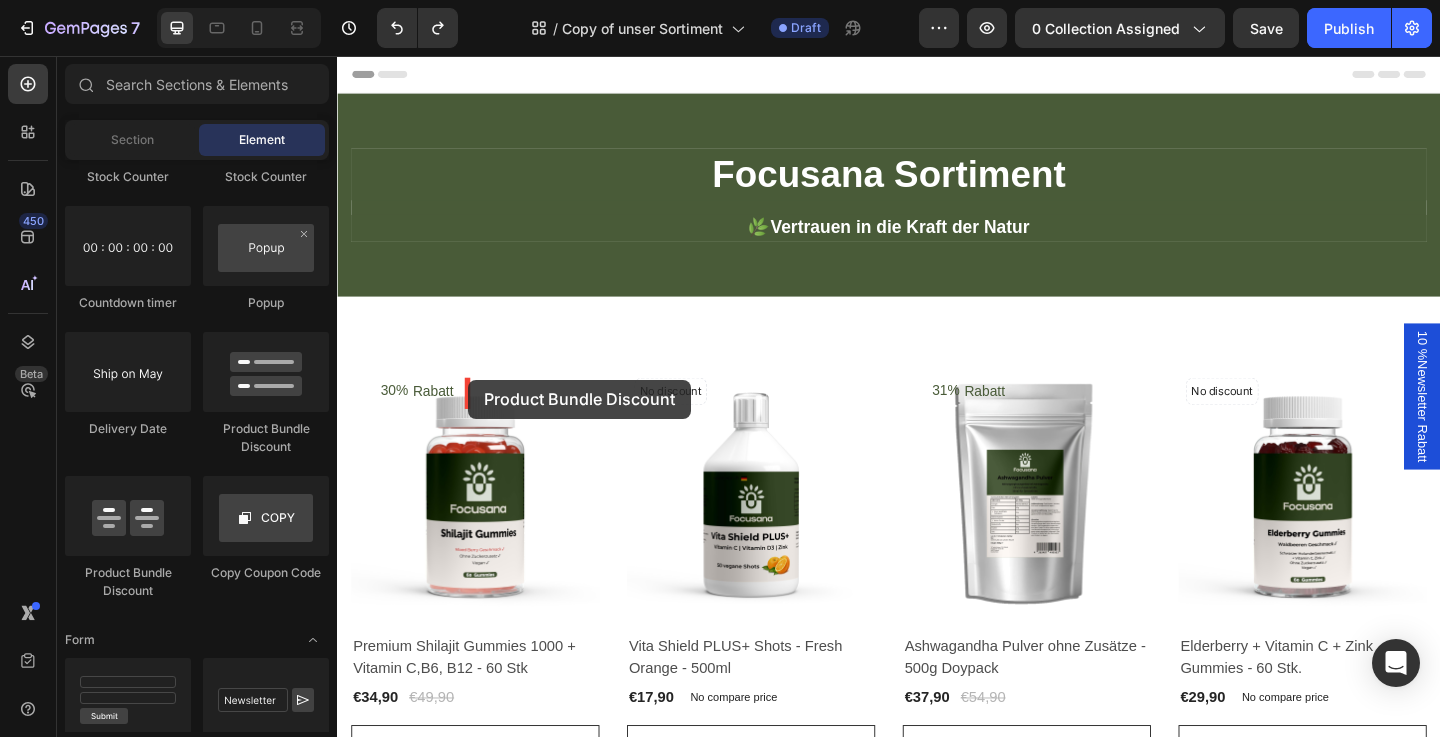 drag, startPoint x: 592, startPoint y: 438, endPoint x: 475, endPoint y: 407, distance: 121.037186 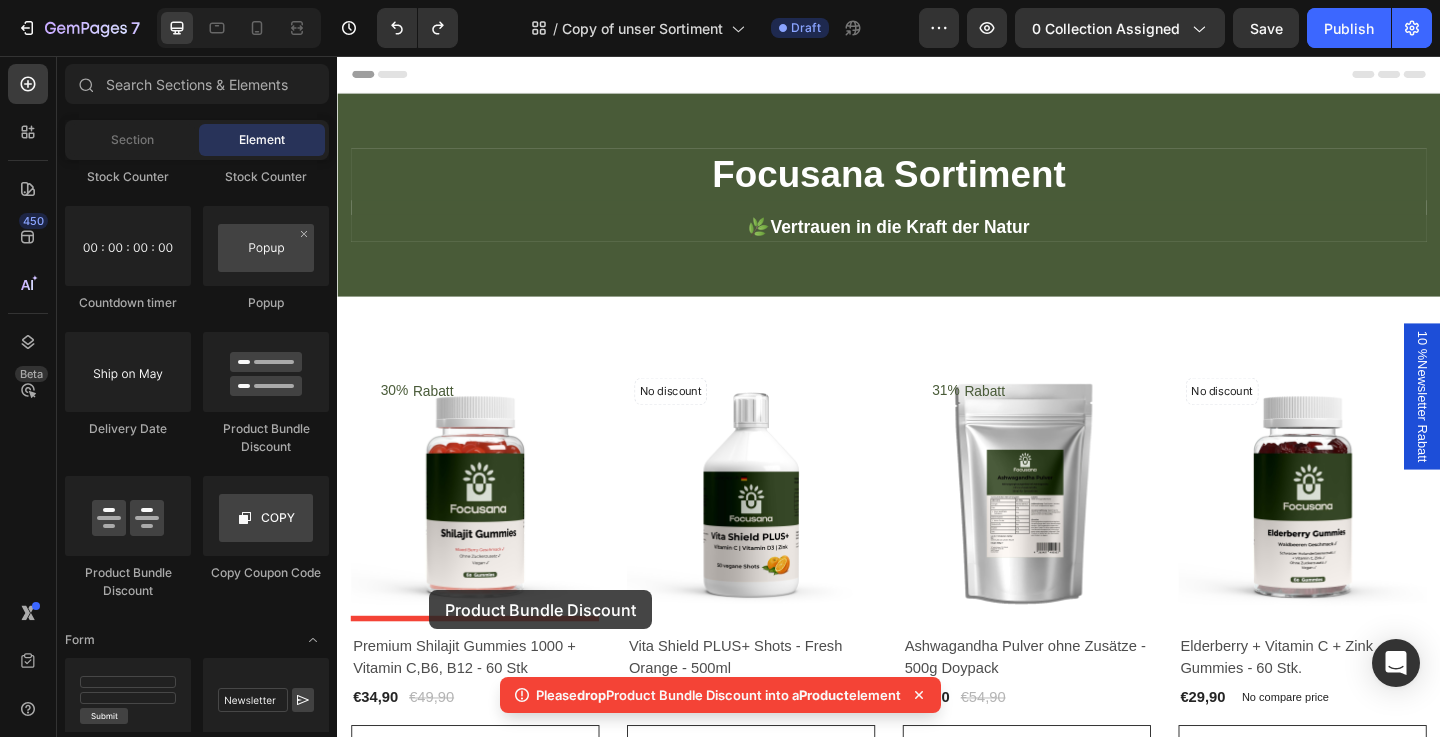 drag, startPoint x: 602, startPoint y: 435, endPoint x: 437, endPoint y: 633, distance: 257.73825 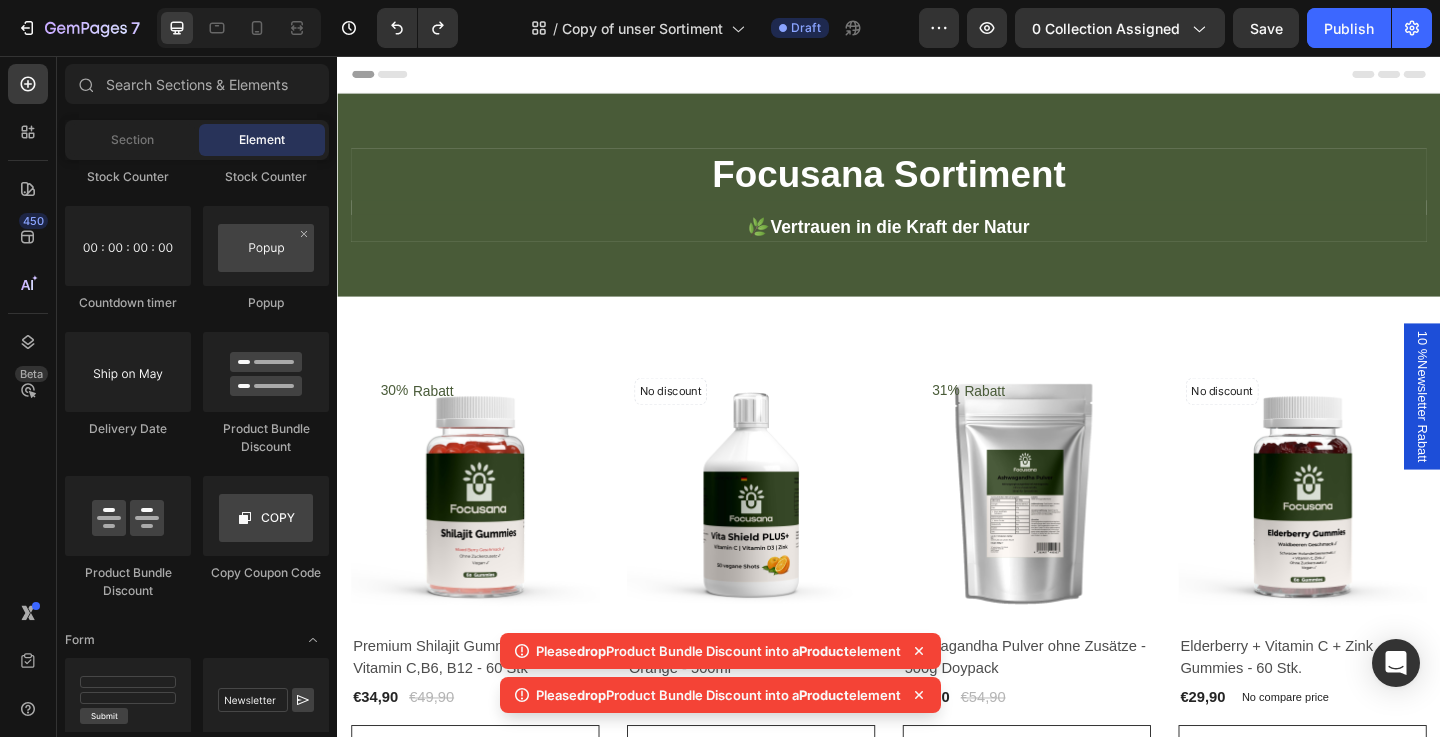 scroll, scrollTop: 239, scrollLeft: 0, axis: vertical 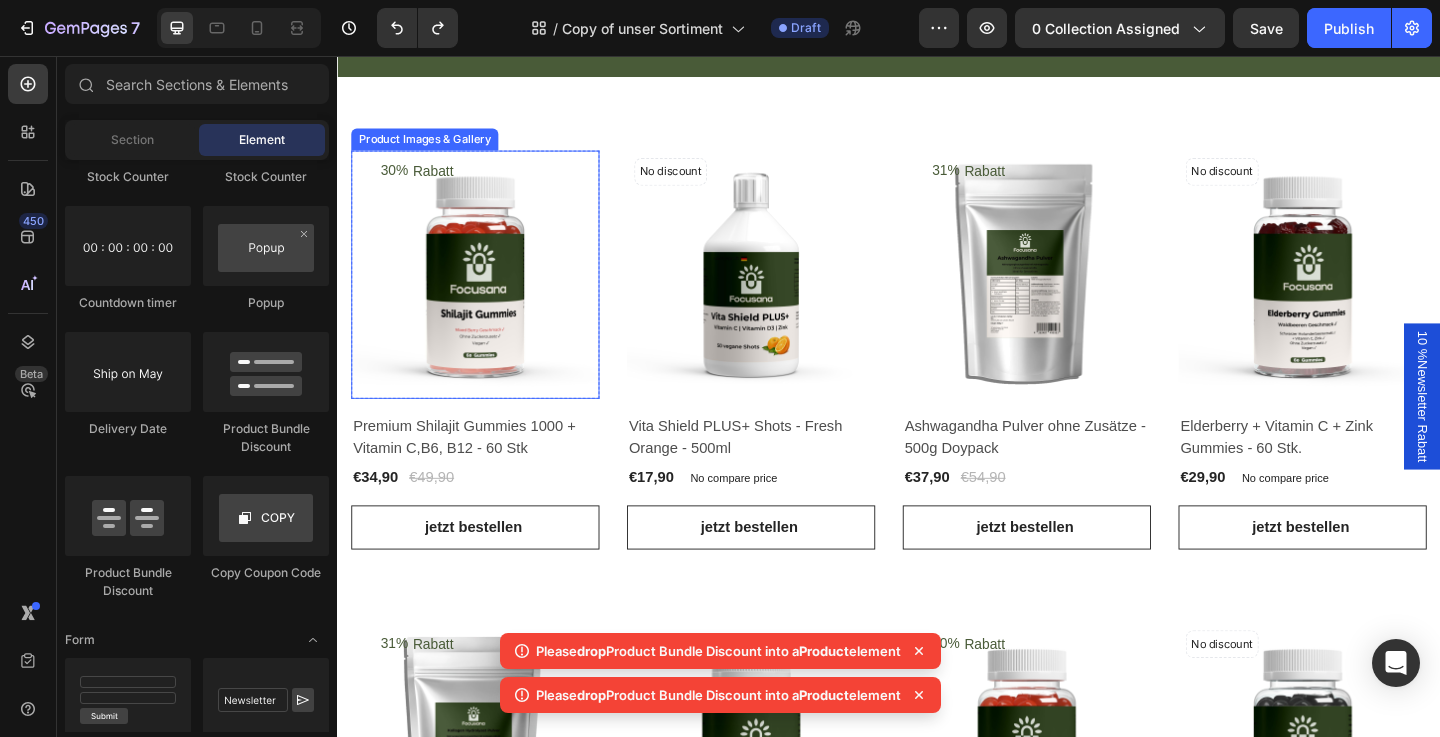 click at bounding box center (487, 294) 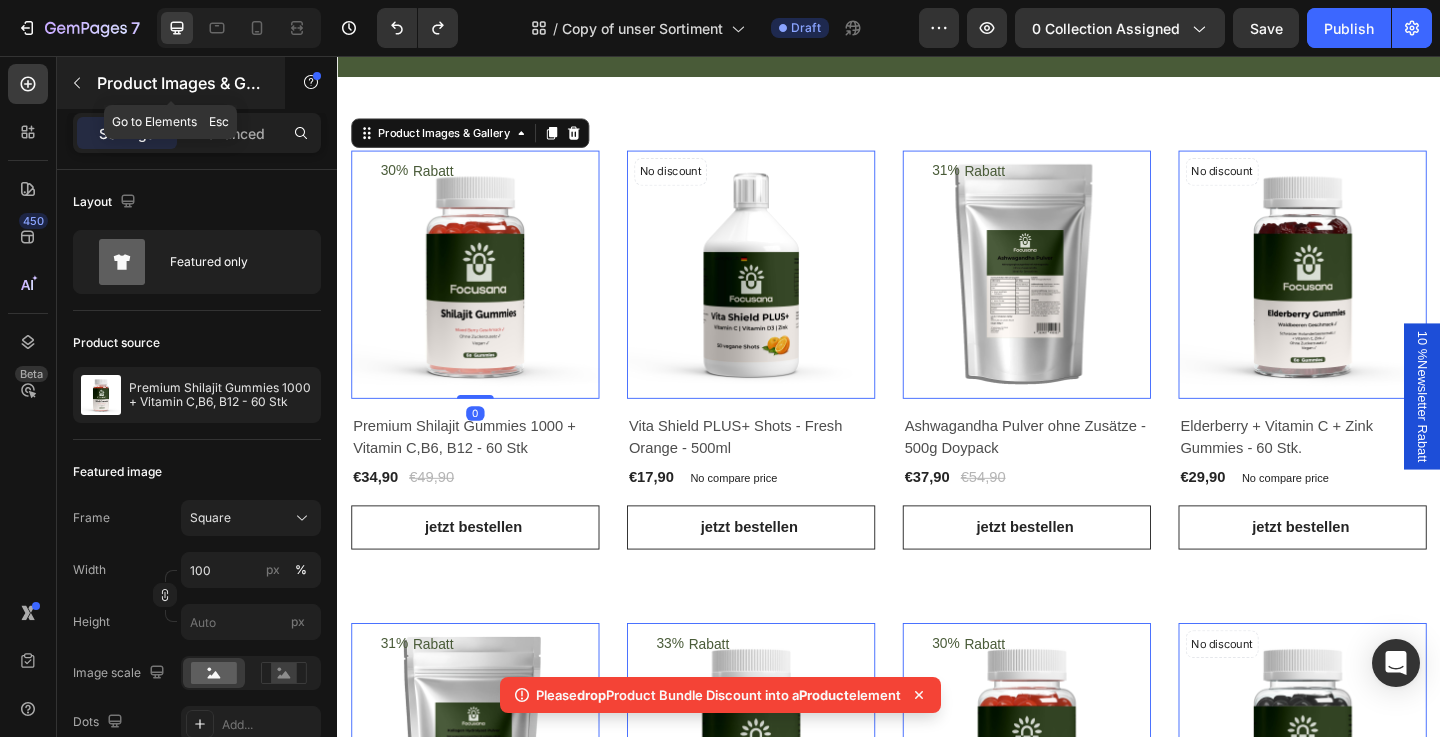 click at bounding box center (77, 83) 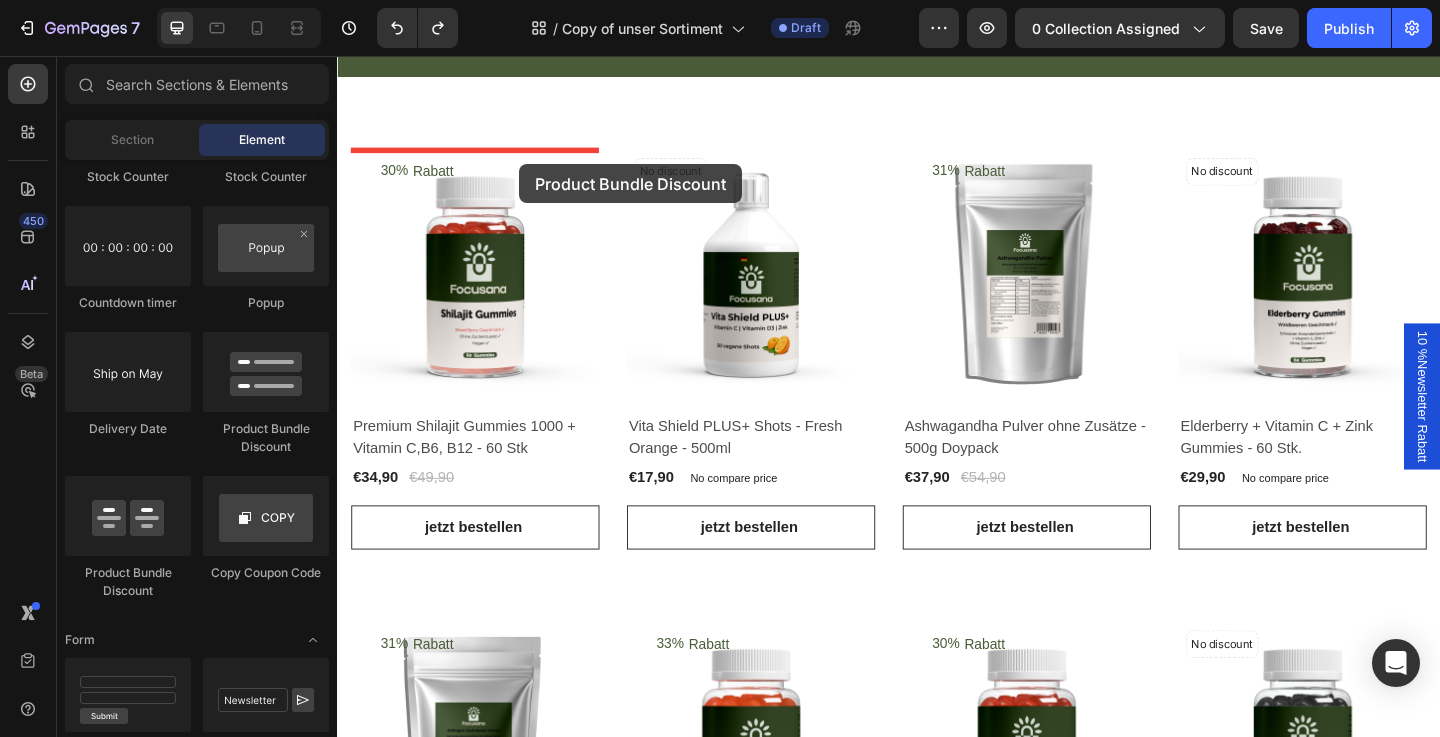 drag, startPoint x: 597, startPoint y: 441, endPoint x: 535, endPoint y: 174, distance: 274.104 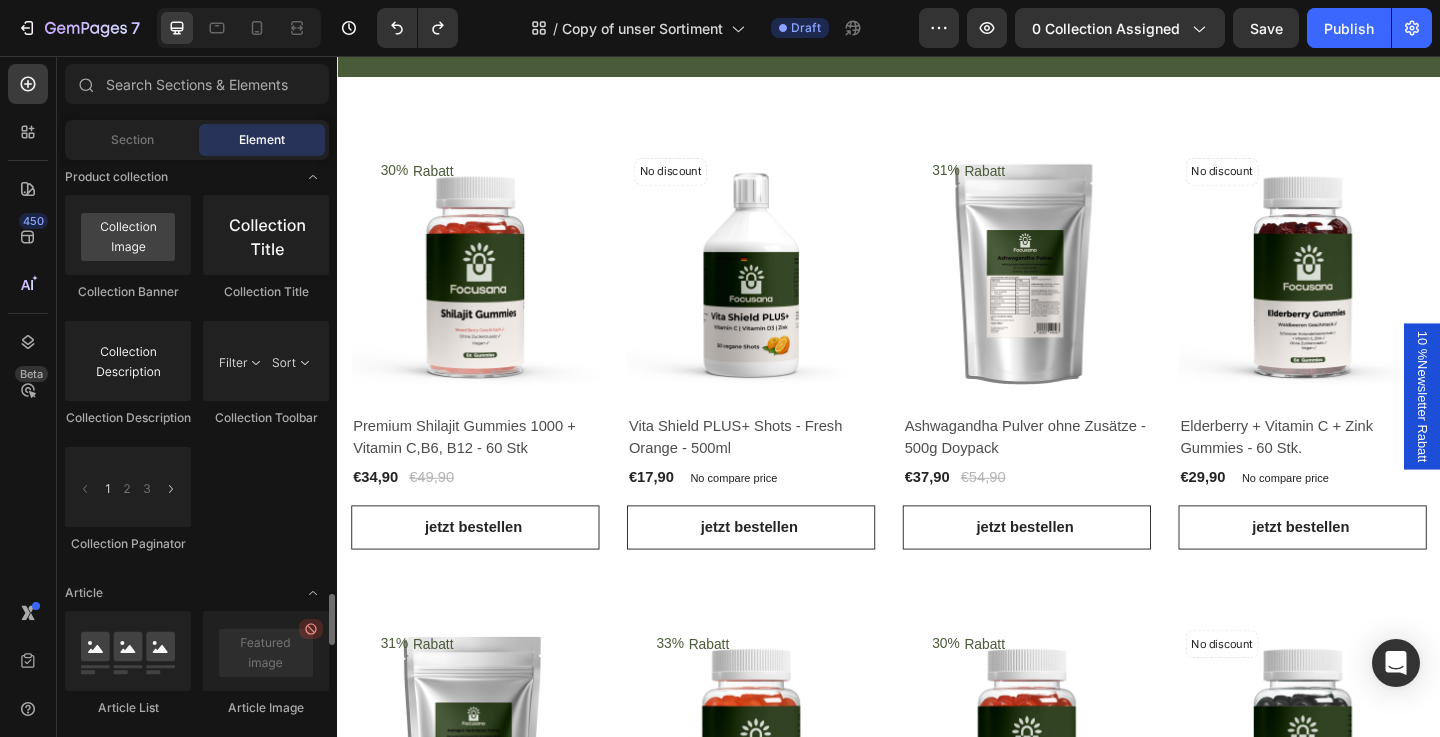 scroll, scrollTop: 5077, scrollLeft: 0, axis: vertical 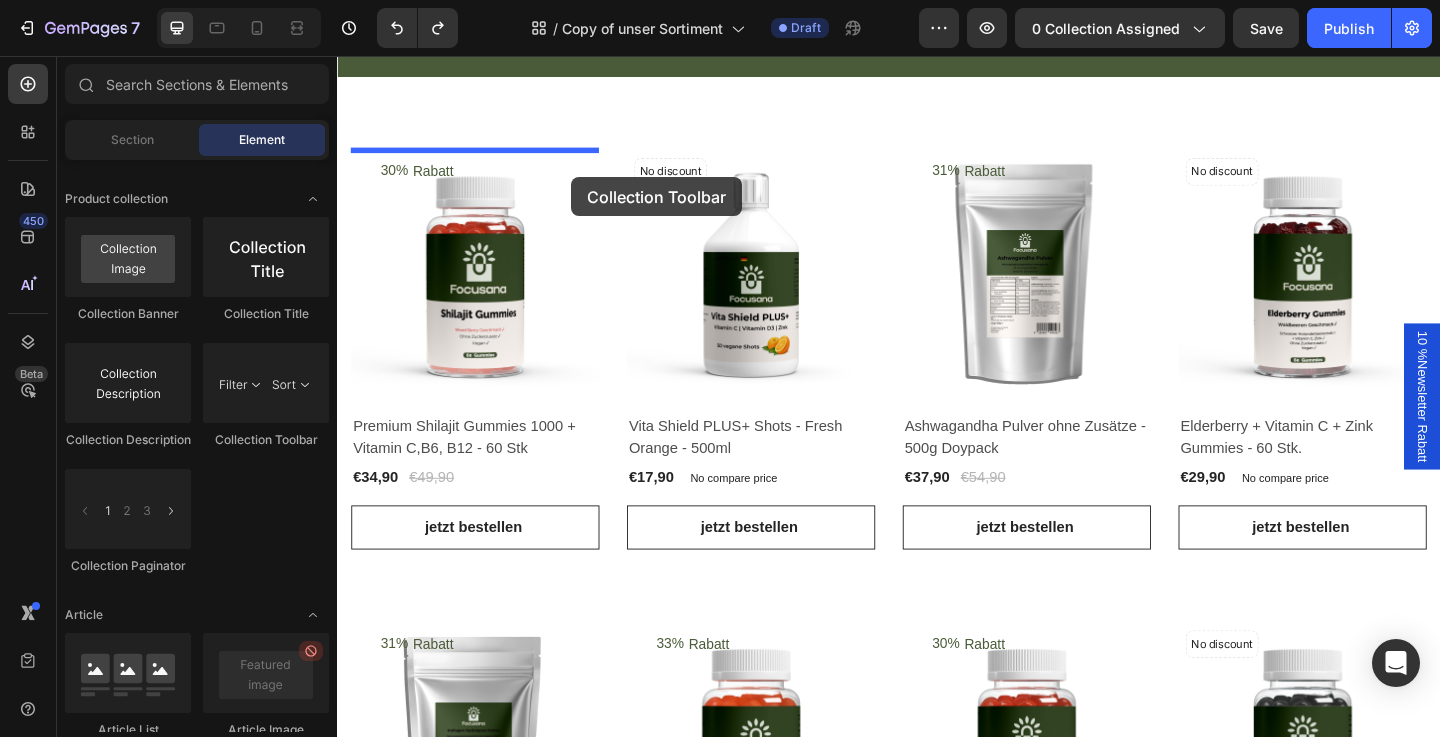 drag, startPoint x: 606, startPoint y: 446, endPoint x: 619, endPoint y: 138, distance: 308.27423 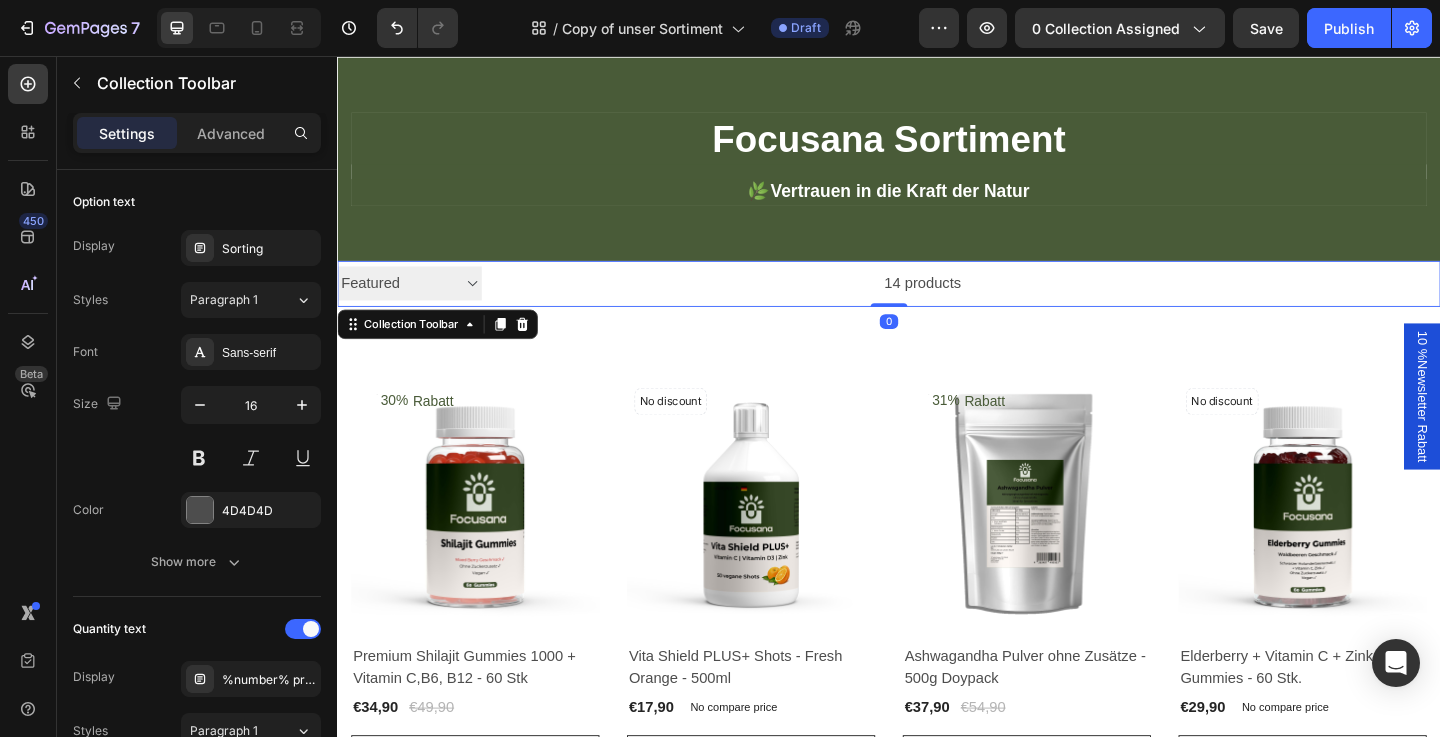 scroll, scrollTop: 38, scrollLeft: 0, axis: vertical 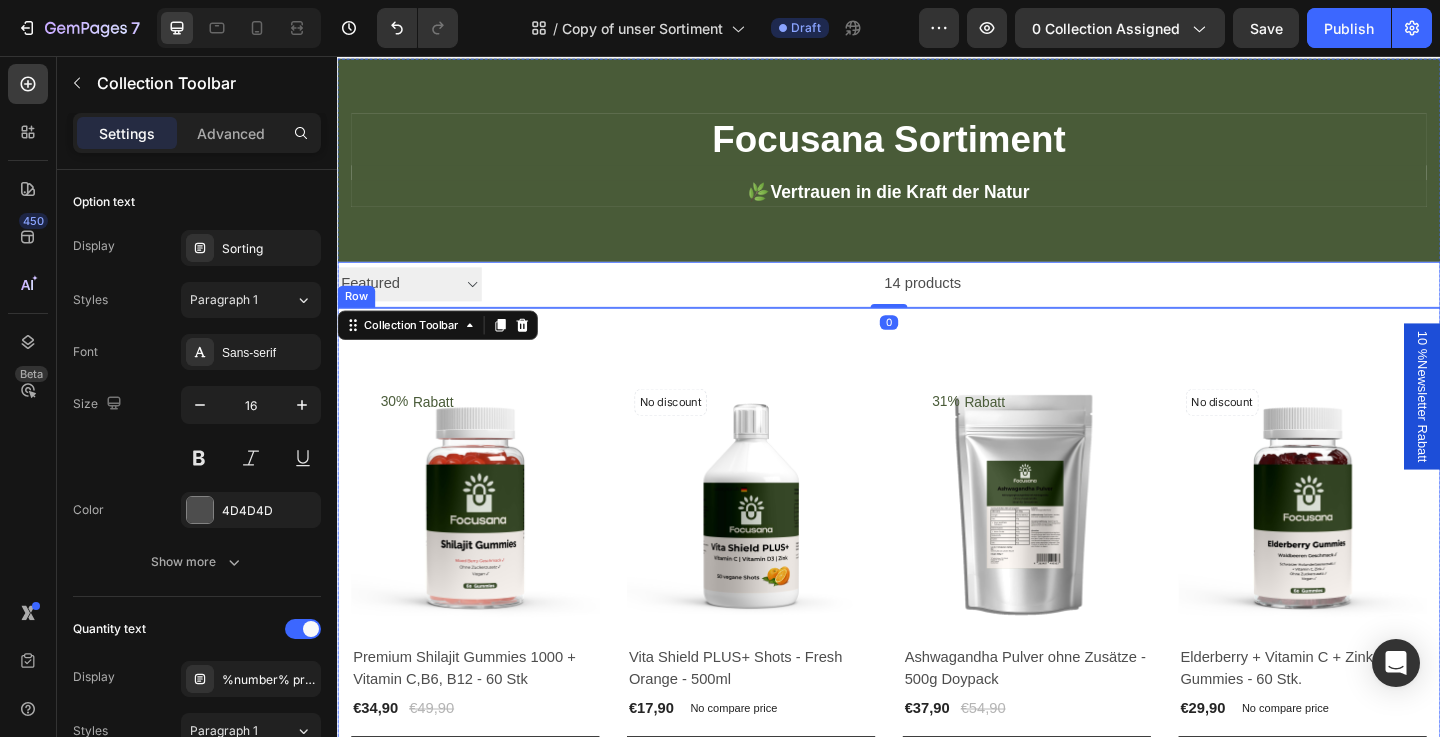 click on "30% Rabatt (P) Tag Product Images & Gallery Row Premium Shilajit Gummies 1000 + Vitamin C,B6, B12 - 60 Stk (P) Title €34,90 (P) Price (P) Price €49,90 (P) Price (P) Price Row Row jetzt bestellen (P) Cart Button Product List No discount   Not be displayed when published (P) Tag Product Images & Gallery Row Vita Shield PLUS+ Shots - Fresh Orange - 500ml (P) Title €17,90 (P) Price (P) Price No compare price (P) Price Row Row jetzt bestellen (P) Cart Button Product List 31% Rabatt (P) Tag Product Images & Gallery Row Ashwagandha Pulver ohne Zusätze - 500g Doypack (P) Title €37,90 (P) Price (P) Price €54,90 (P) Price (P) Price Row Row jetzt bestellen (P) Cart Button Product List No discount   Not be displayed when published (P) Tag Product Images & Gallery Row Elderberry + Vitamin C + Zink Gummies - 60 Stk. (P) Title €29,90 (P) Price (P) Price No compare price (P) Price Row Row jetzt bestellen (P) Cart Button Product List 31% Rabatt (P) Tag Product Images & Gallery Row (P) Title €37,90 (P) Price Row" at bounding box center [937, 1398] 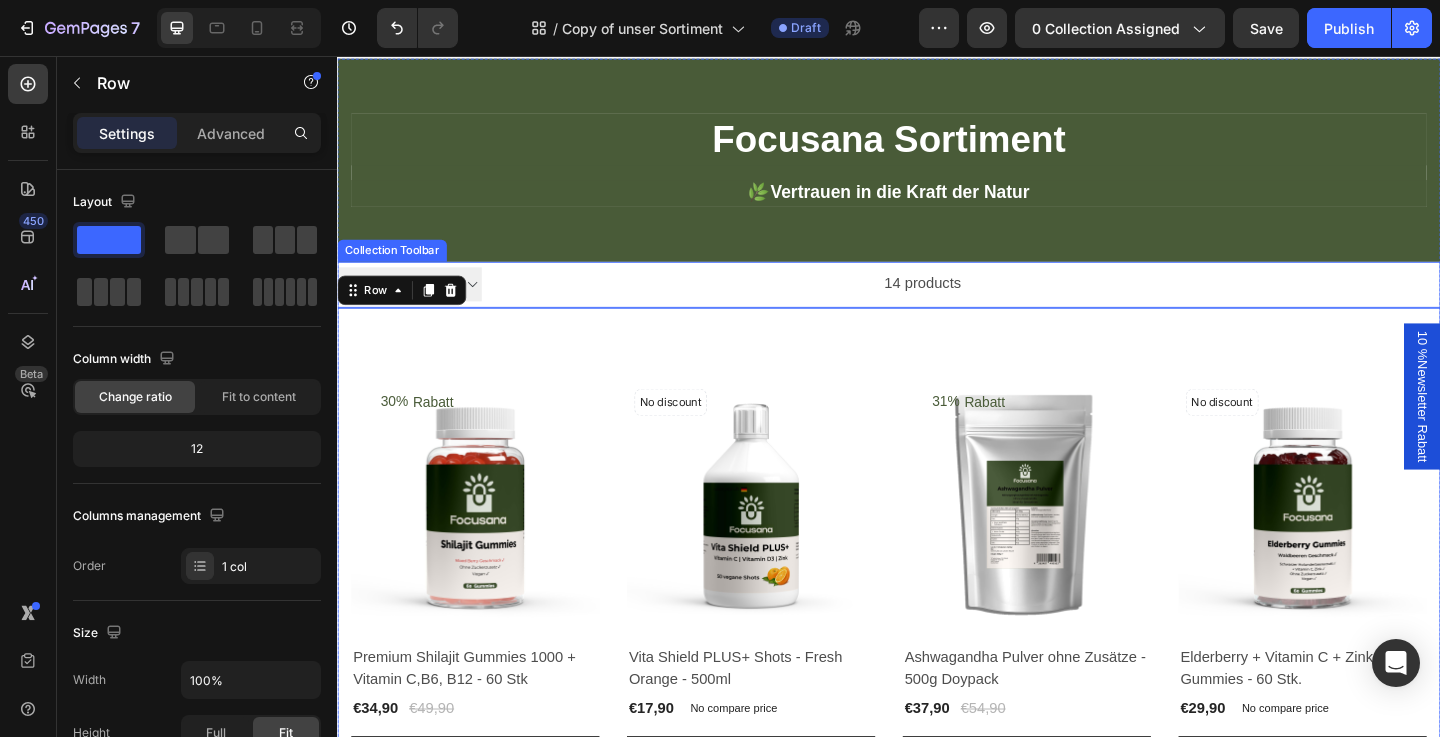 click on "Sorting Best selling Featured Alphabetically, A-Z Alphabetically, Z-A Price, low to high Price, high to low Date, new to old Date, old to new" at bounding box center (415, 304) 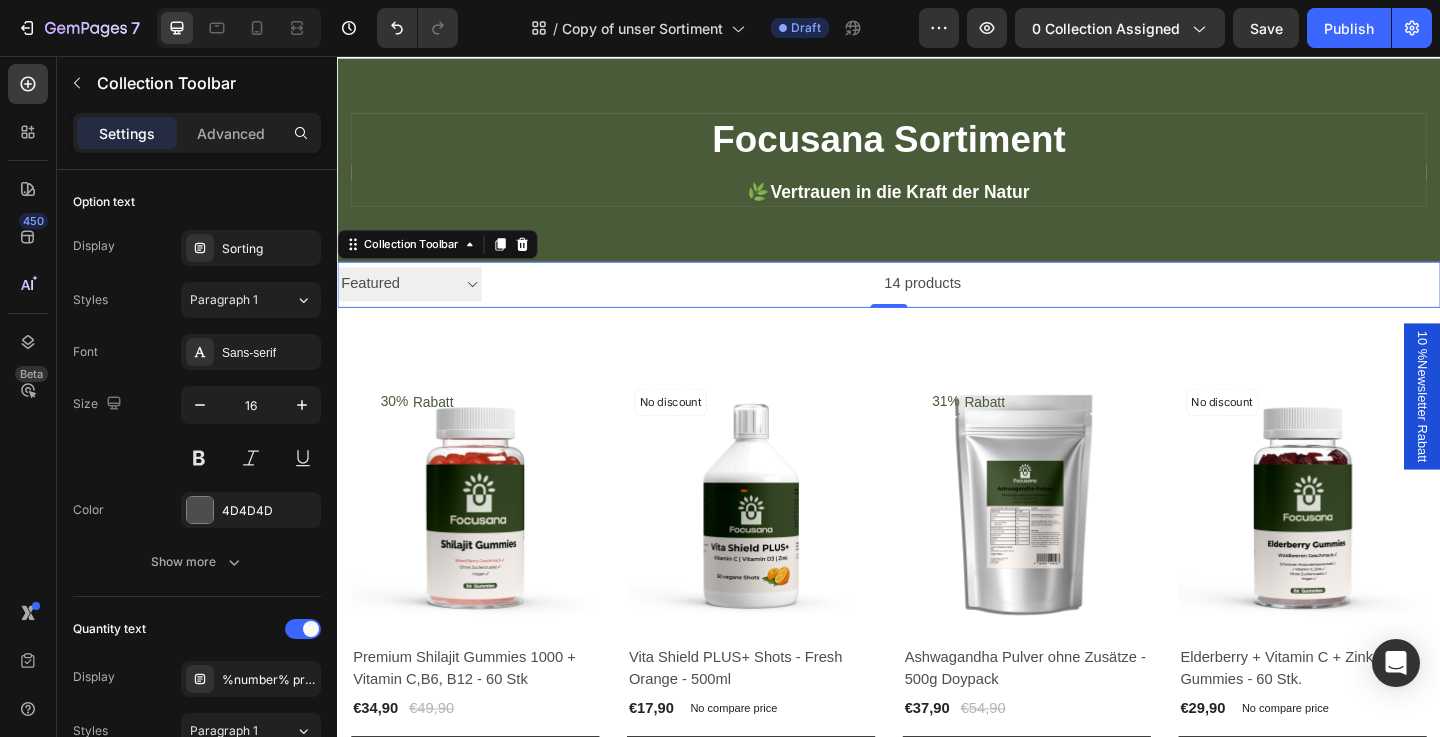 click on "Sorting Best selling Featured Alphabetically, A-Z Alphabetically, Z-A Price, low to high Price, high to low Date, new to old Date, old to new" at bounding box center (415, 304) 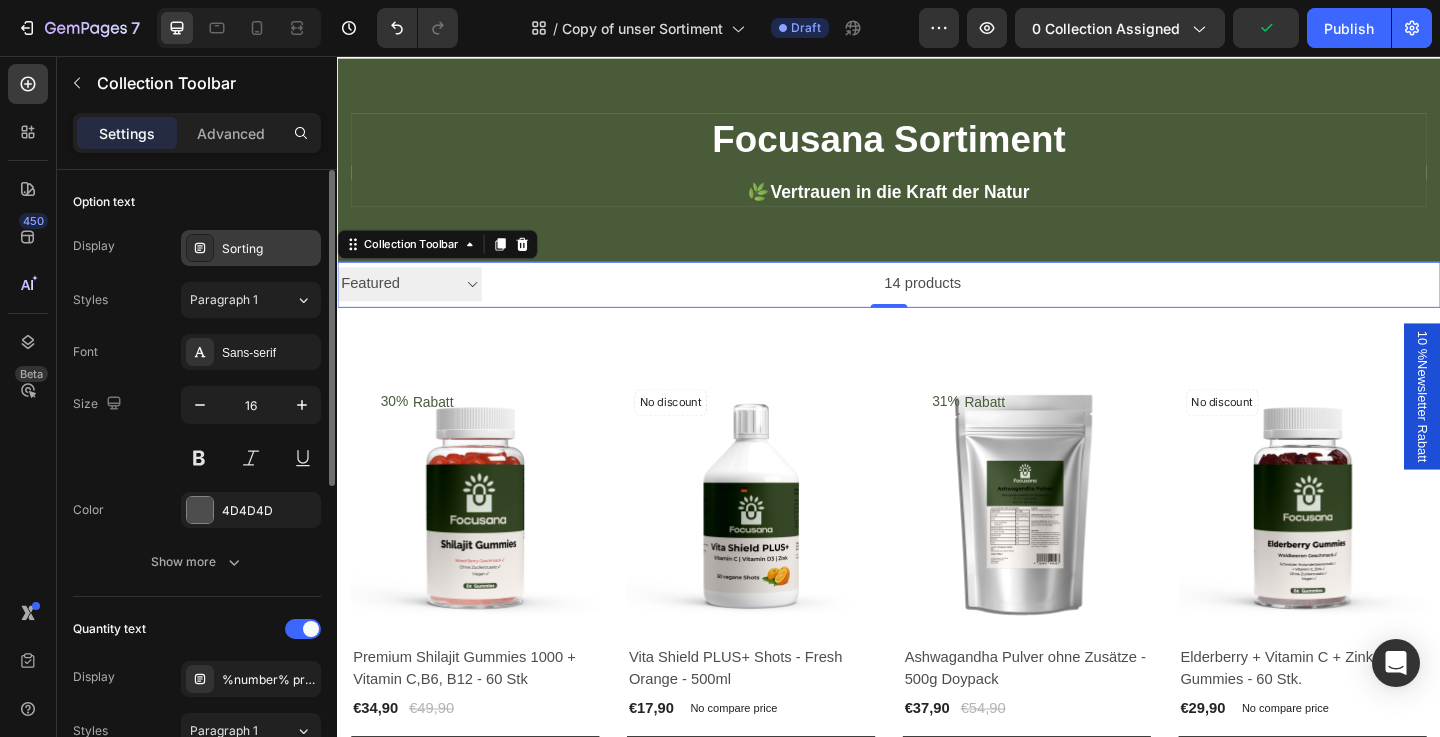 click on "Sorting" at bounding box center [269, 249] 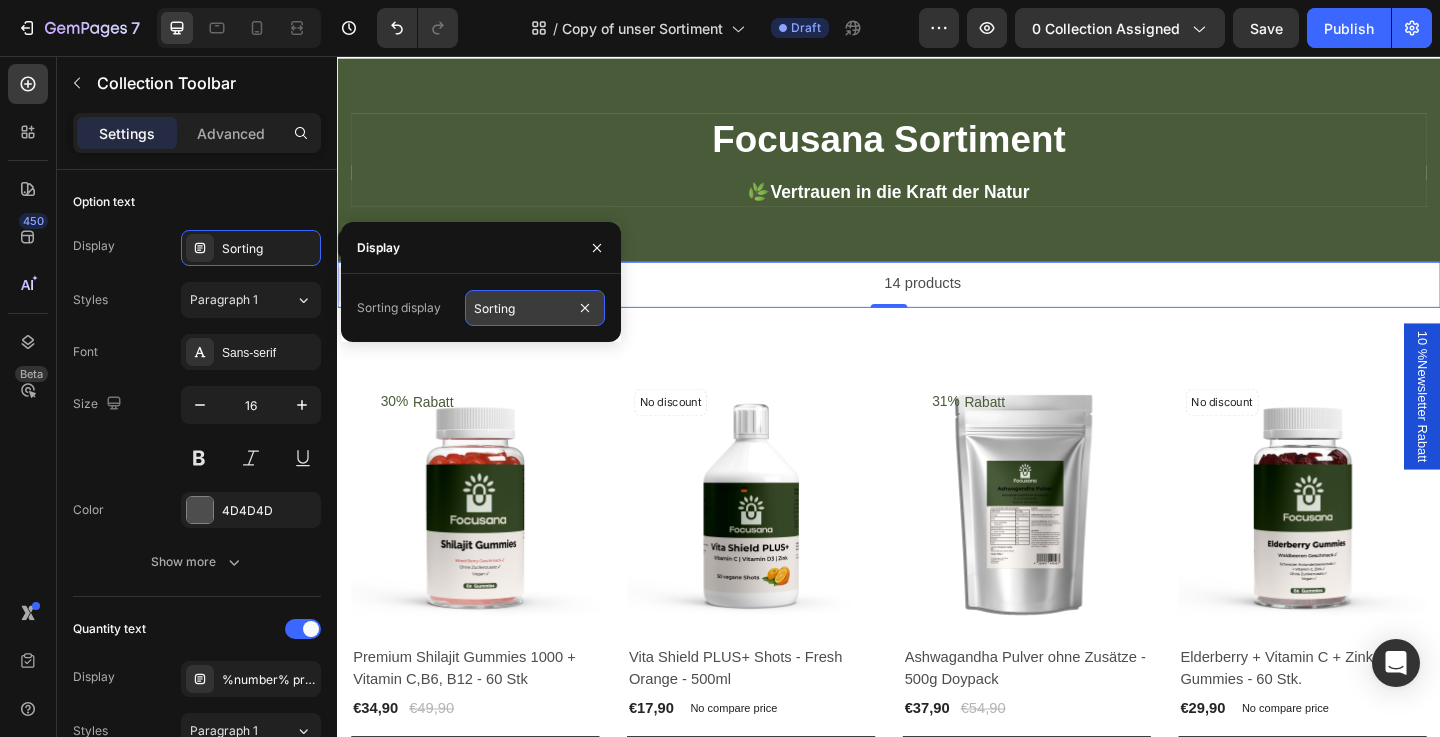 click on "Sorting" at bounding box center [535, 308] 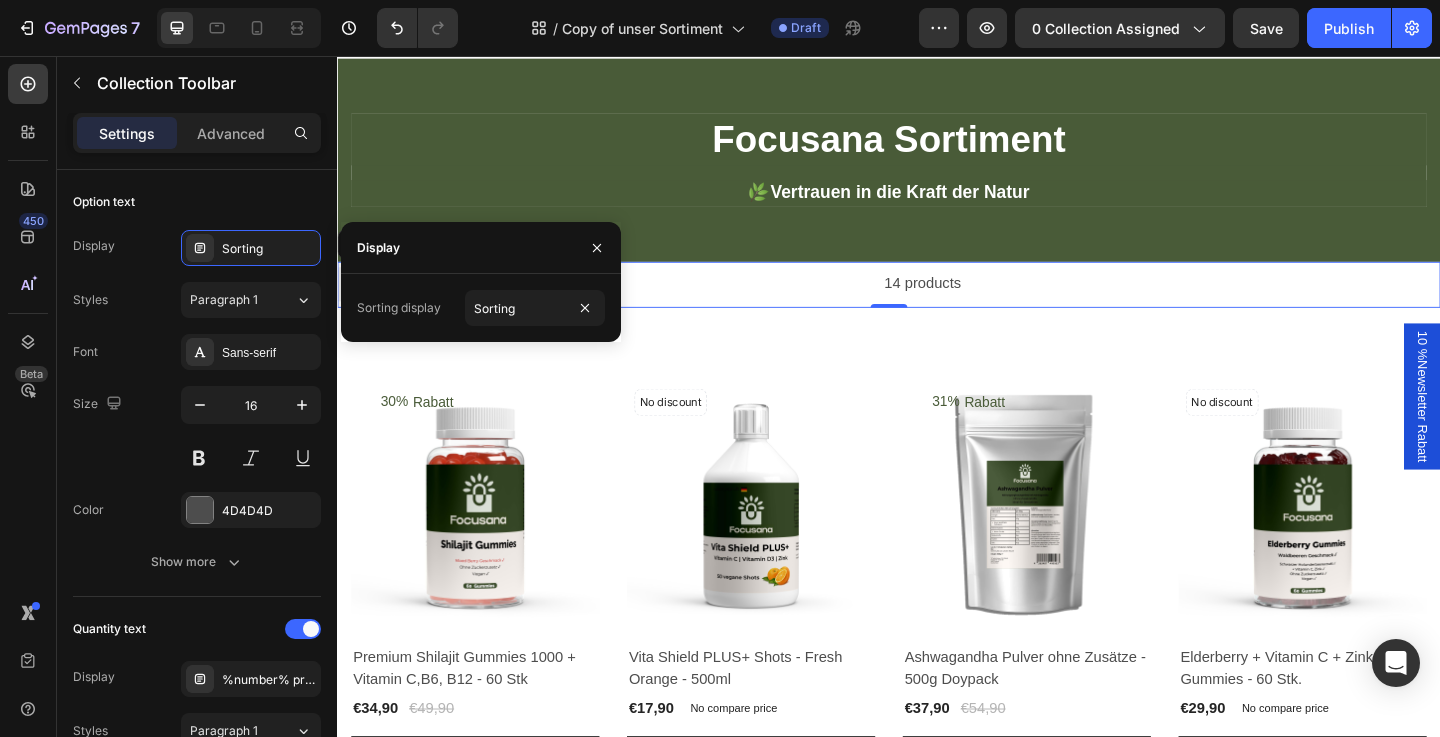 click on "Sorting display Sorting" at bounding box center [481, 308] 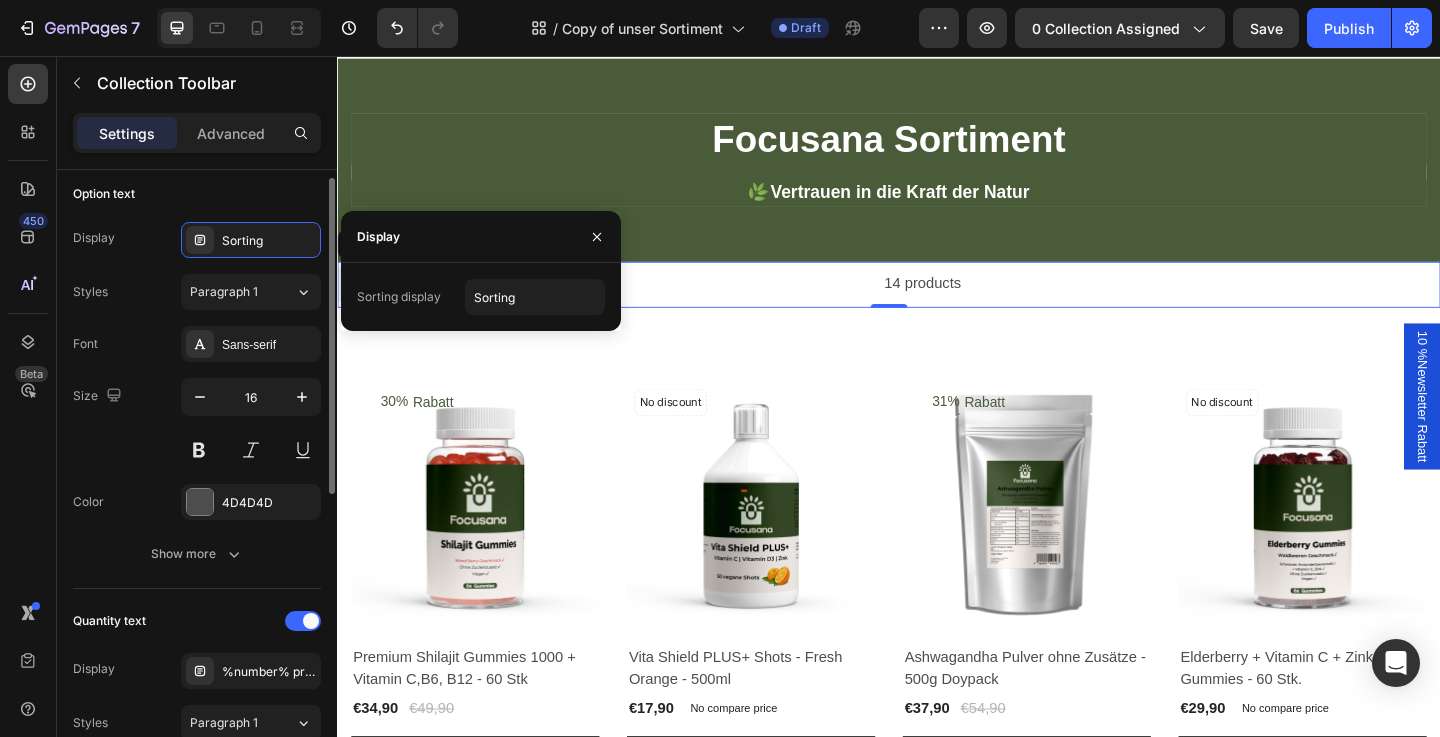 scroll, scrollTop: 5, scrollLeft: 0, axis: vertical 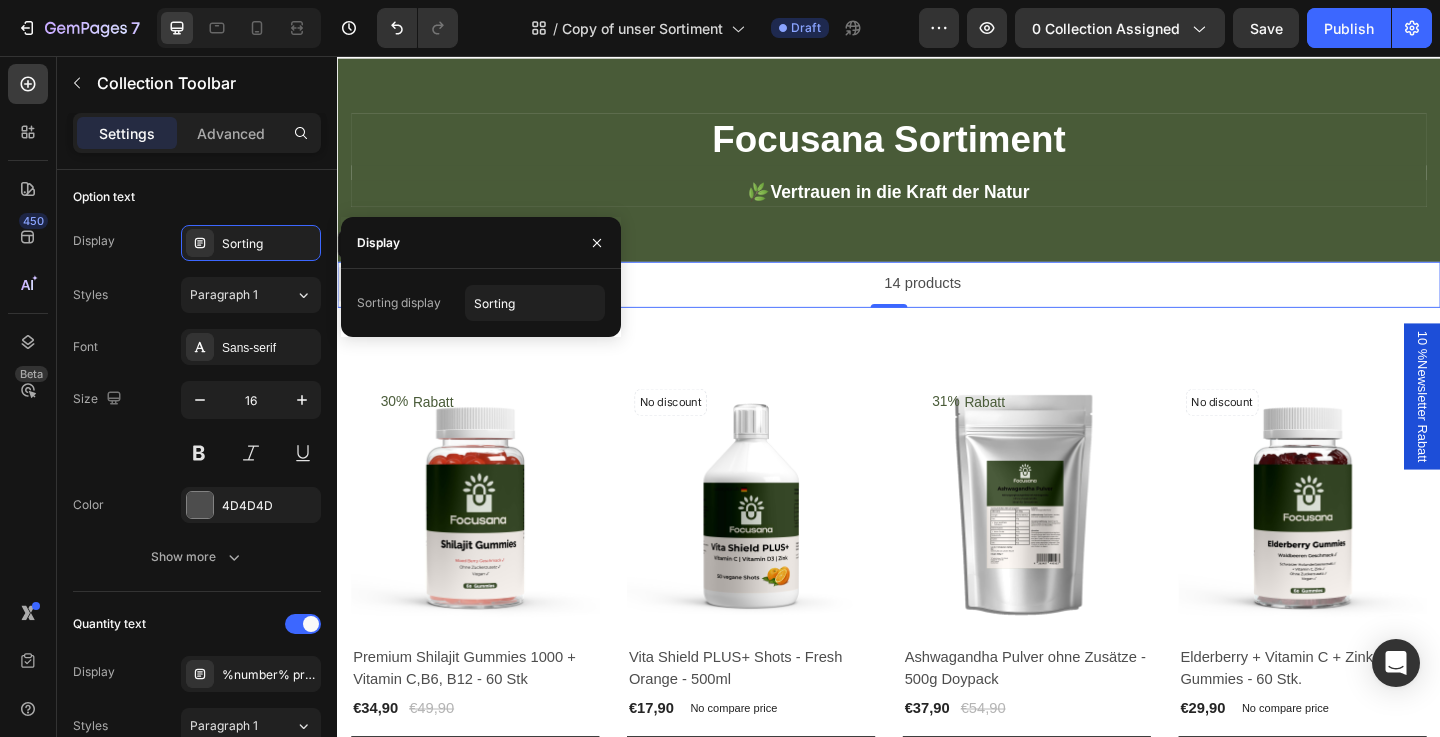 click on "Settings Advanced" at bounding box center (197, 133) 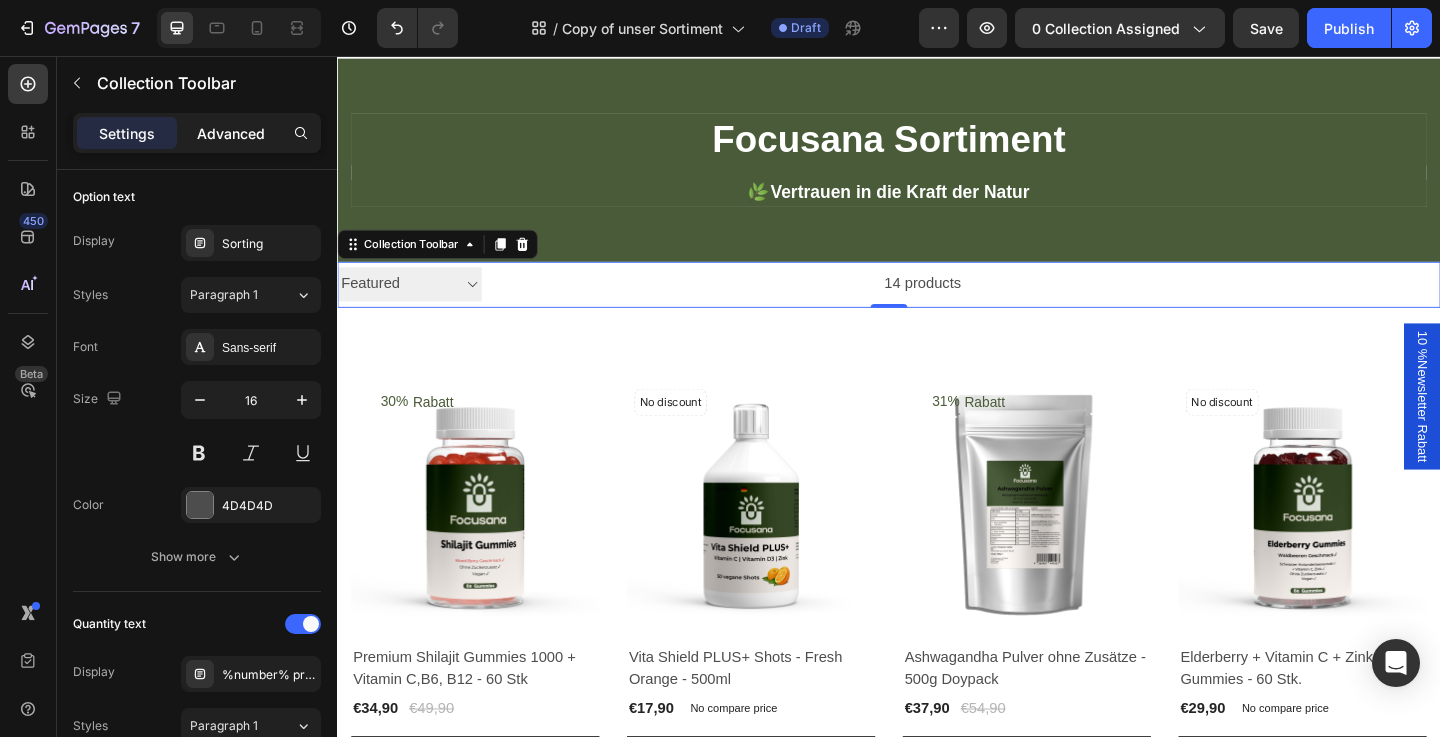 click on "Advanced" 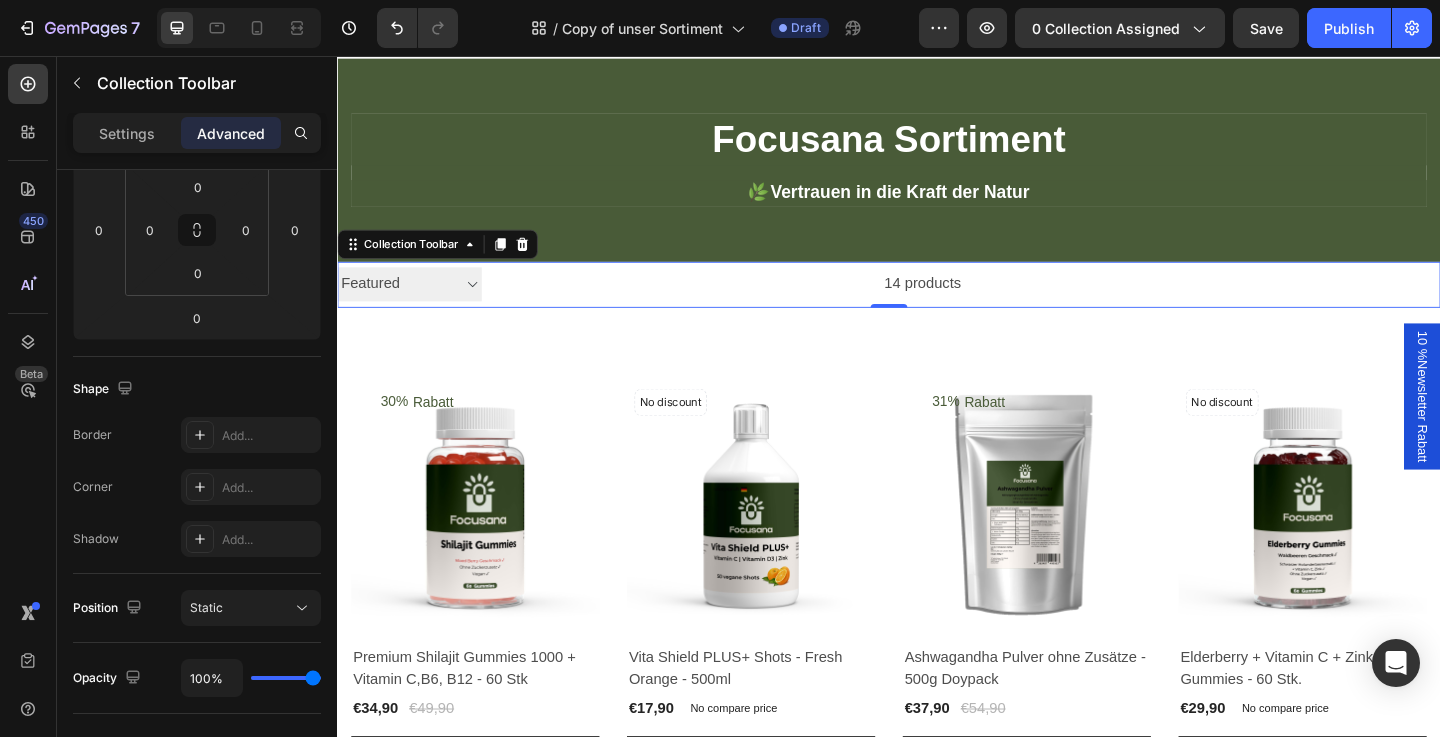 scroll, scrollTop: 0, scrollLeft: 0, axis: both 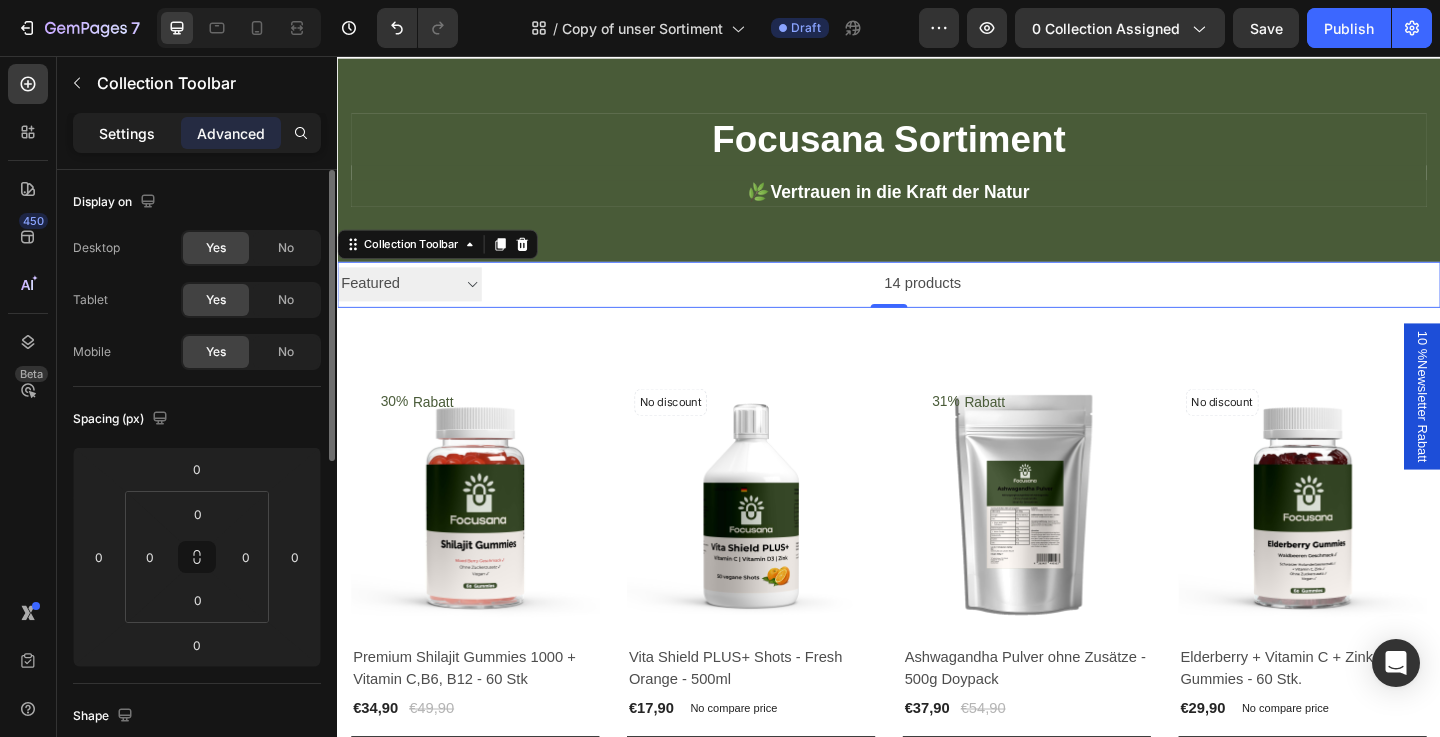click on "Settings" at bounding box center [127, 133] 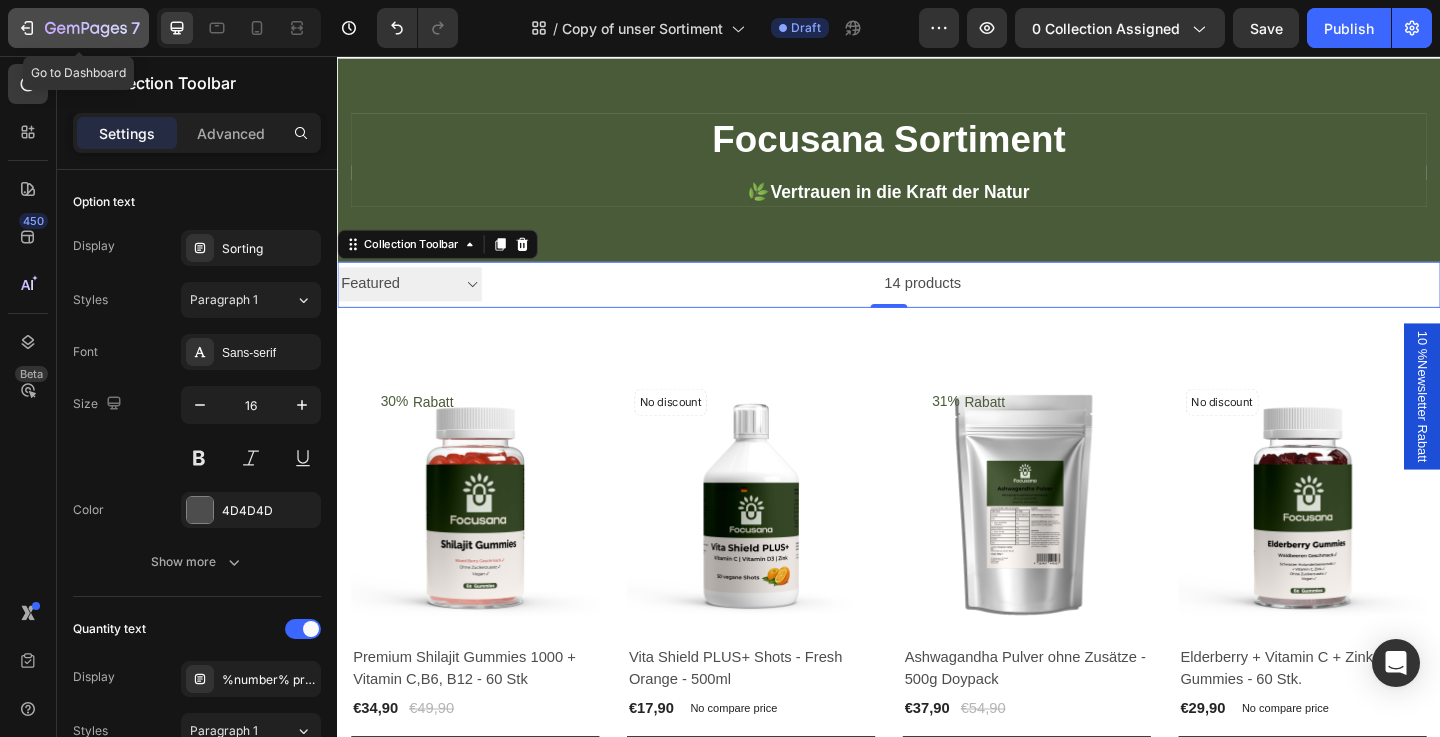 click on "7" 